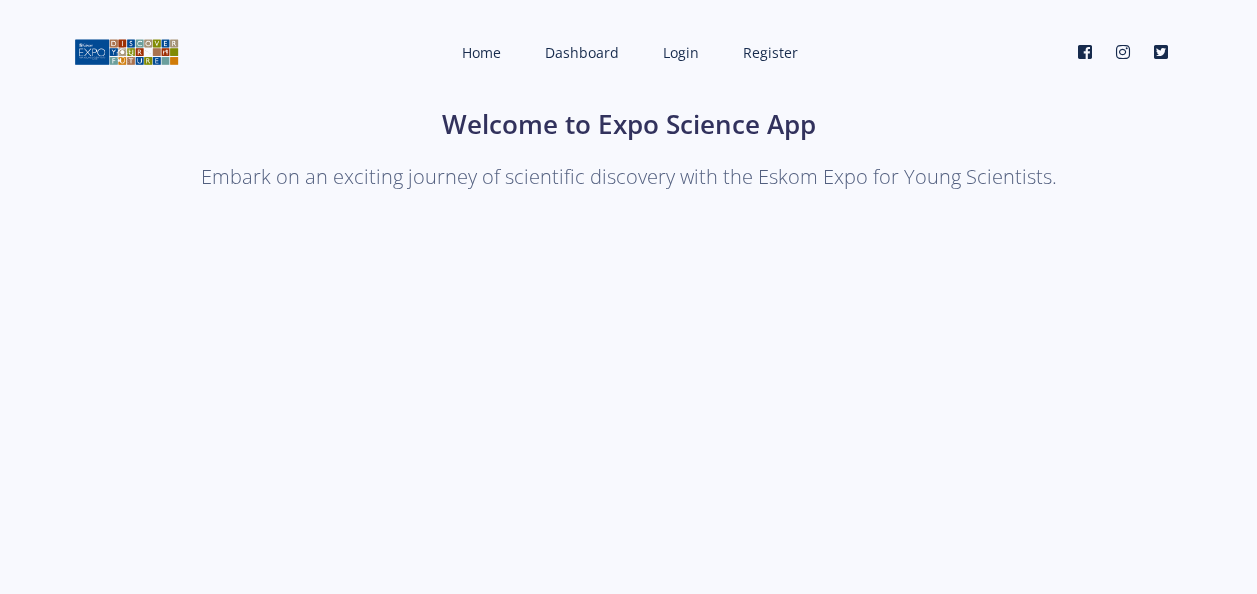 scroll, scrollTop: 0, scrollLeft: 0, axis: both 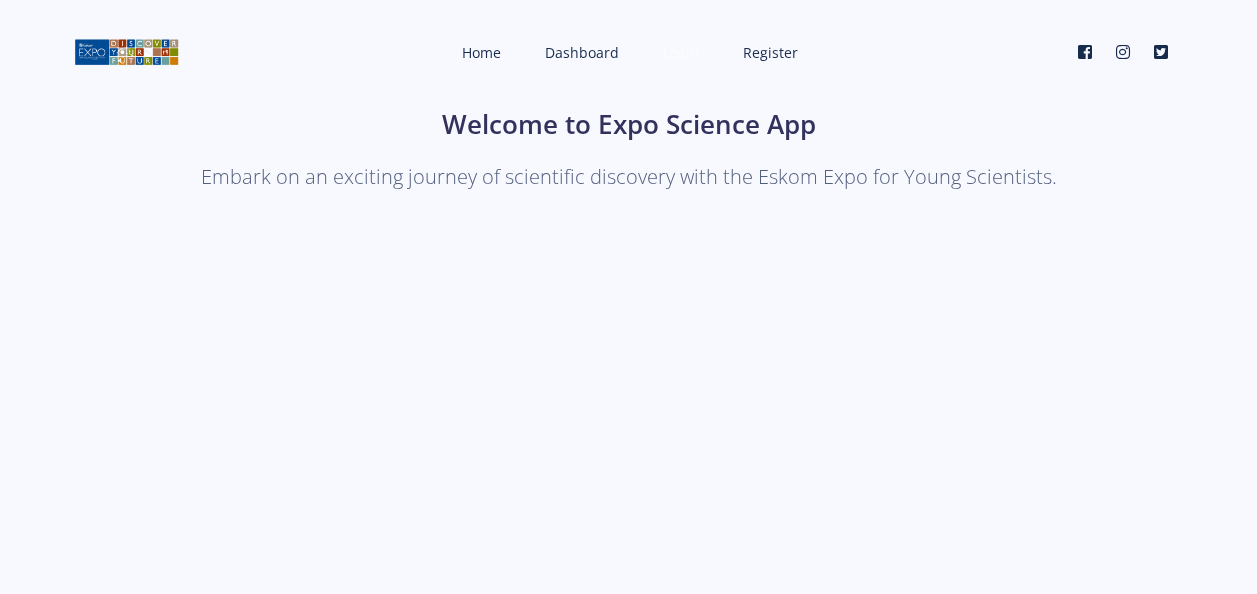 click on "Login" at bounding box center [681, 52] 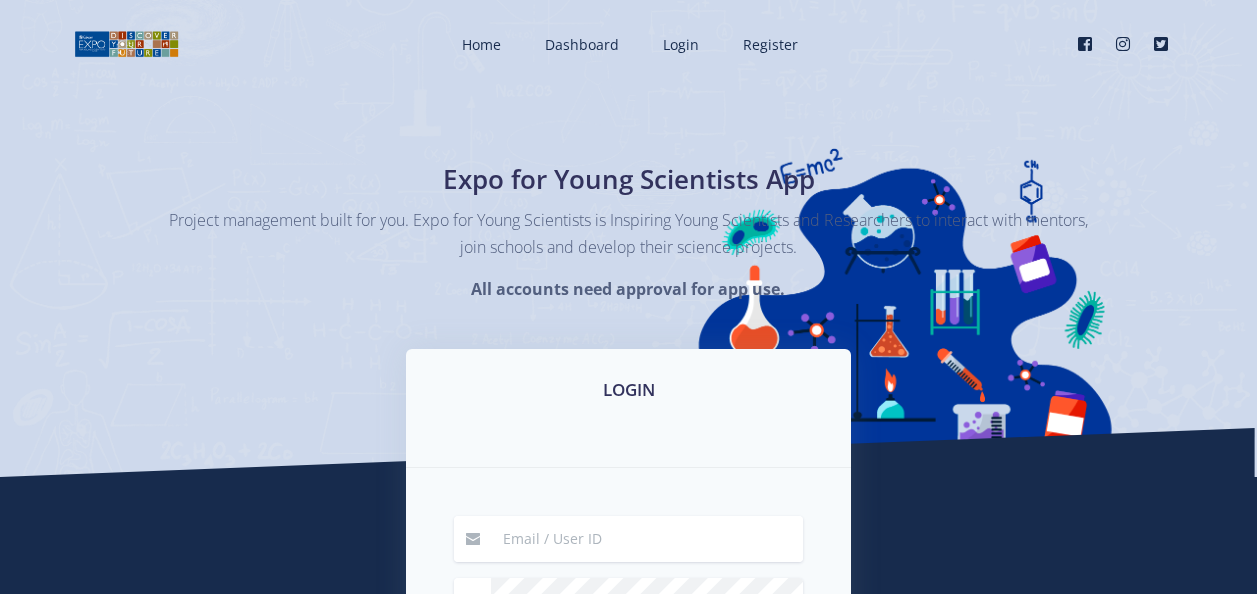 scroll, scrollTop: 0, scrollLeft: 0, axis: both 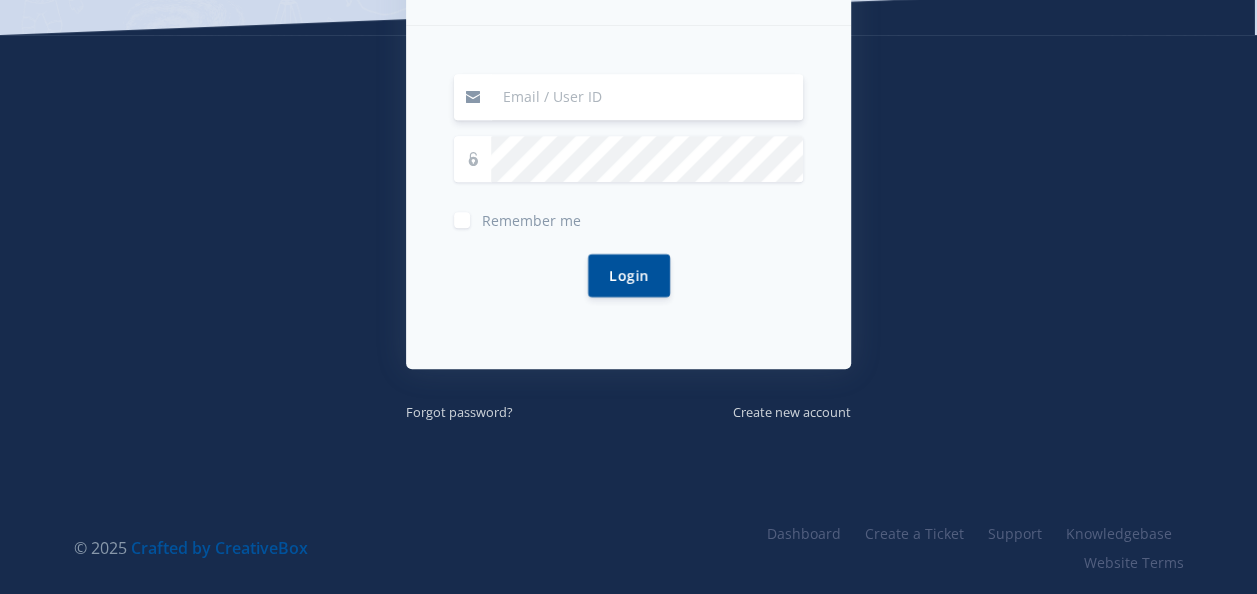 click at bounding box center (647, 97) 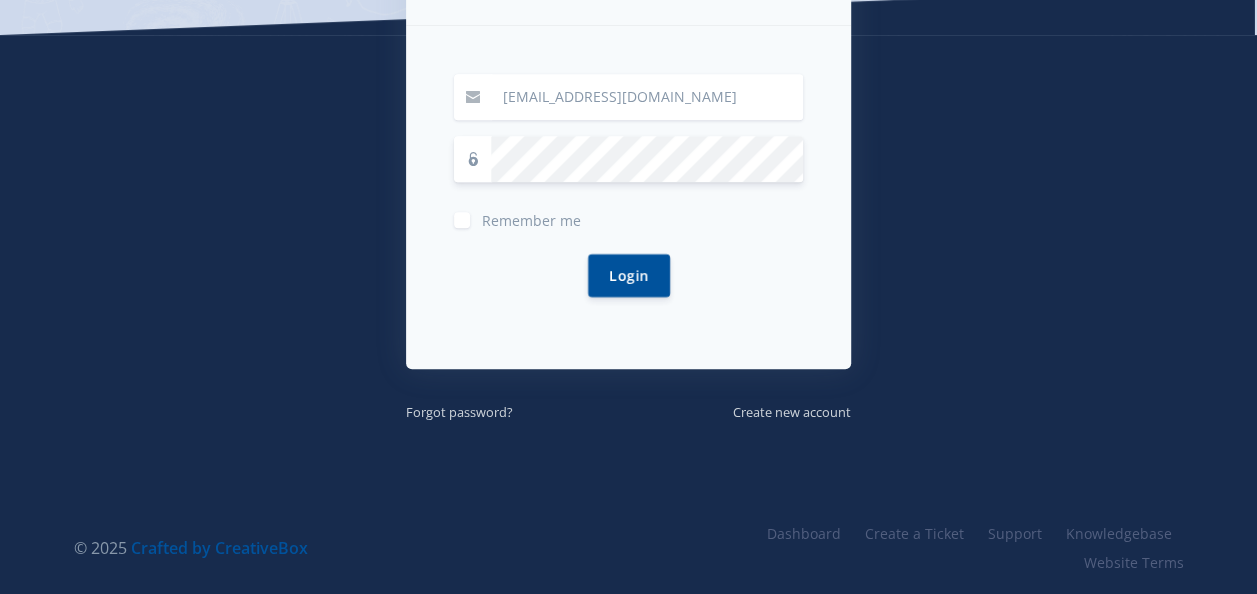 click on "Login" at bounding box center (629, 275) 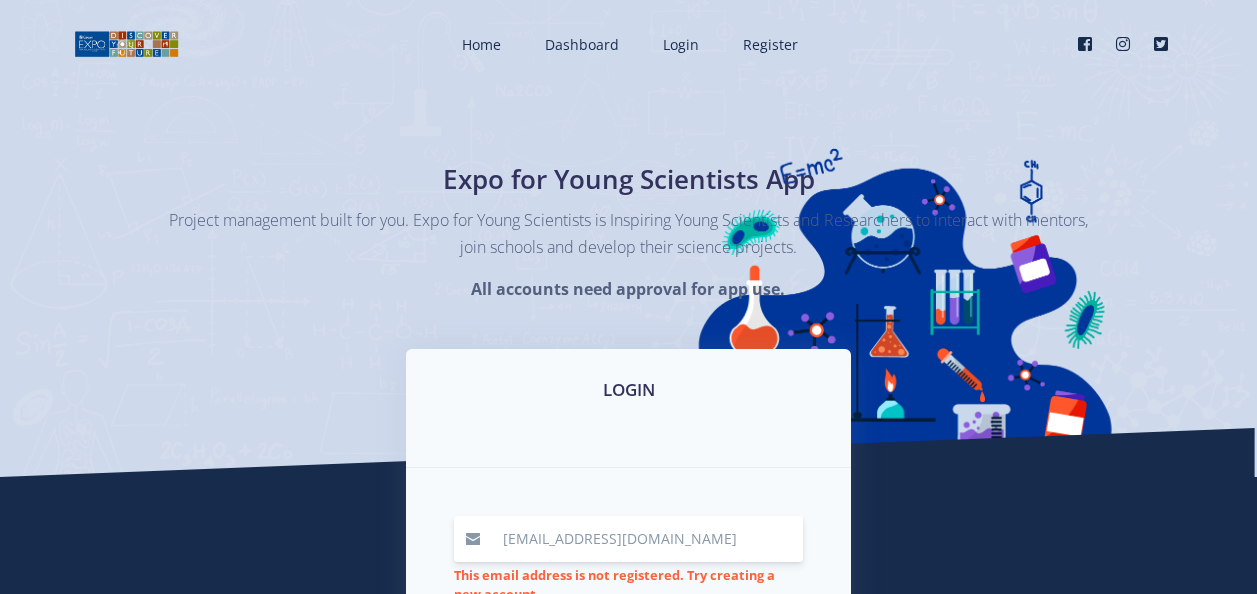 scroll, scrollTop: 0, scrollLeft: 0, axis: both 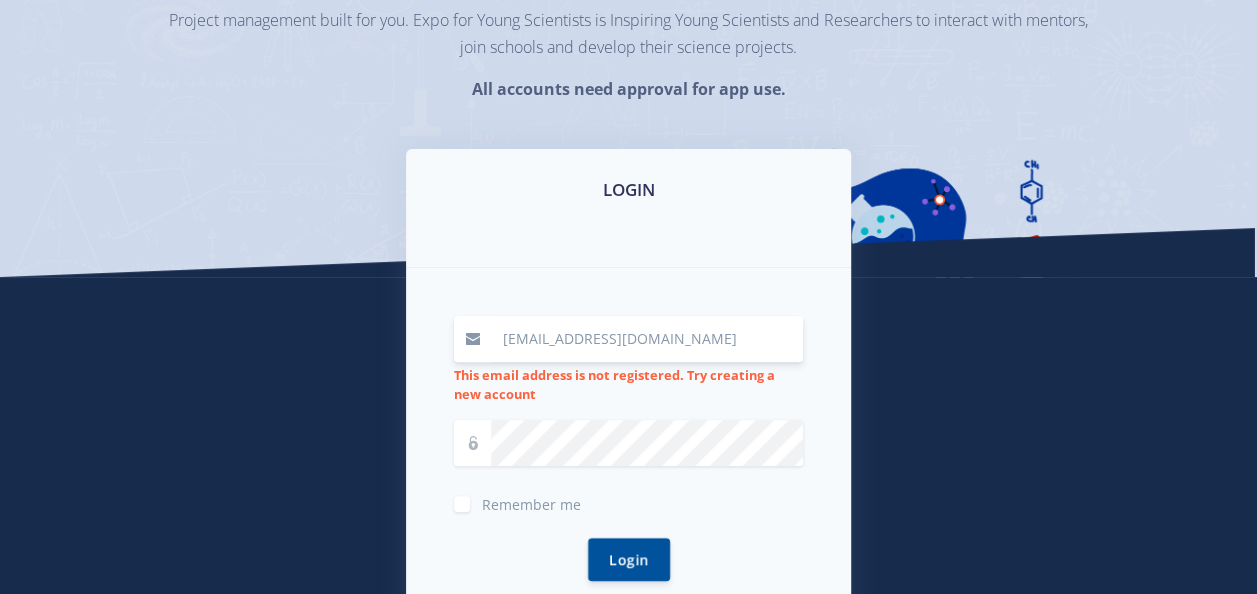 click on "[EMAIL_ADDRESS][DOMAIN_NAME]" at bounding box center [647, 339] 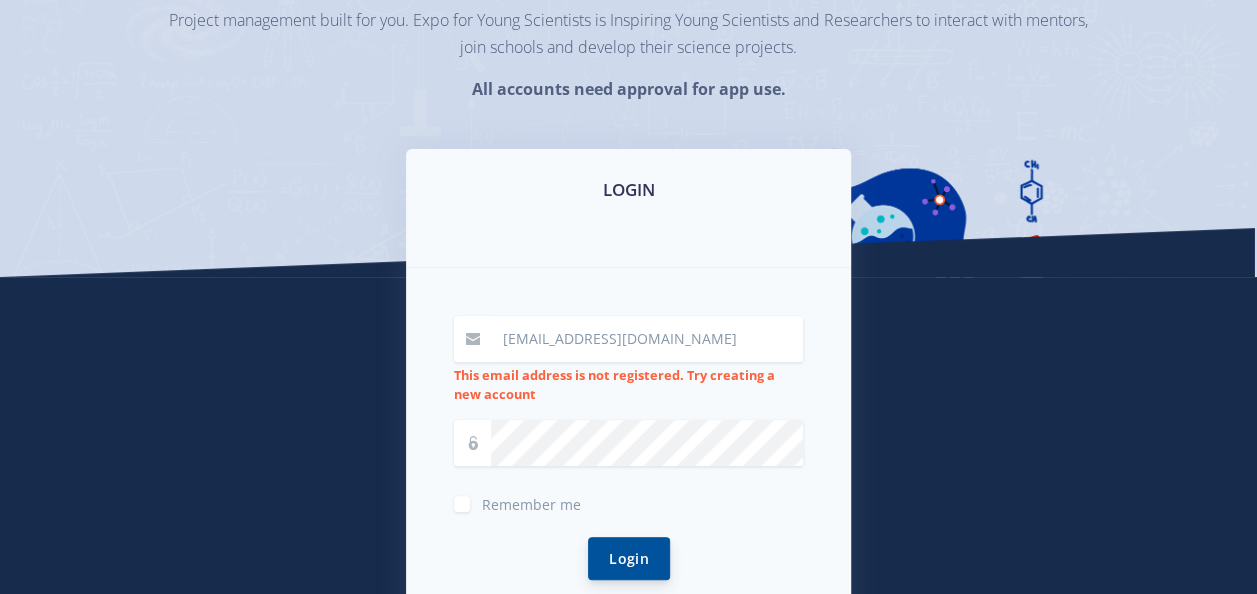 click on "Login" at bounding box center (629, 558) 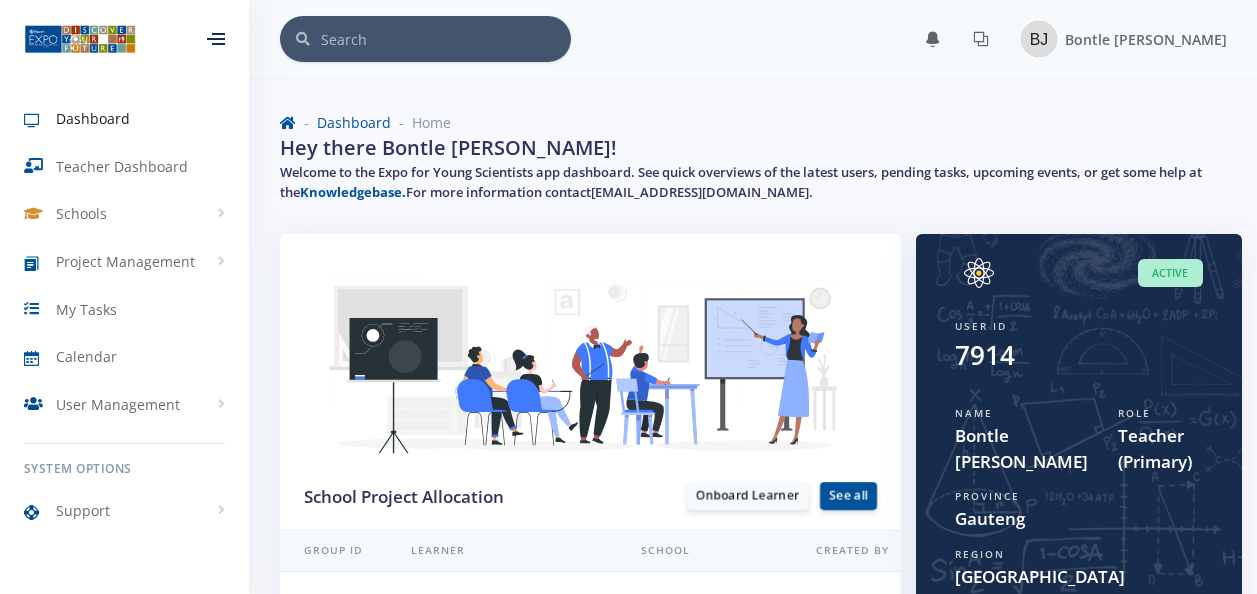 scroll, scrollTop: 0, scrollLeft: 0, axis: both 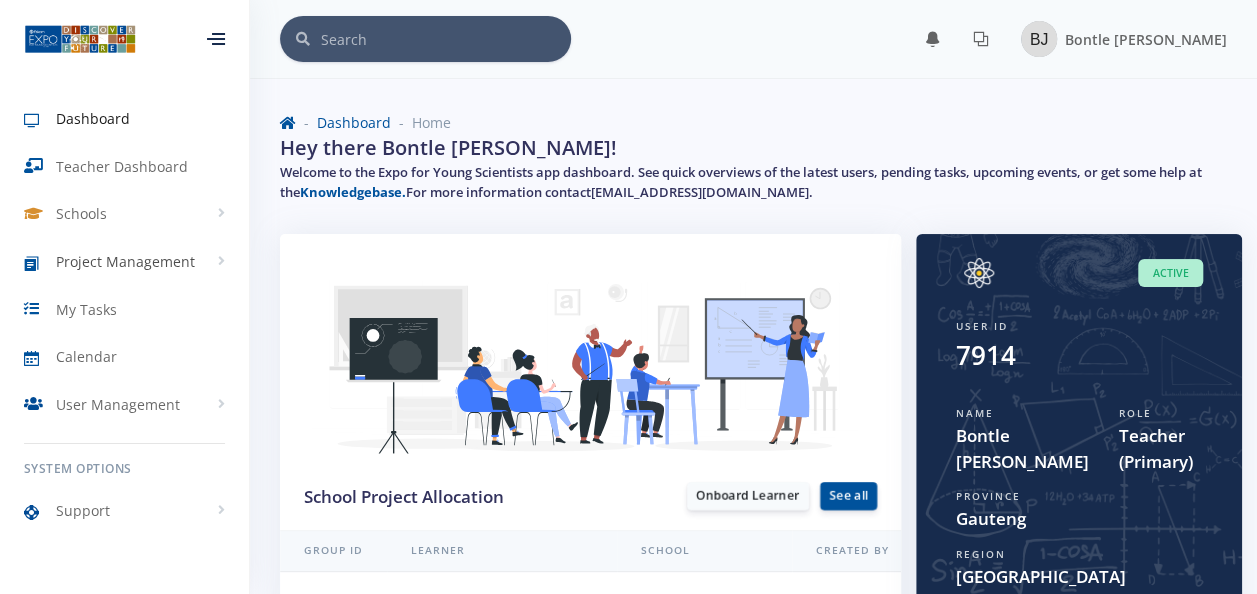 click on "Project Management" at bounding box center (125, 261) 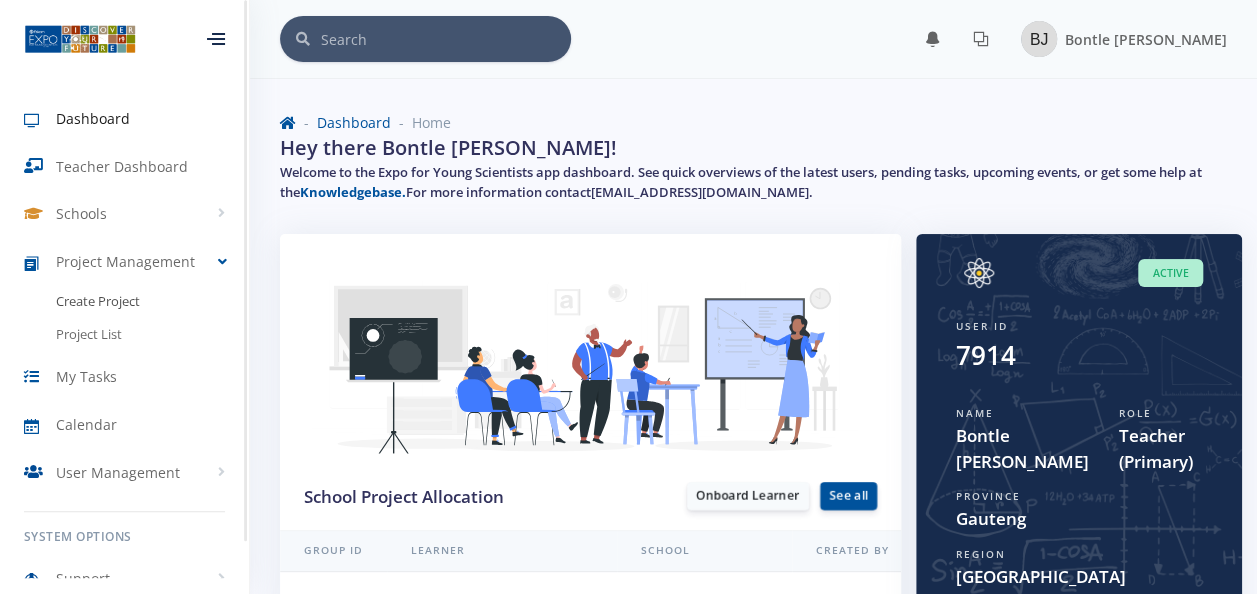 click on "Create Project" at bounding box center (98, 302) 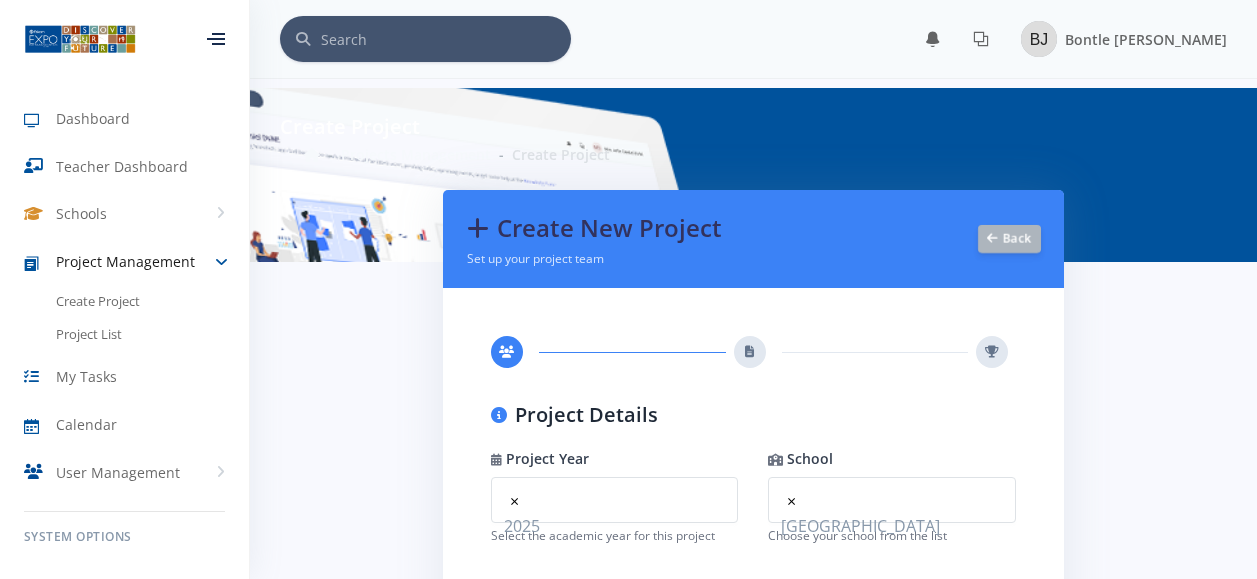 scroll, scrollTop: 0, scrollLeft: 0, axis: both 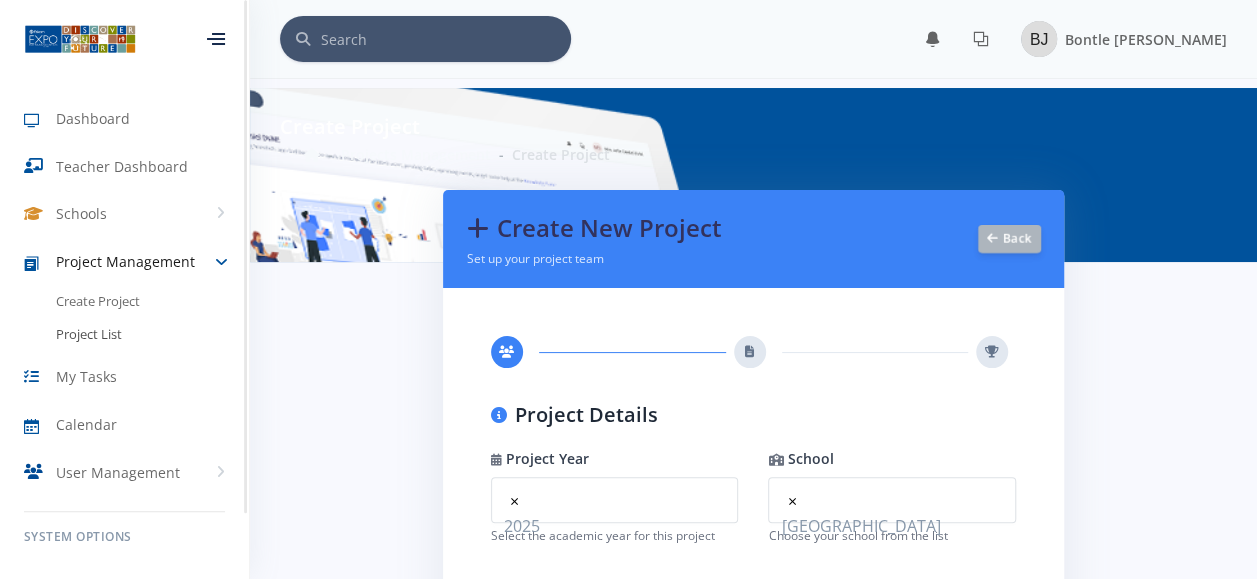 click on "Project List" at bounding box center [89, 335] 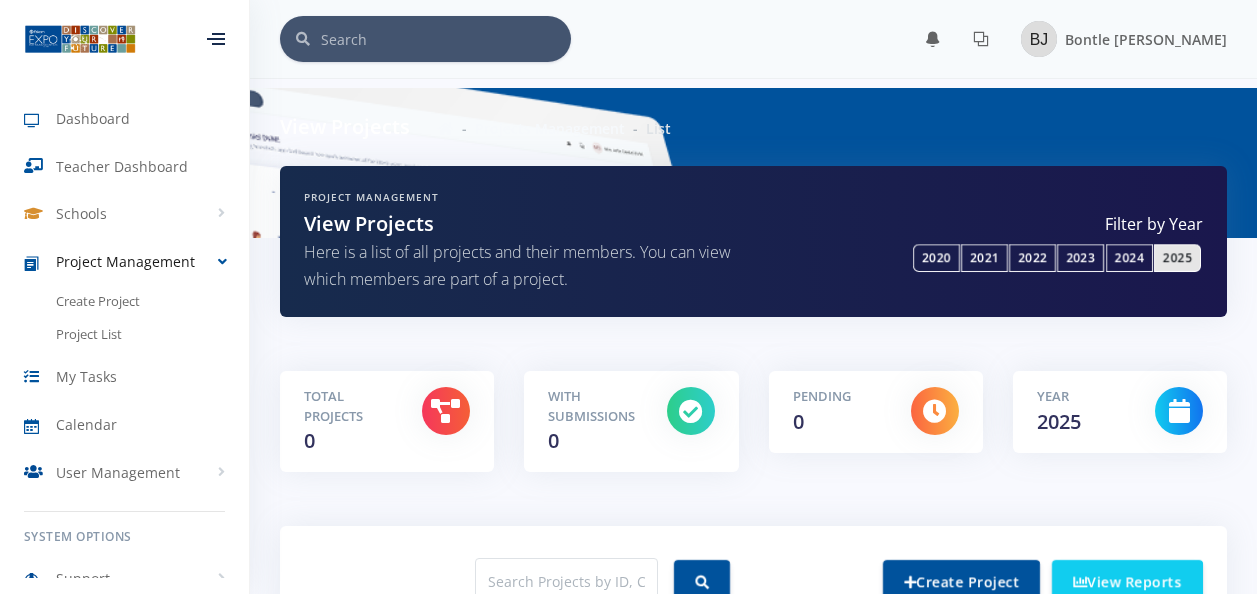 scroll, scrollTop: 0, scrollLeft: 0, axis: both 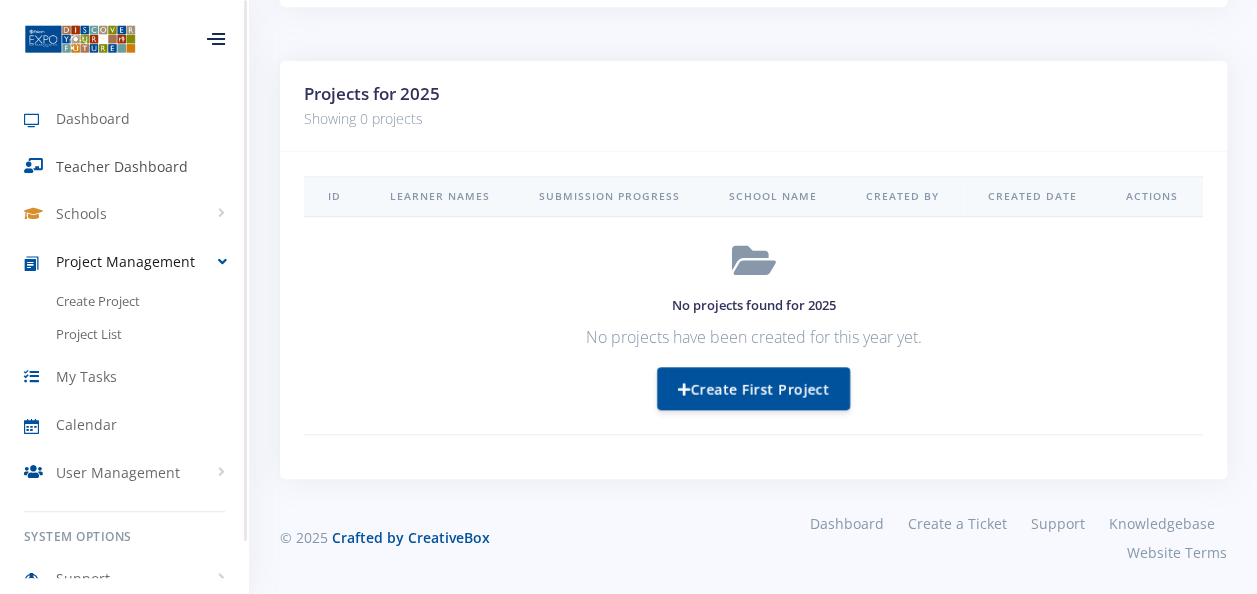 click on "Teacher Dashboard" at bounding box center [122, 166] 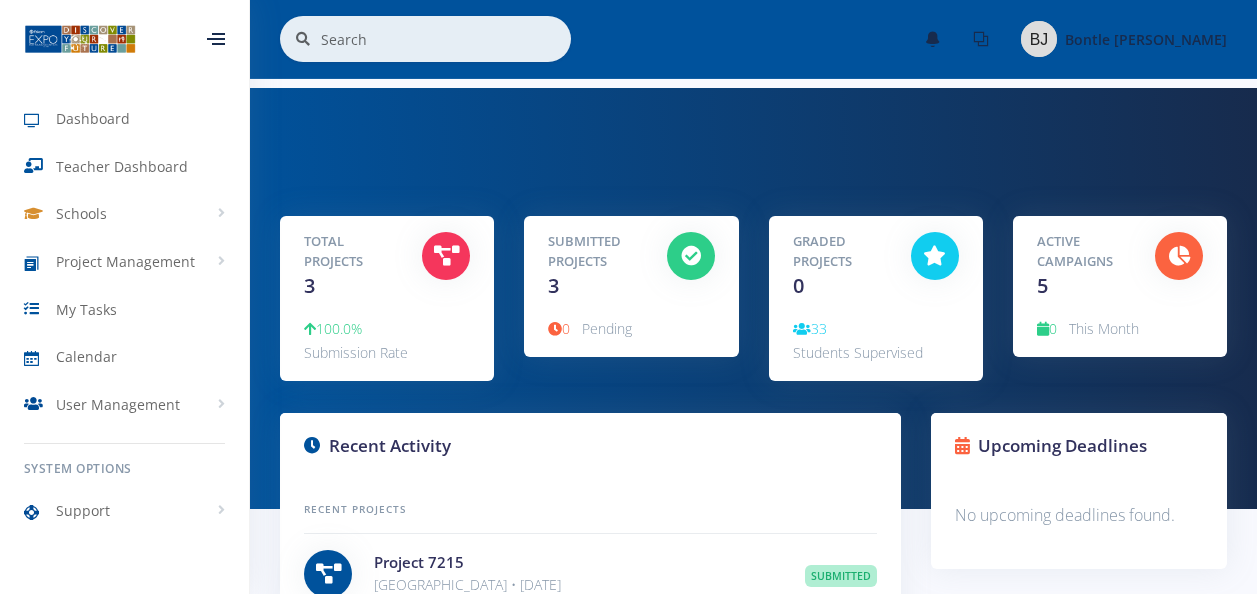 scroll, scrollTop: 0, scrollLeft: 0, axis: both 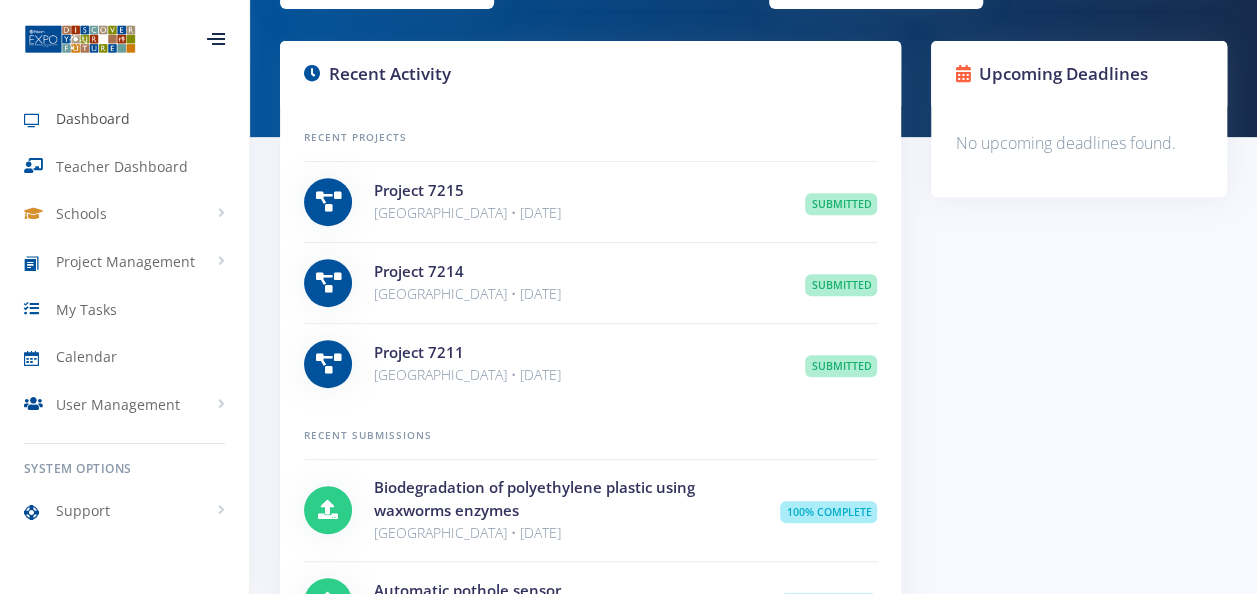 click on "Dashboard" at bounding box center (93, 118) 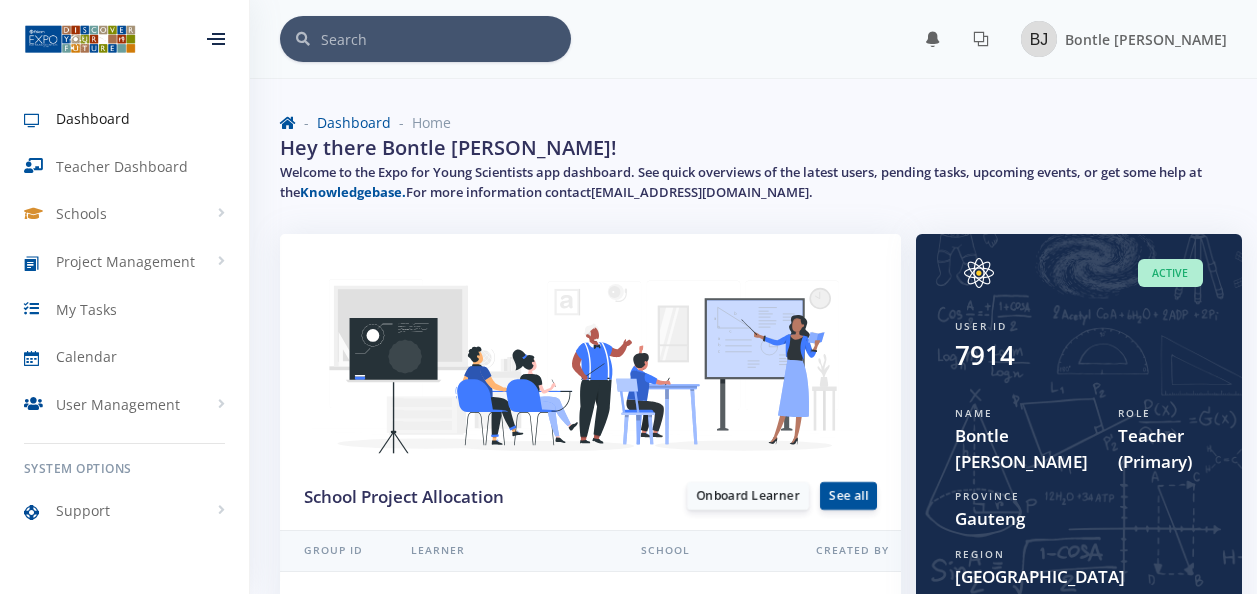 scroll, scrollTop: 0, scrollLeft: 0, axis: both 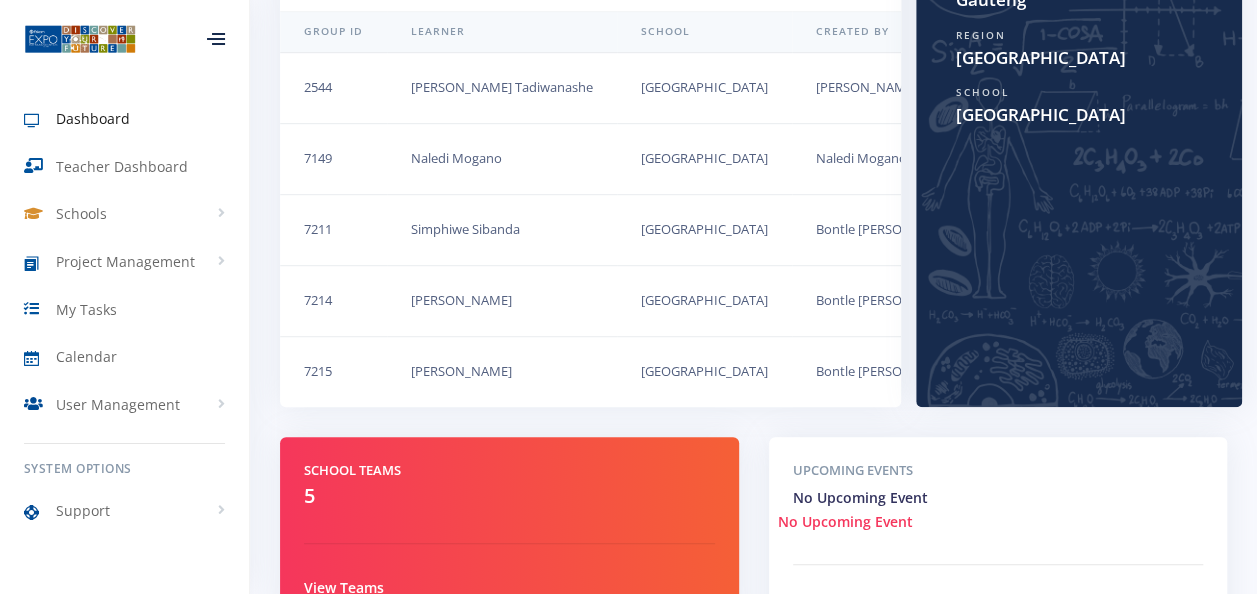 click at bounding box center (216, 39) 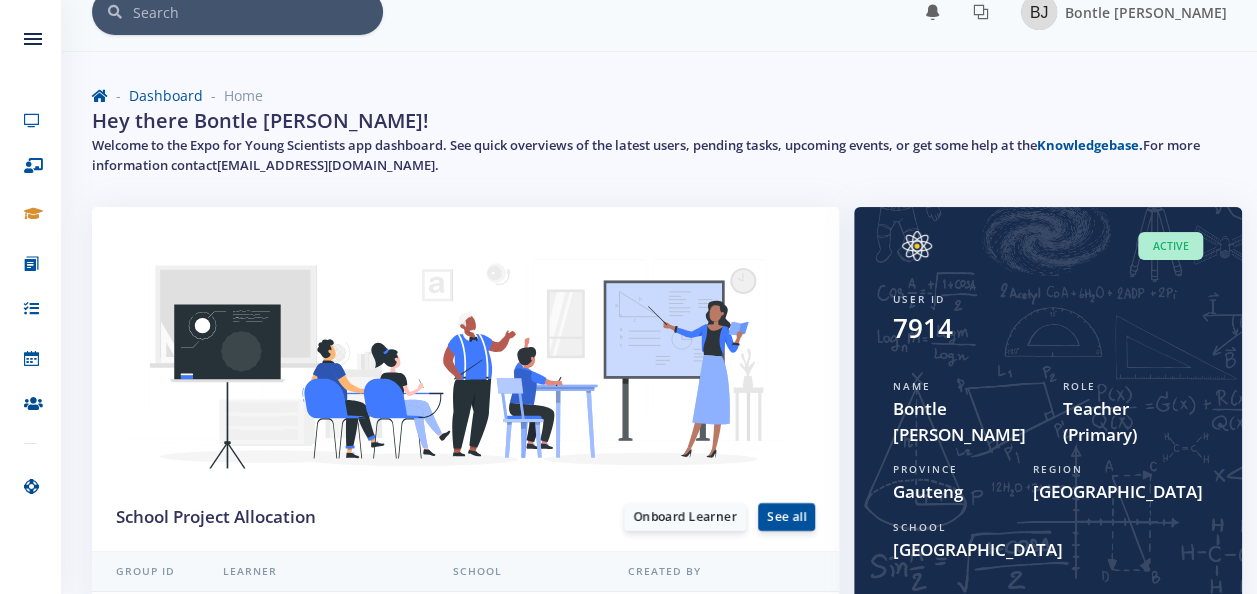 scroll, scrollTop: 0, scrollLeft: 0, axis: both 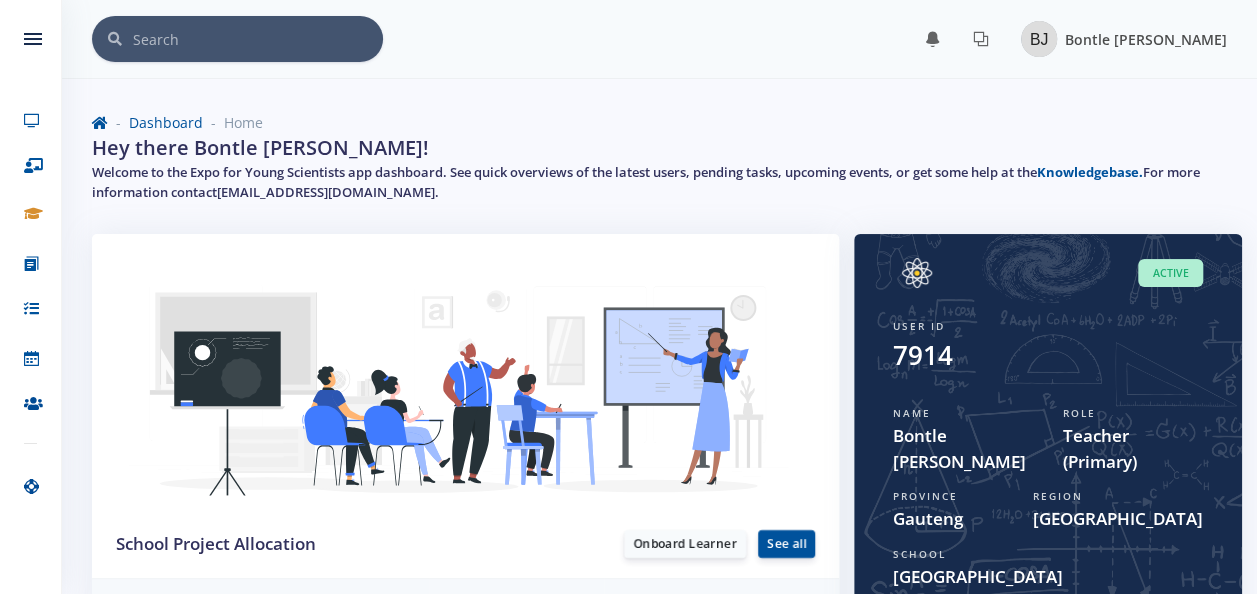 click on "Bontle [PERSON_NAME]" at bounding box center (1146, 39) 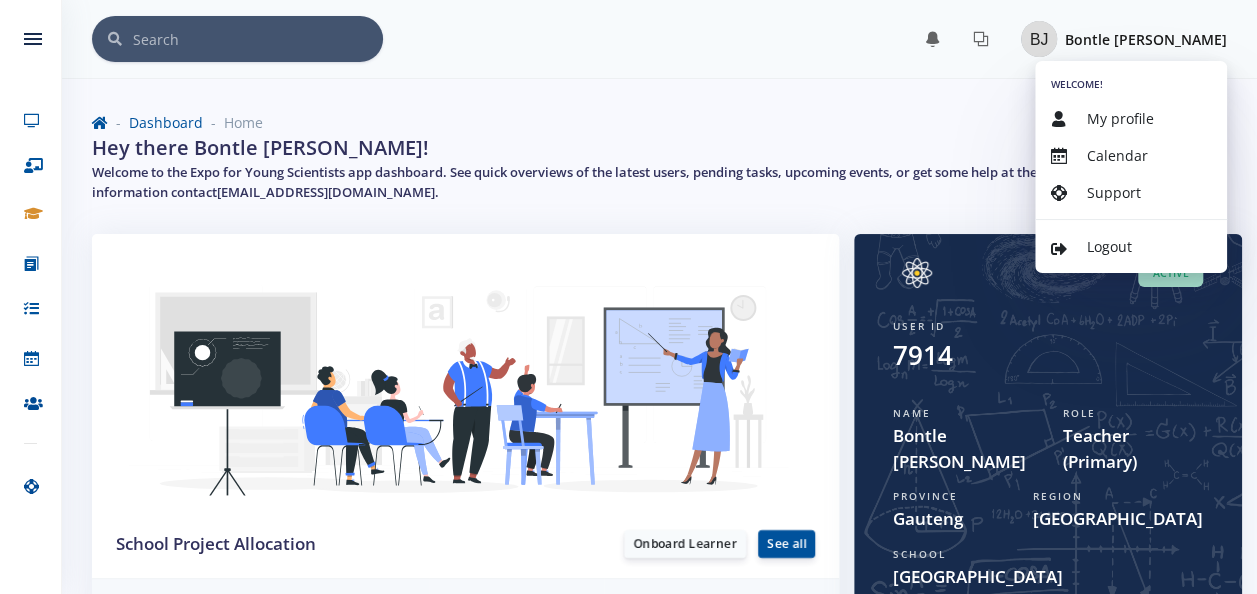 click on "Dashboard
Home" at bounding box center [659, 122] 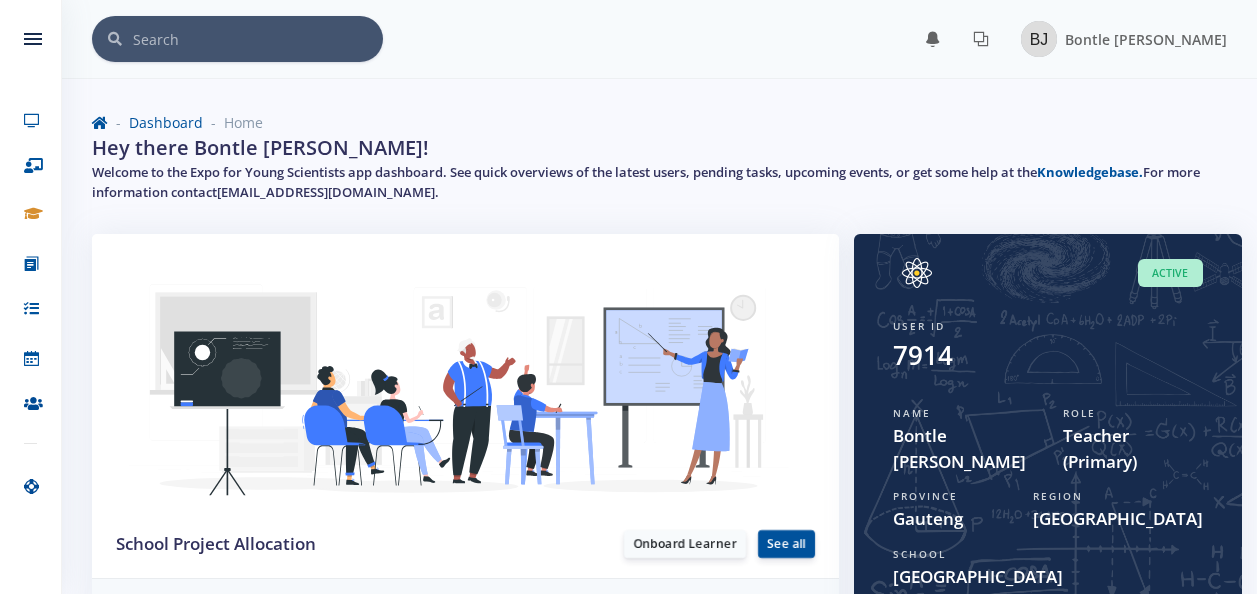 scroll, scrollTop: 0, scrollLeft: 0, axis: both 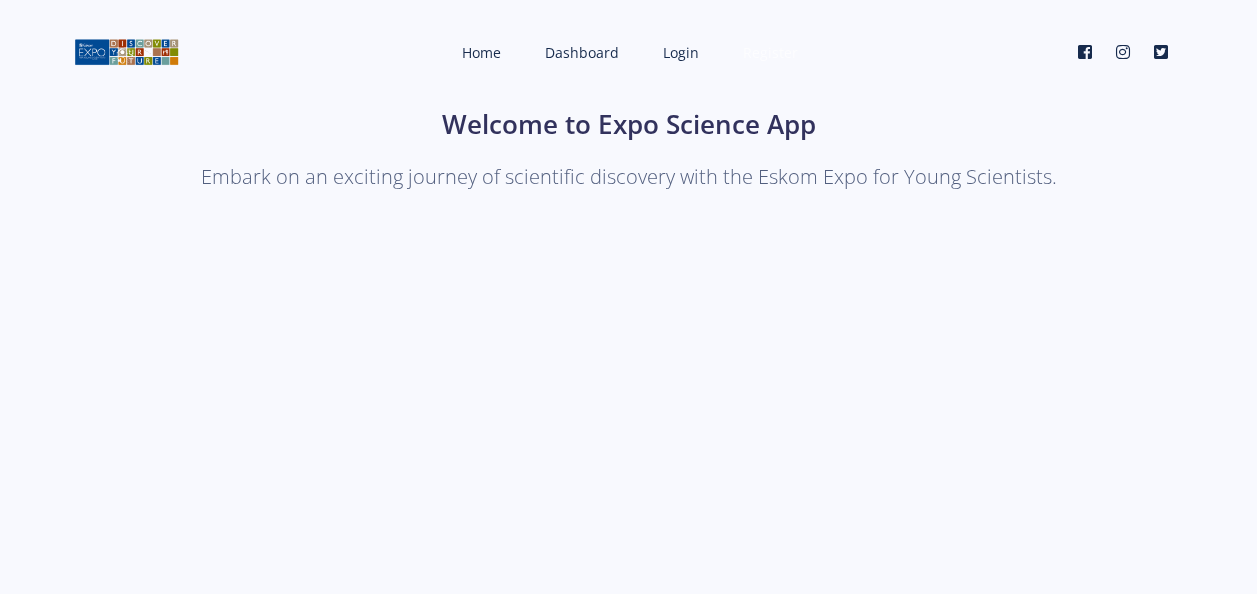click on "Register" at bounding box center (770, 52) 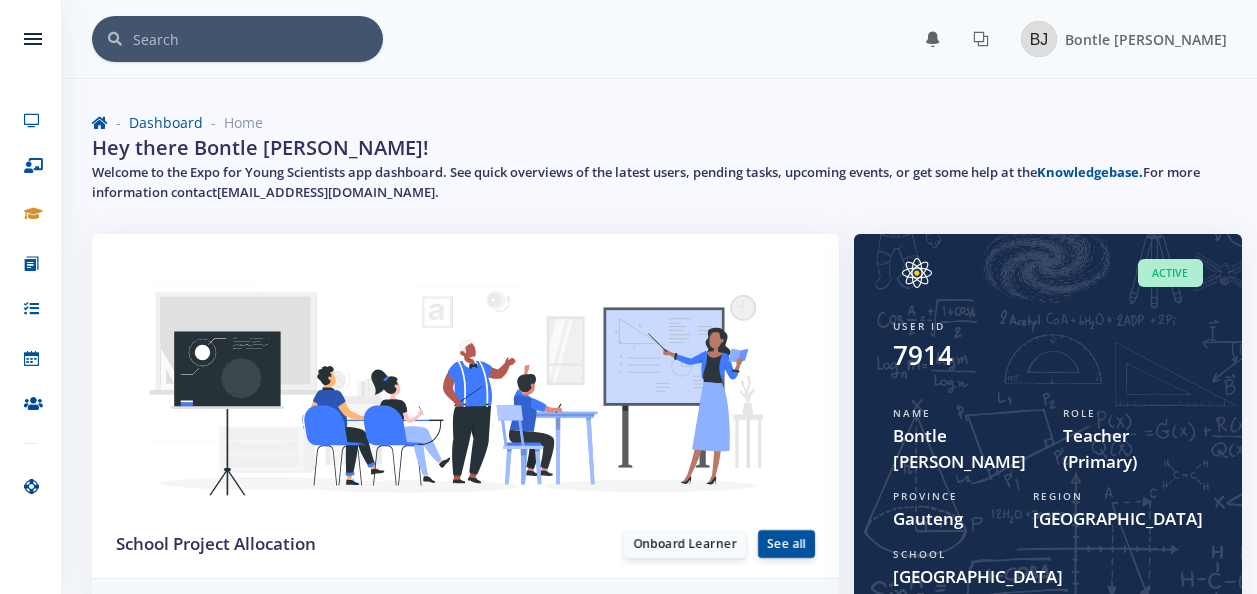 scroll, scrollTop: 0, scrollLeft: 0, axis: both 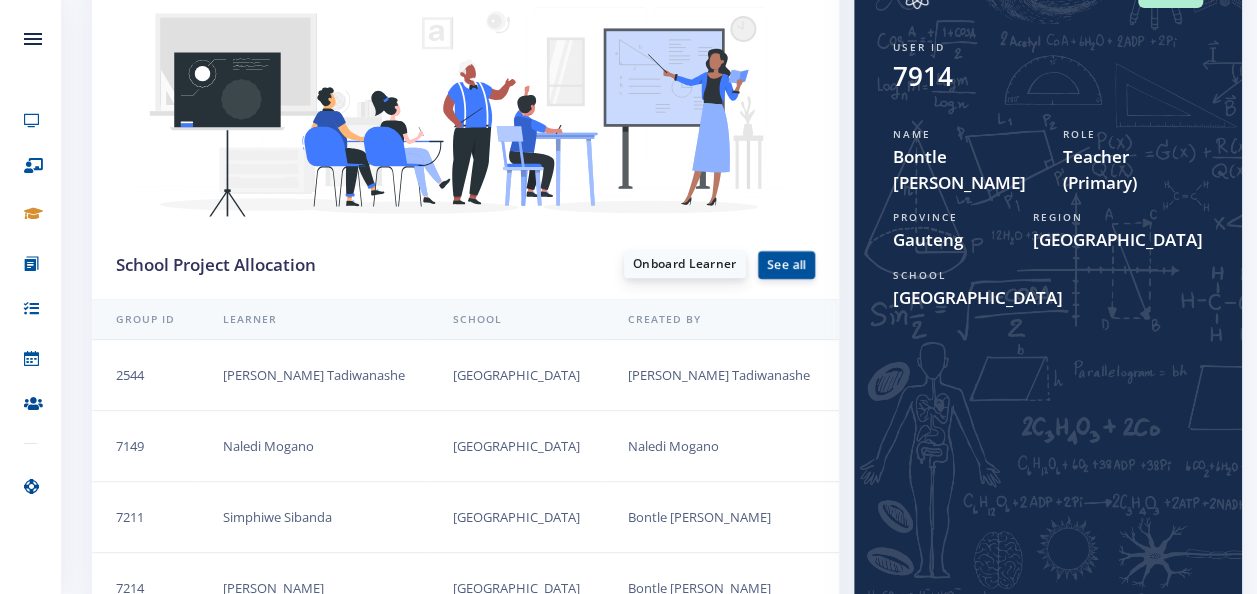 click on "Onboard
Learner" at bounding box center [685, 264] 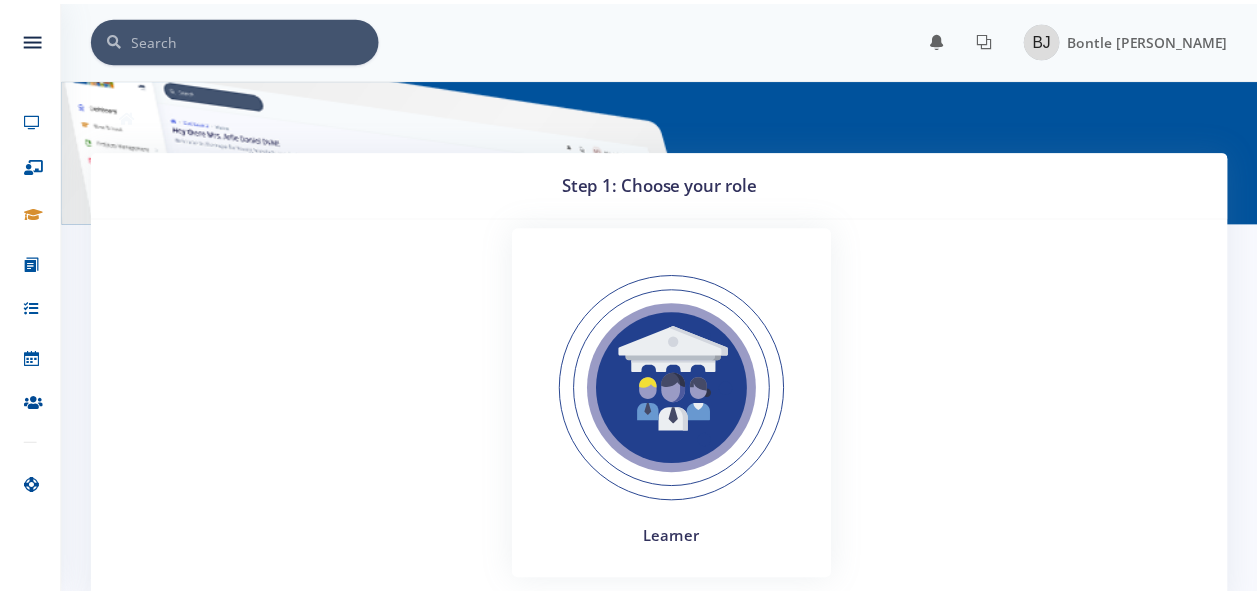 scroll, scrollTop: 0, scrollLeft: 0, axis: both 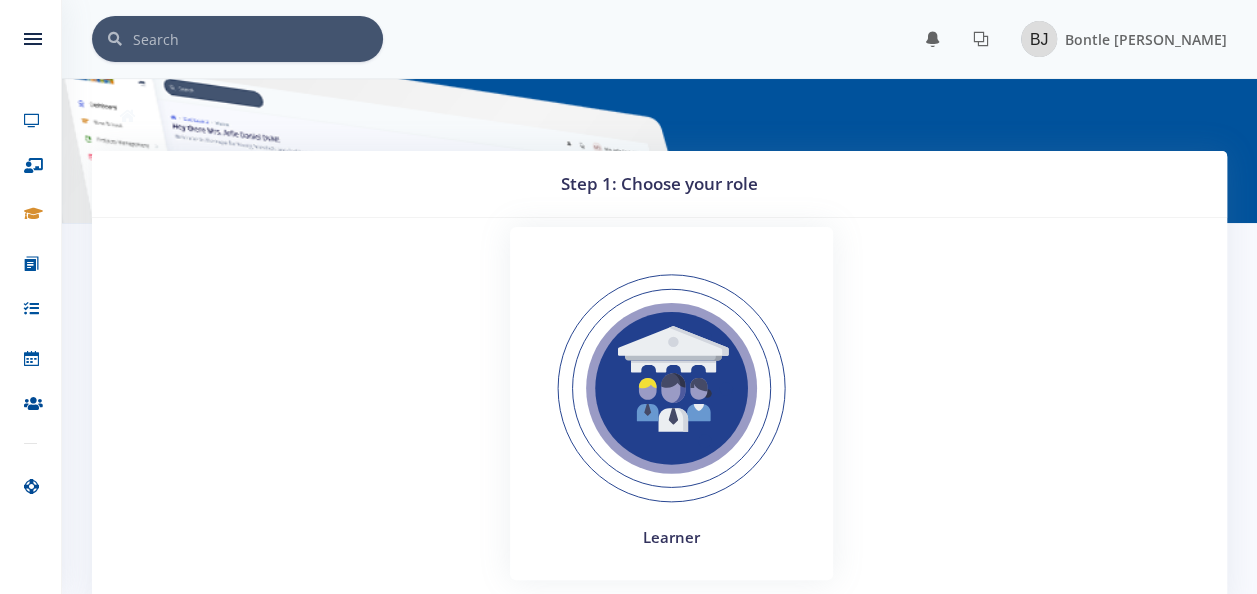 click at bounding box center [671, 388] 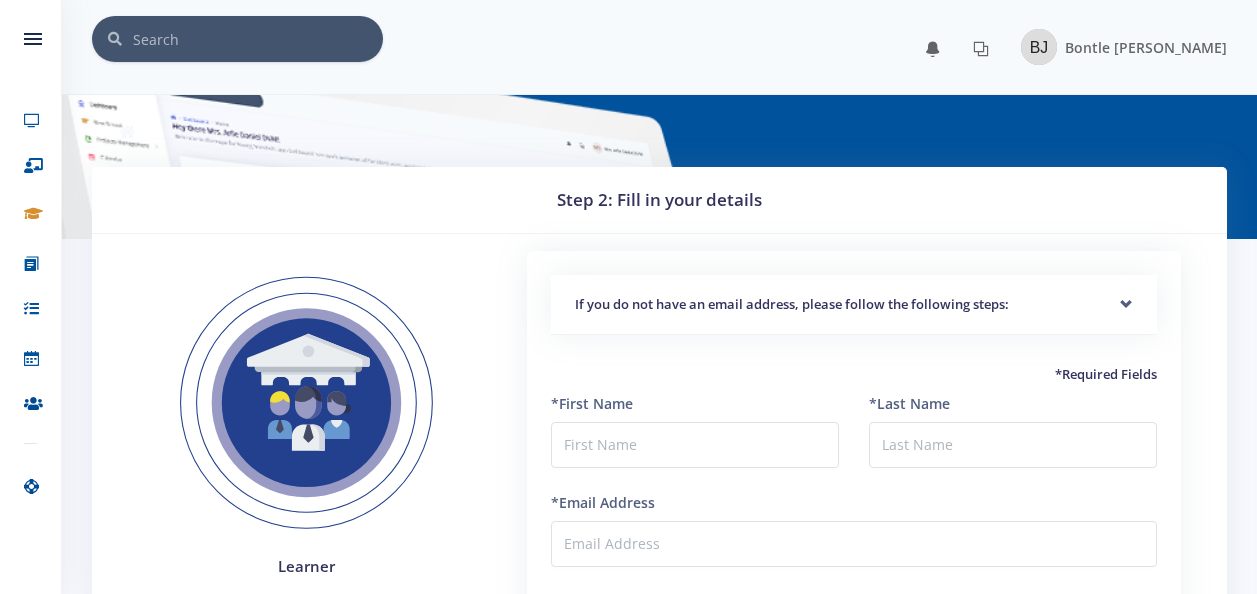 scroll, scrollTop: 0, scrollLeft: 0, axis: both 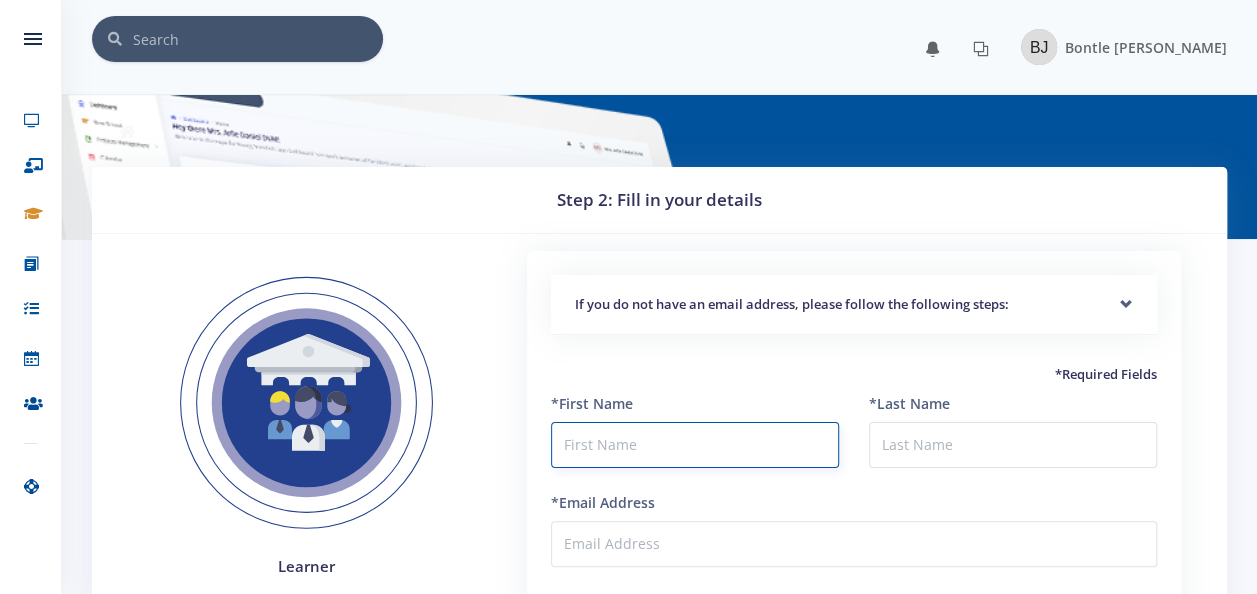 click at bounding box center [695, 445] 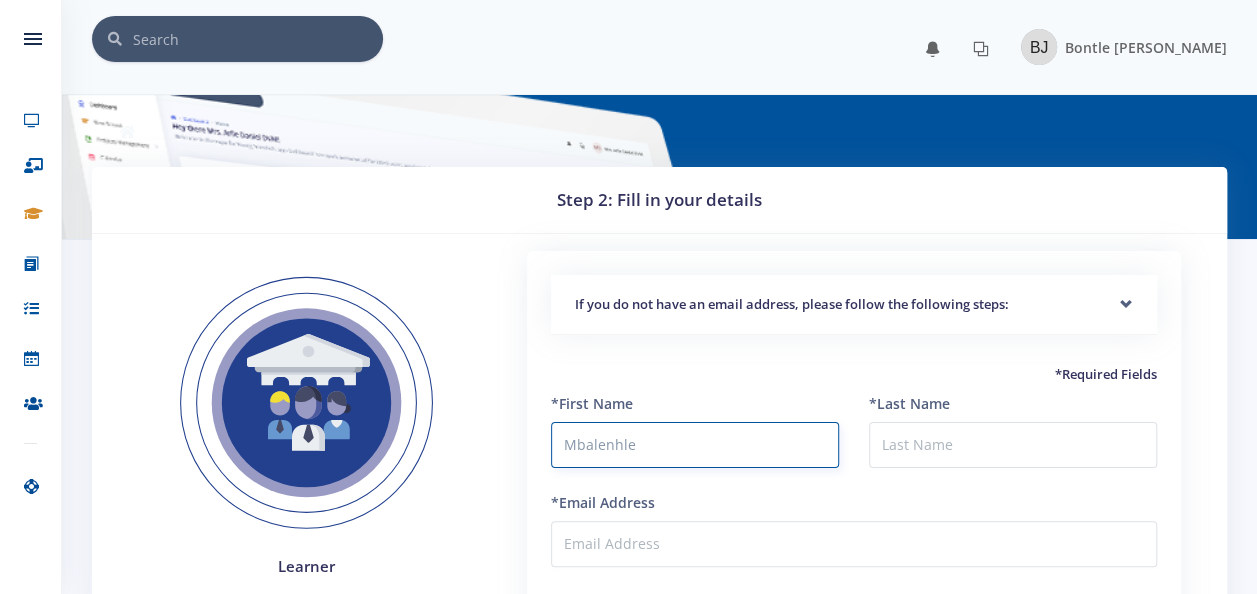 type on "Mbalenhle" 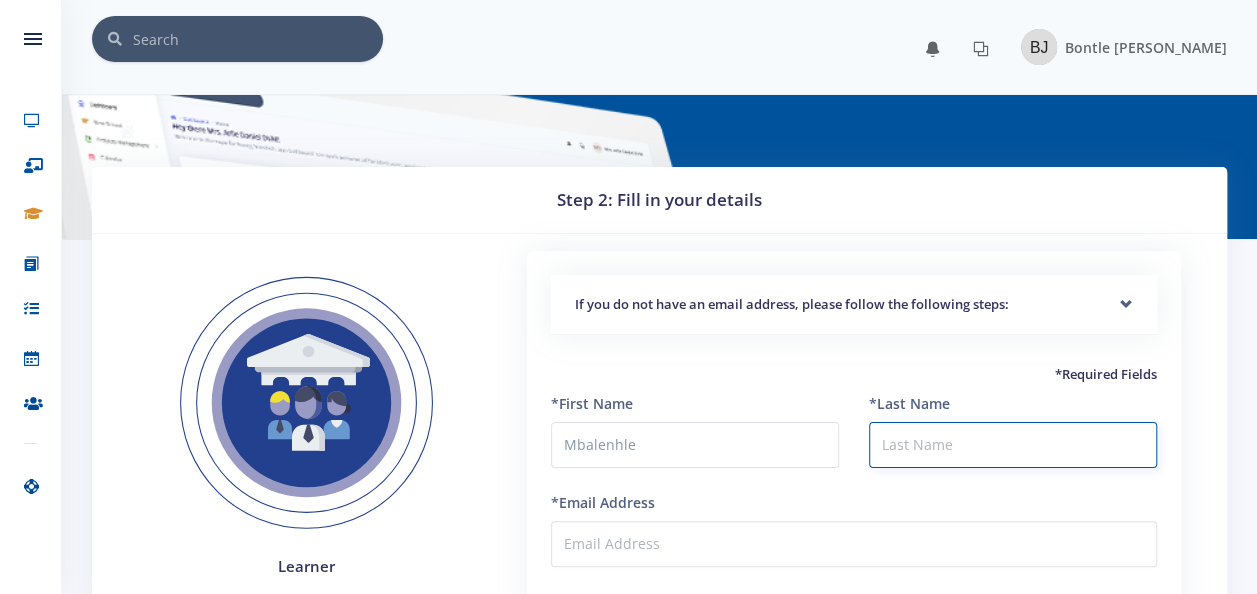 click on "*Last Name" at bounding box center [1013, 445] 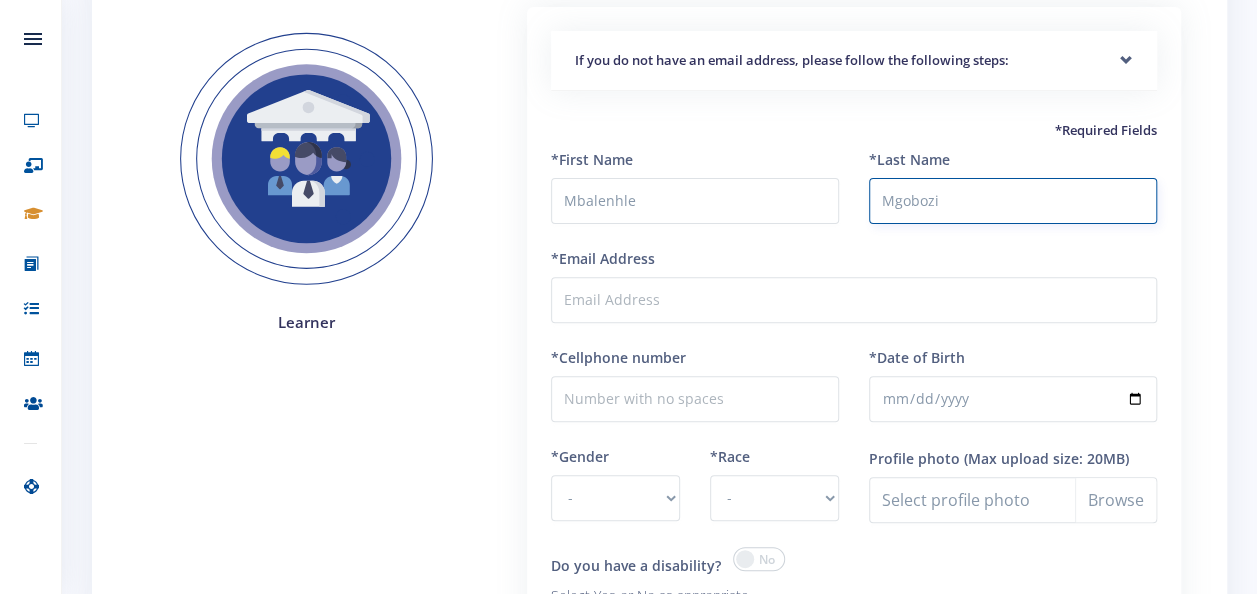 scroll, scrollTop: 280, scrollLeft: 0, axis: vertical 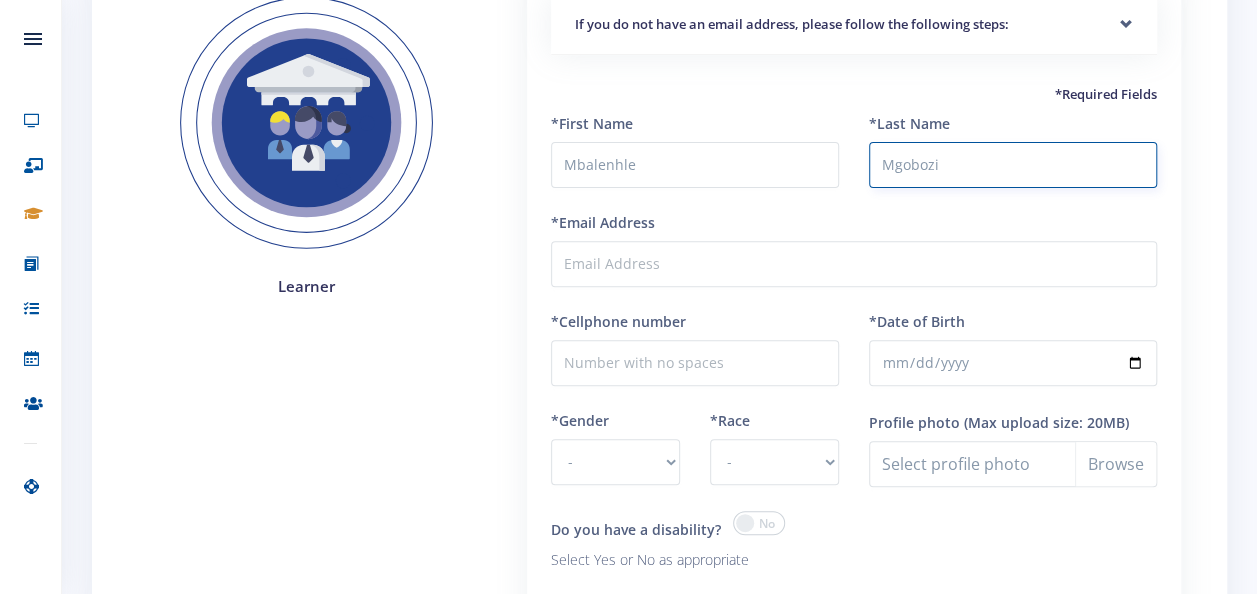 type on "Mgobozi" 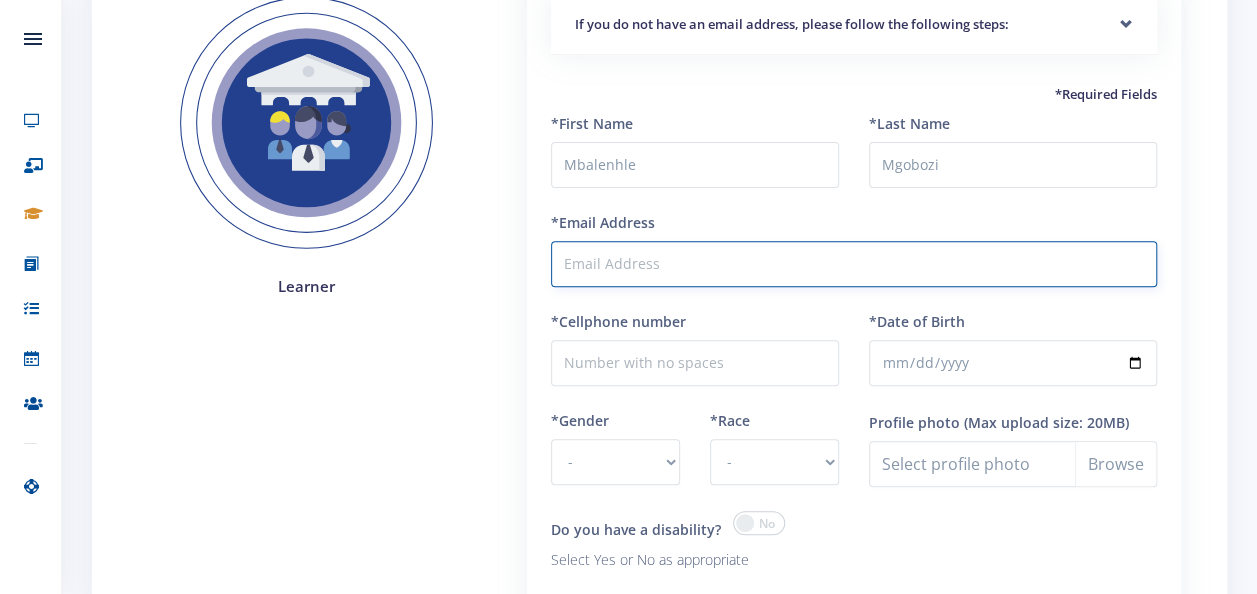 click on "*Email Address" at bounding box center [854, 264] 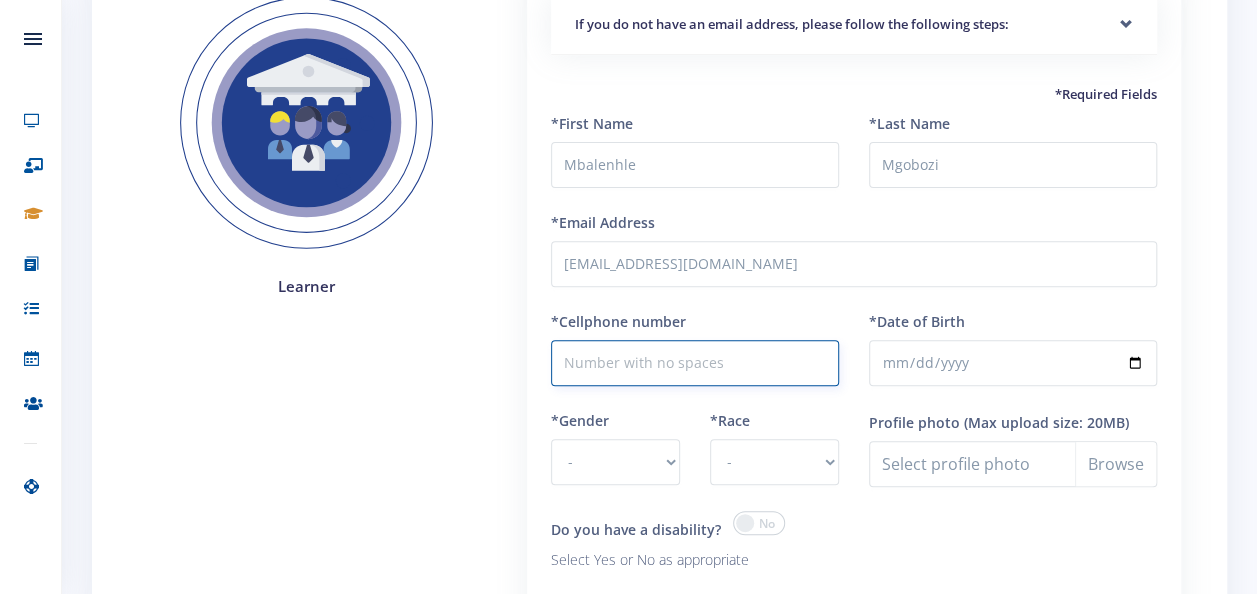 click on "*Cellphone number" at bounding box center (695, 363) 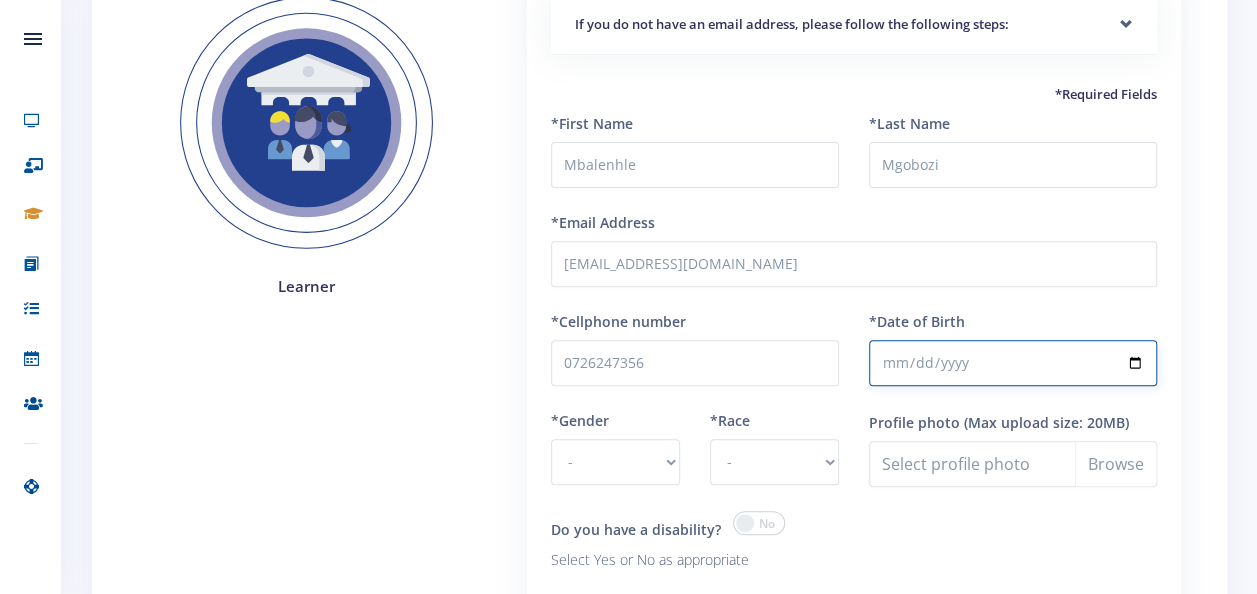 click on "*Date of Birth" at bounding box center (1013, 363) 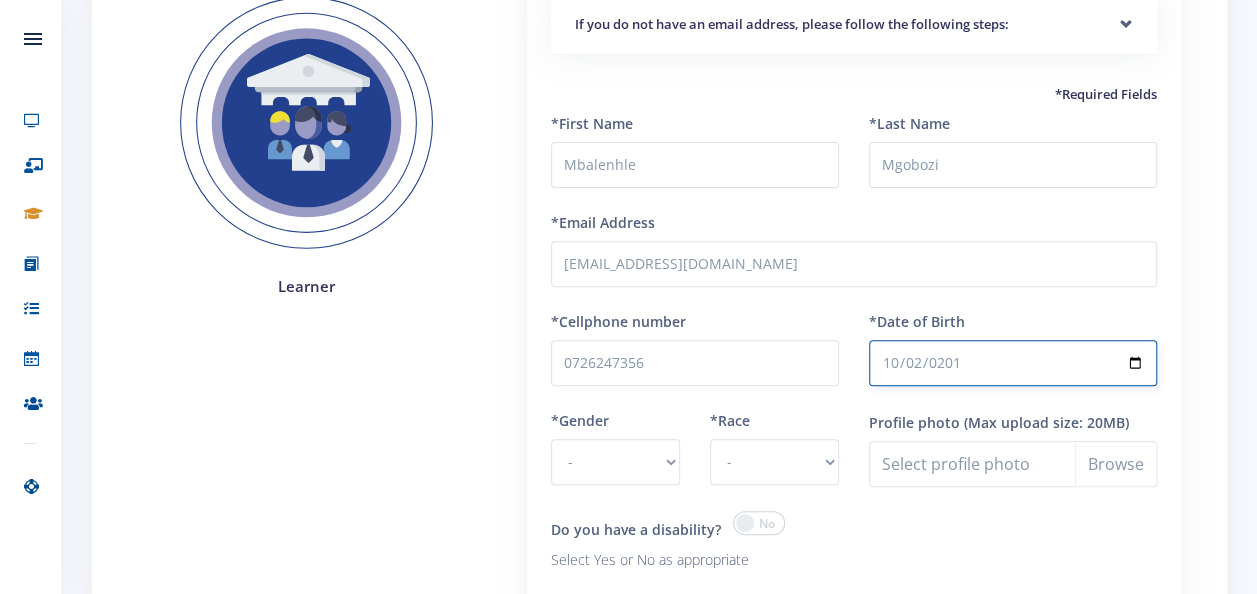 type on "2011-10-02" 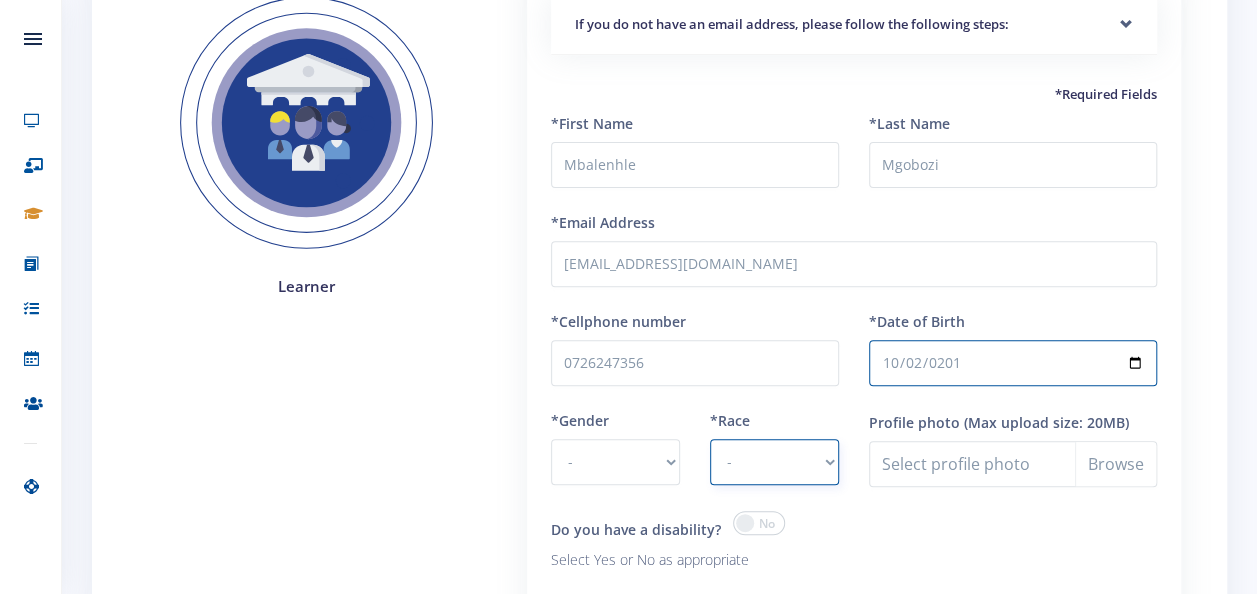click on "-
[DEMOGRAPHIC_DATA]
Coloured
Indian
White
Other" at bounding box center (774, 462) 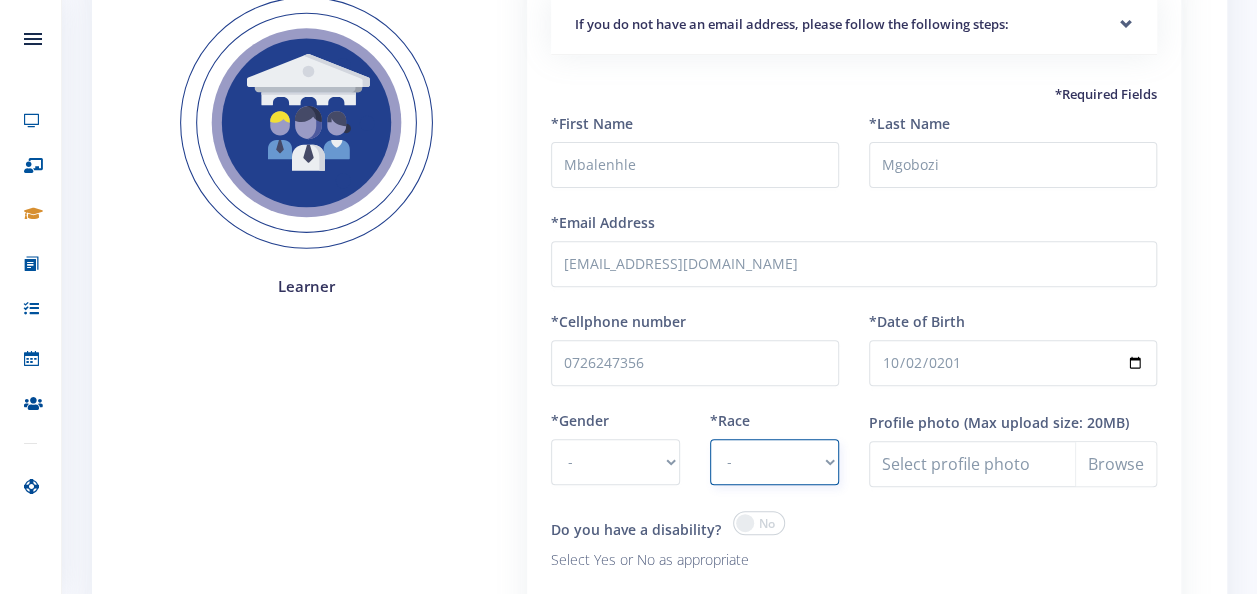 select on "[DEMOGRAPHIC_DATA]" 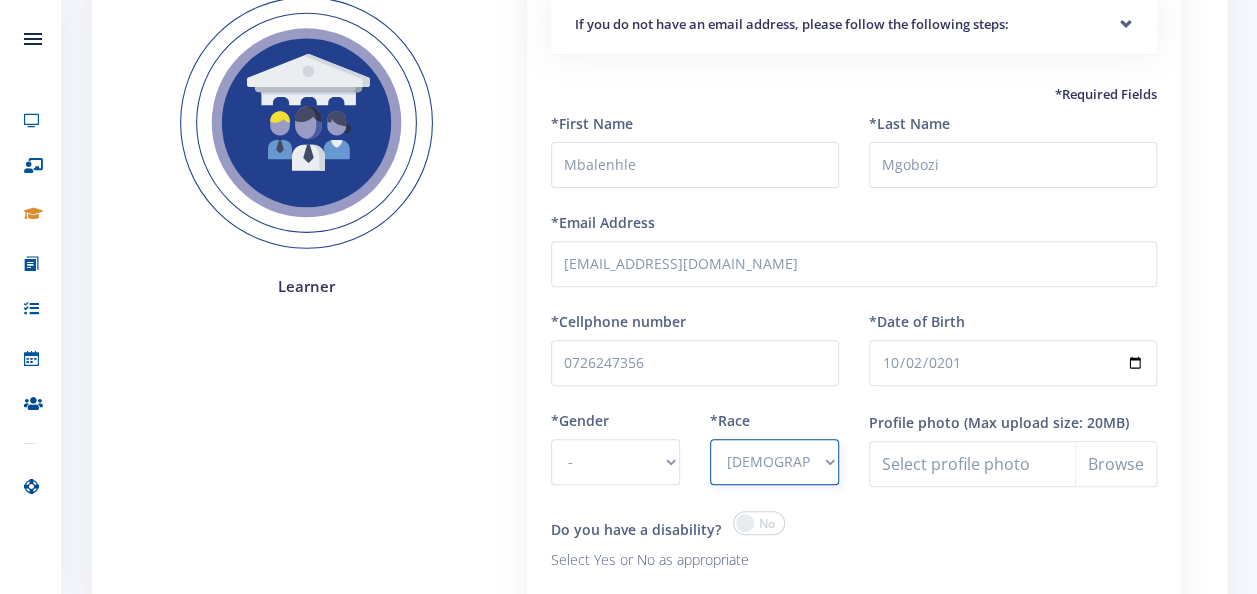 click on "-
[DEMOGRAPHIC_DATA]
Coloured
Indian
White
Other" at bounding box center (774, 462) 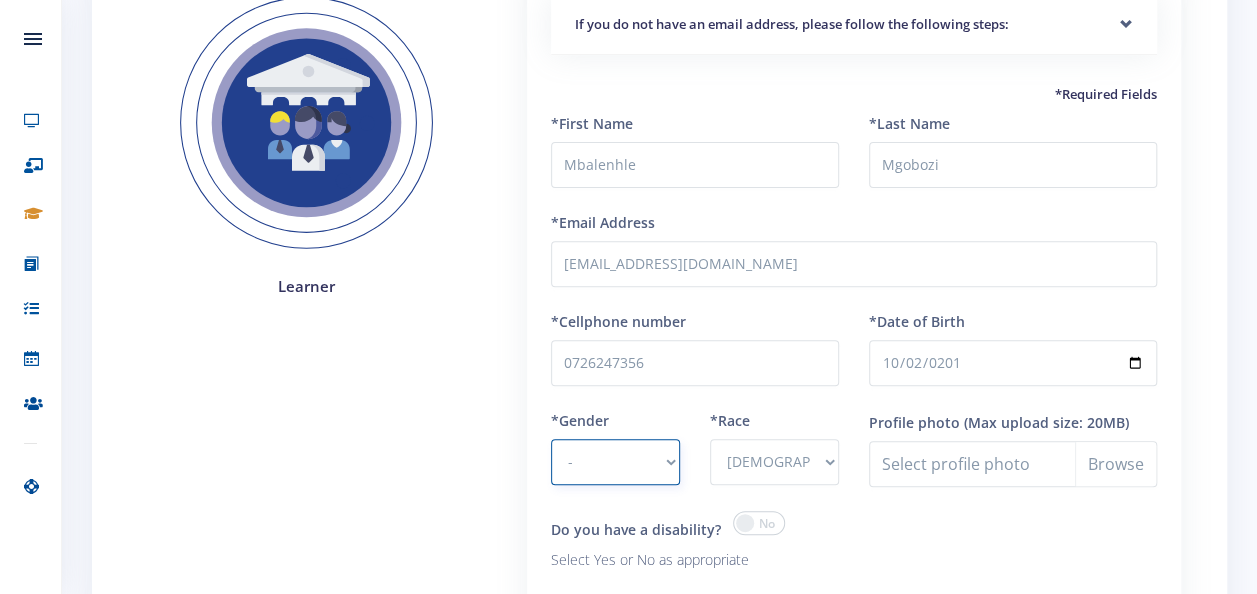 click on "-
Male
Female" at bounding box center [615, 462] 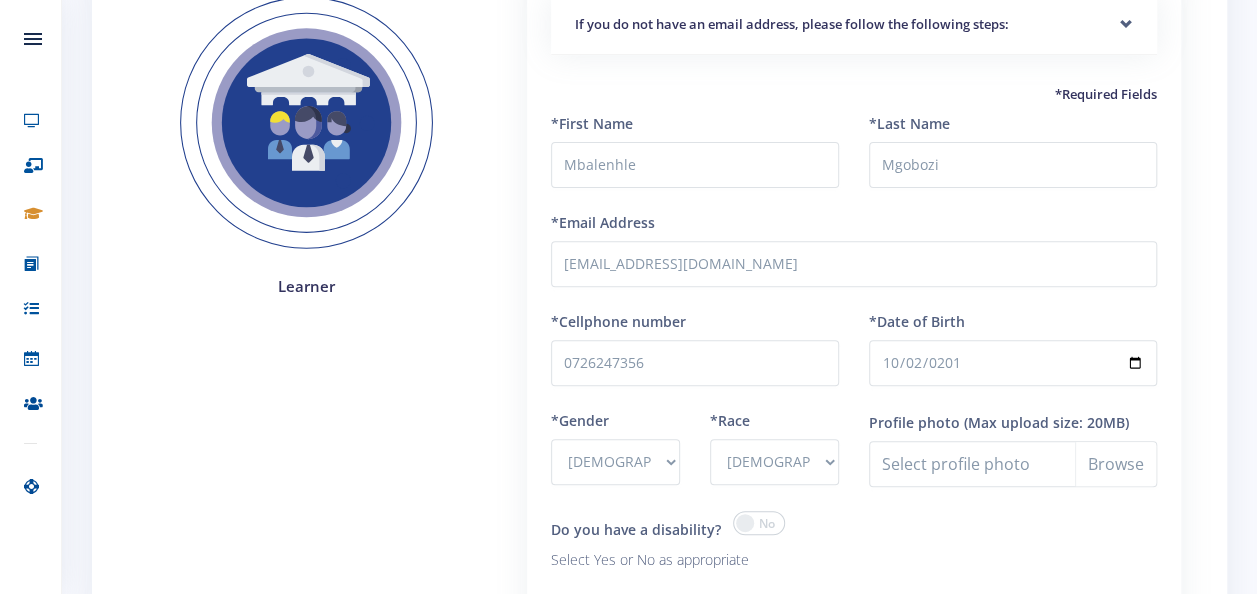 click at bounding box center (759, 523) 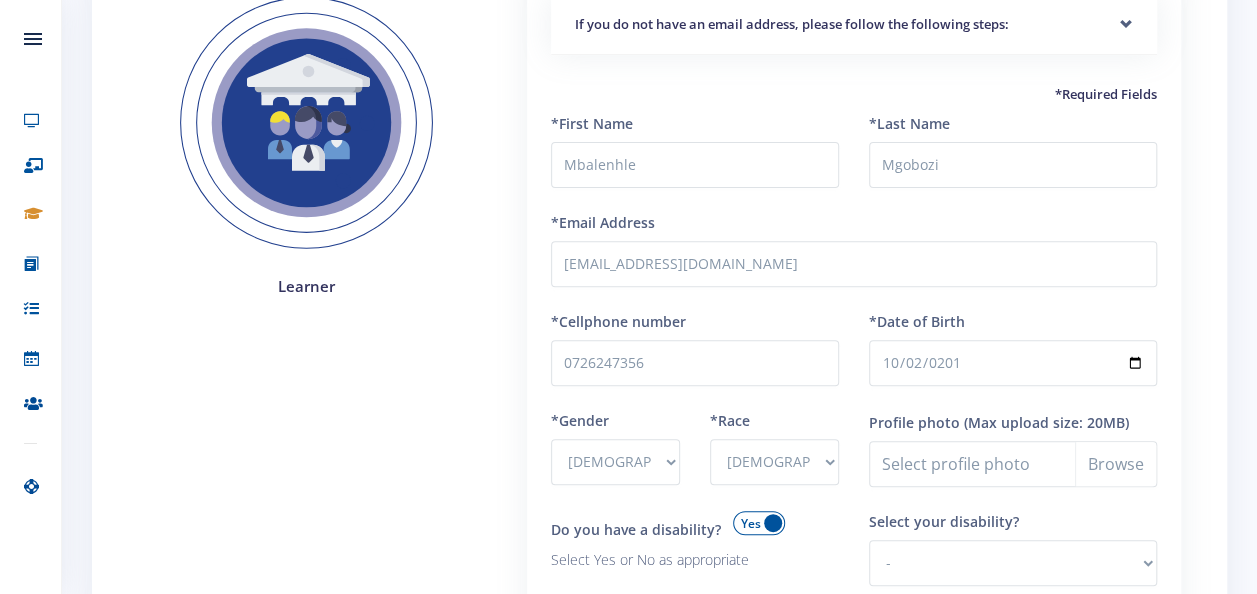 click at bounding box center [759, 523] 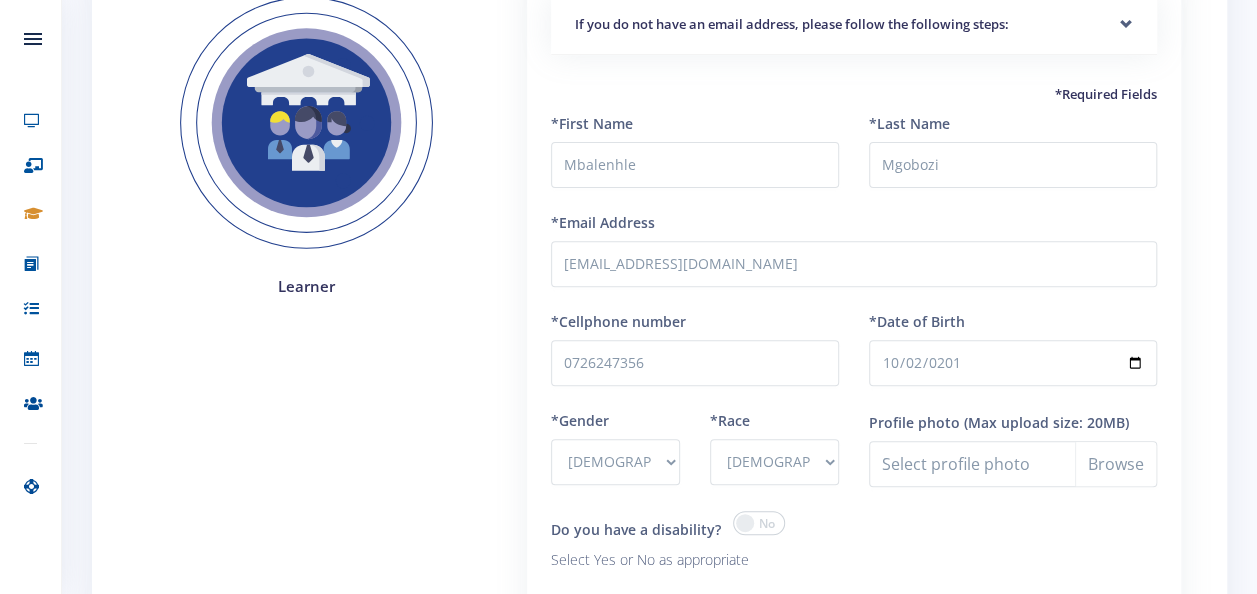 click on "Step 2: Fill in your details
Learner
- Male" at bounding box center (659, 328) 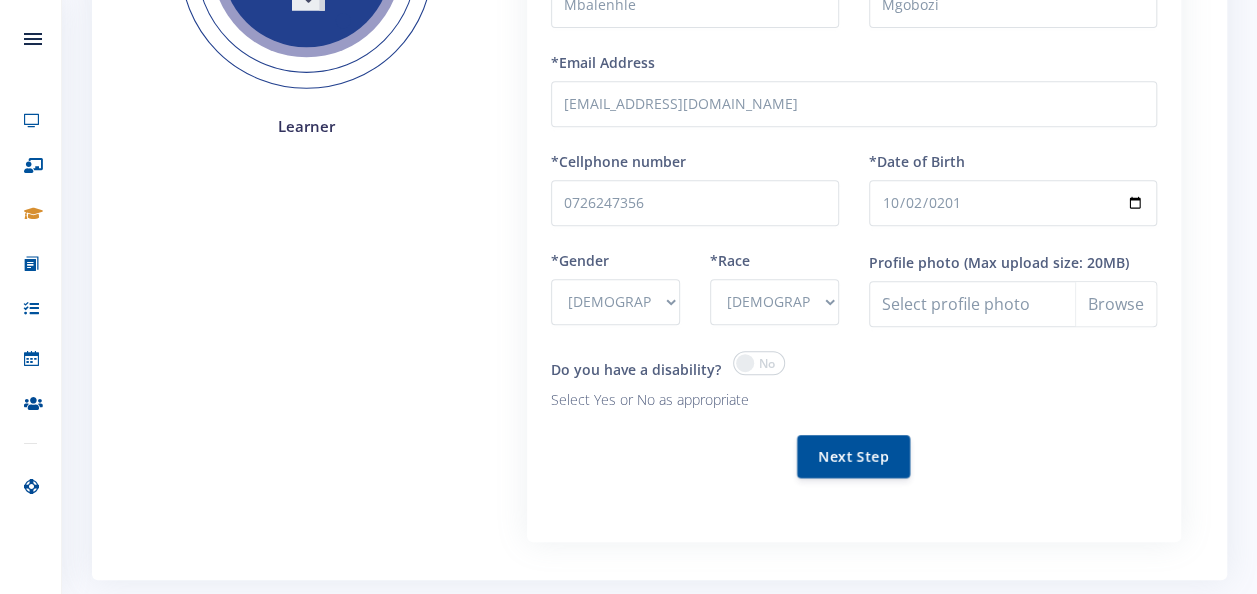 scroll, scrollTop: 456, scrollLeft: 0, axis: vertical 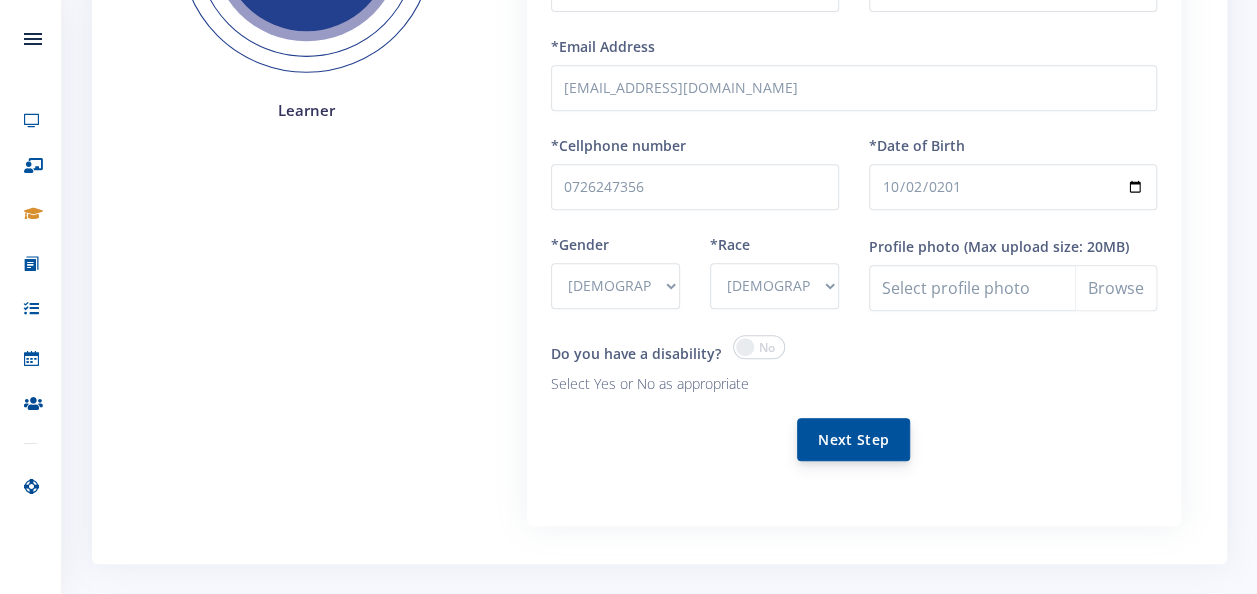 click on "Next
Step" at bounding box center [853, 439] 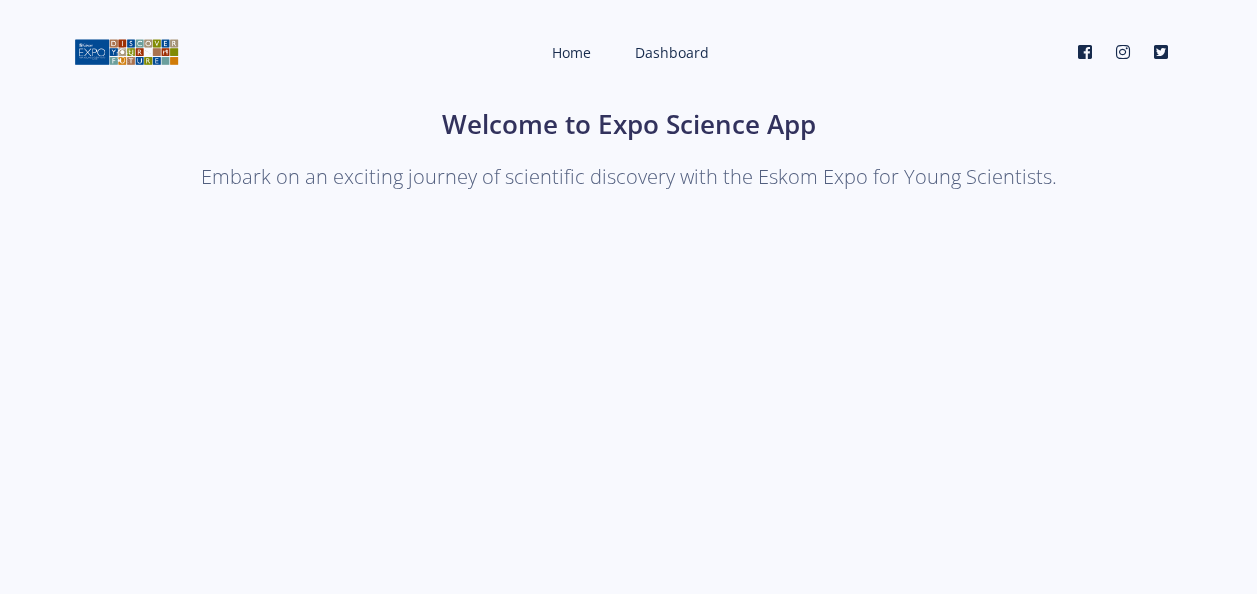 scroll, scrollTop: 0, scrollLeft: 0, axis: both 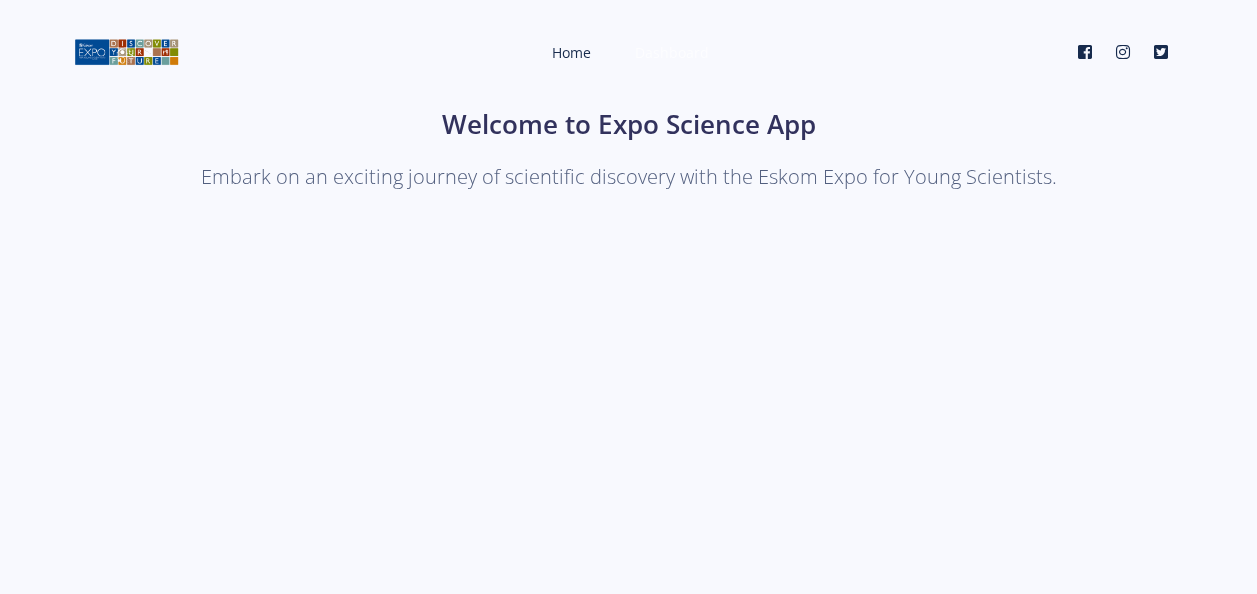 click on "Dashboard" at bounding box center (672, 52) 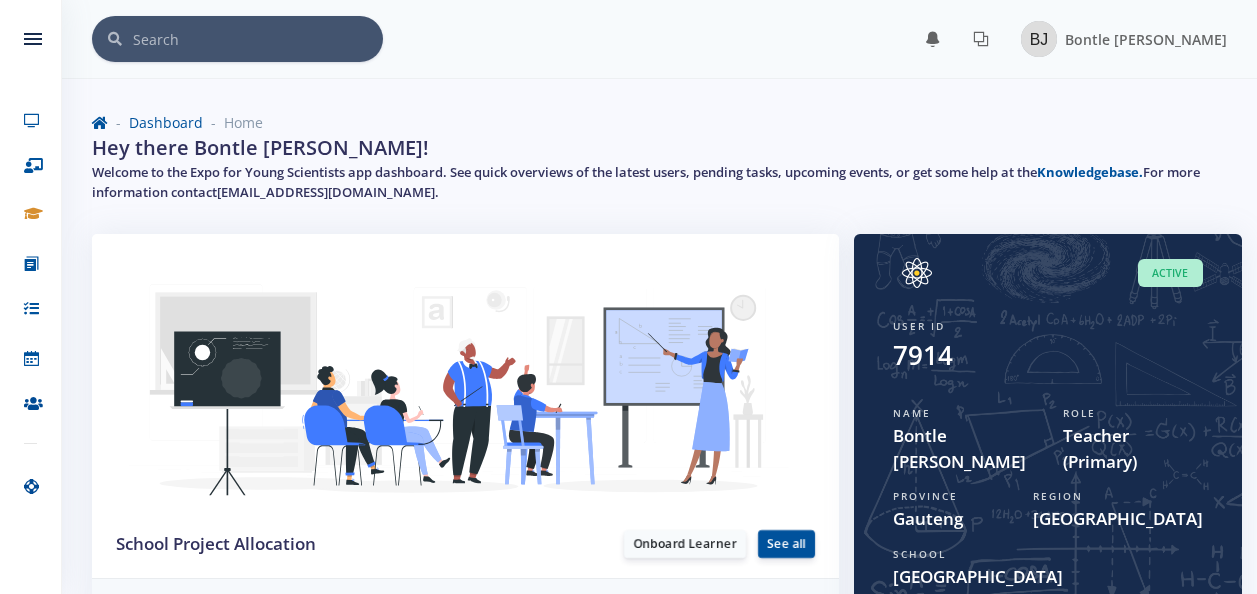 scroll, scrollTop: 0, scrollLeft: 0, axis: both 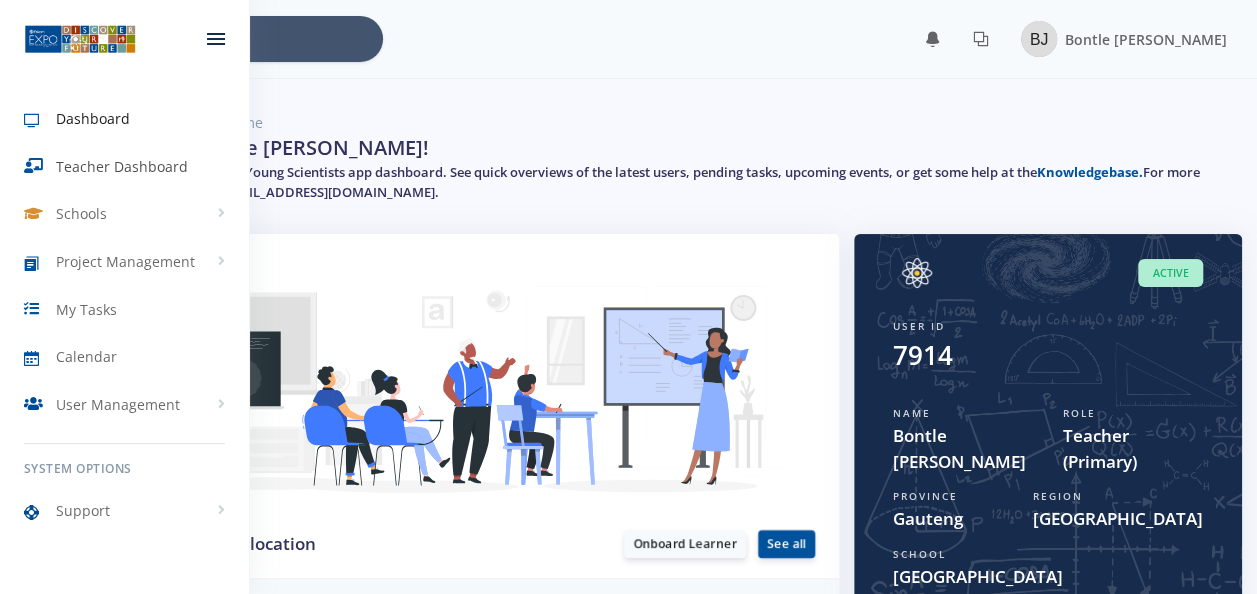 click on "Teacher Dashboard" at bounding box center (122, 166) 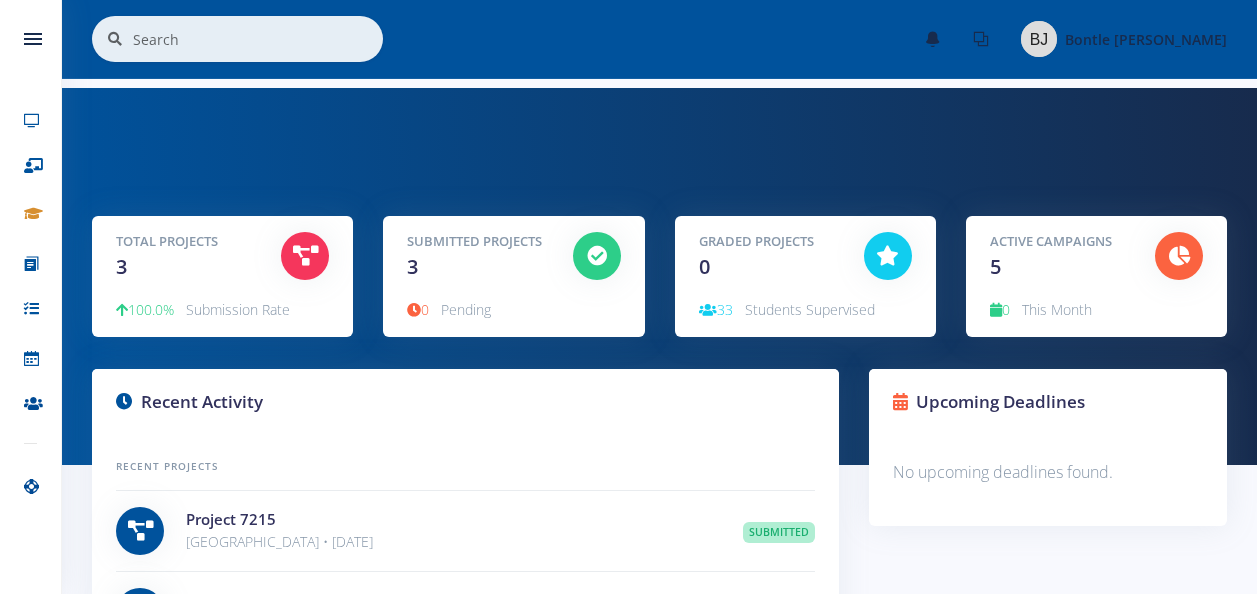 scroll, scrollTop: 0, scrollLeft: 0, axis: both 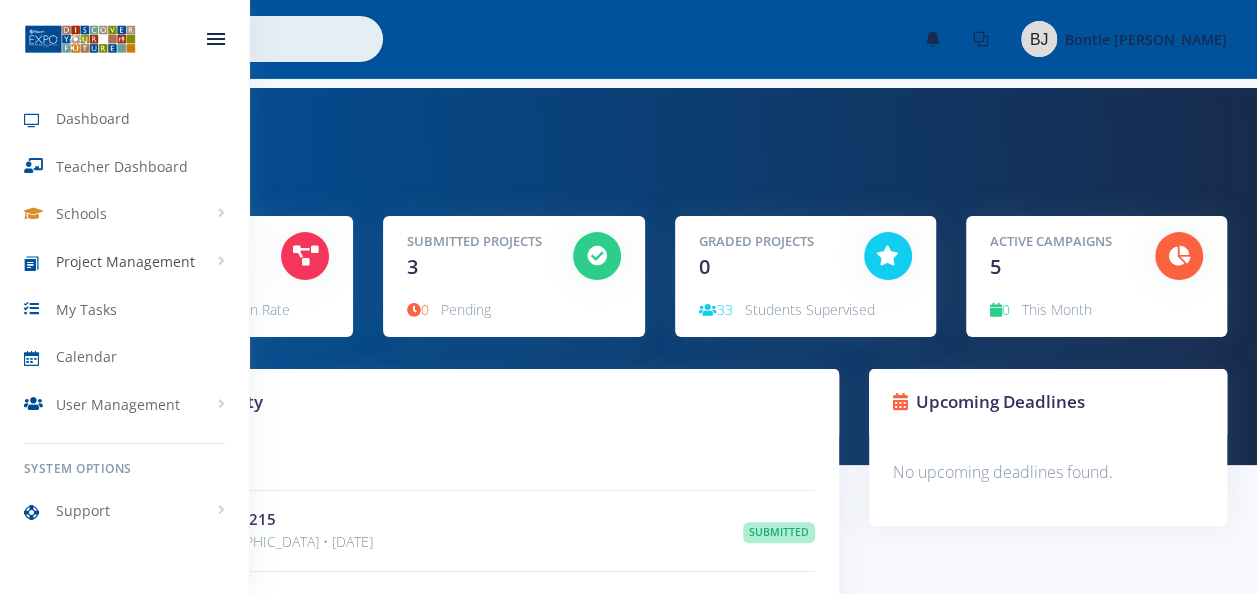 click on "Project Management" at bounding box center (125, 261) 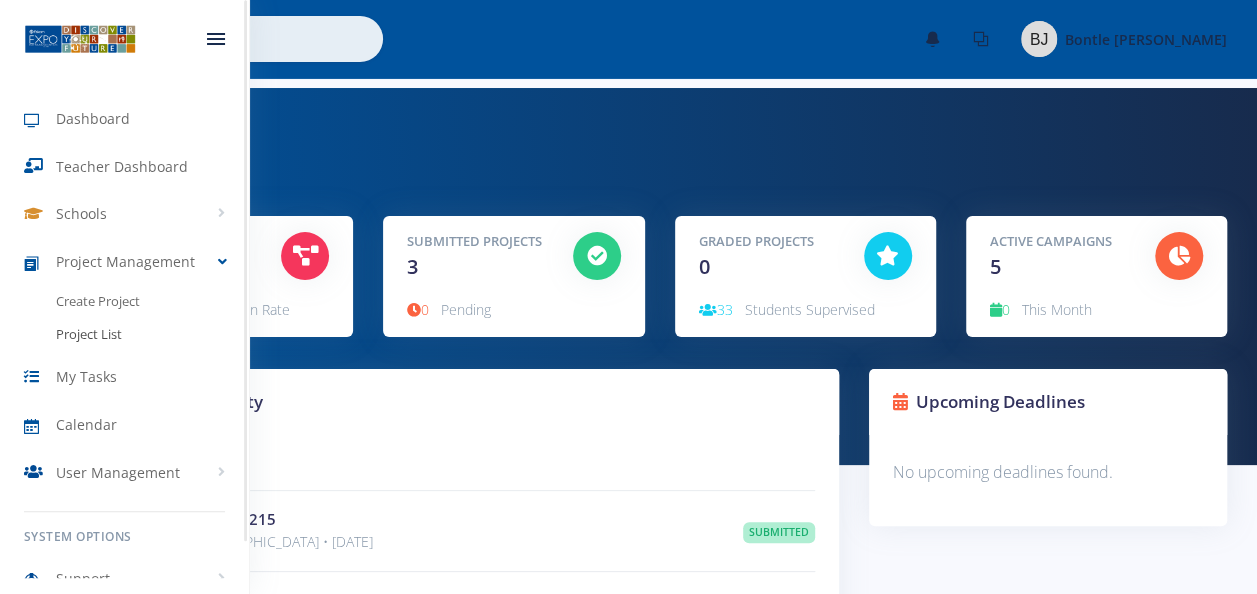 click on "Project List" at bounding box center [89, 335] 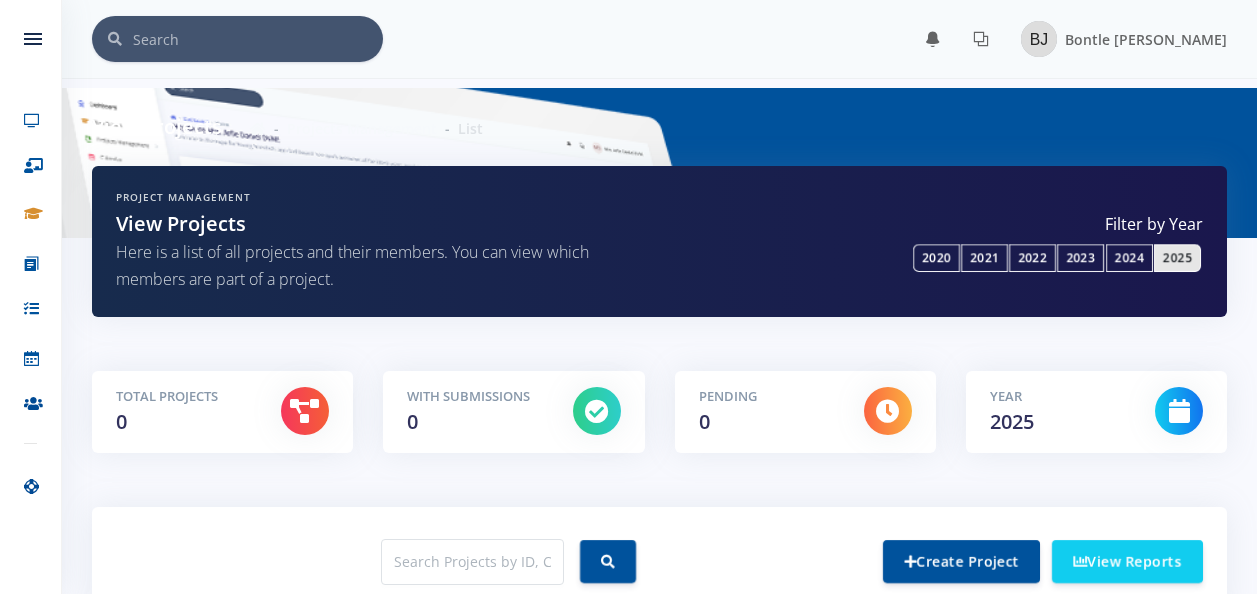scroll, scrollTop: 0, scrollLeft: 0, axis: both 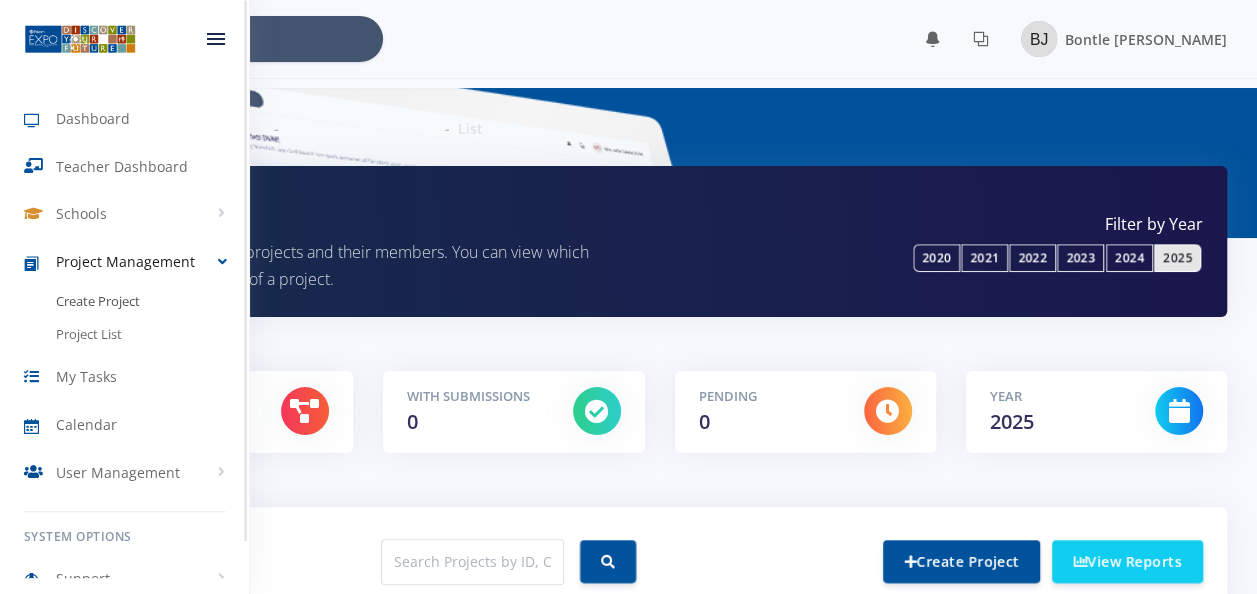 click on "Create Project" at bounding box center (98, 302) 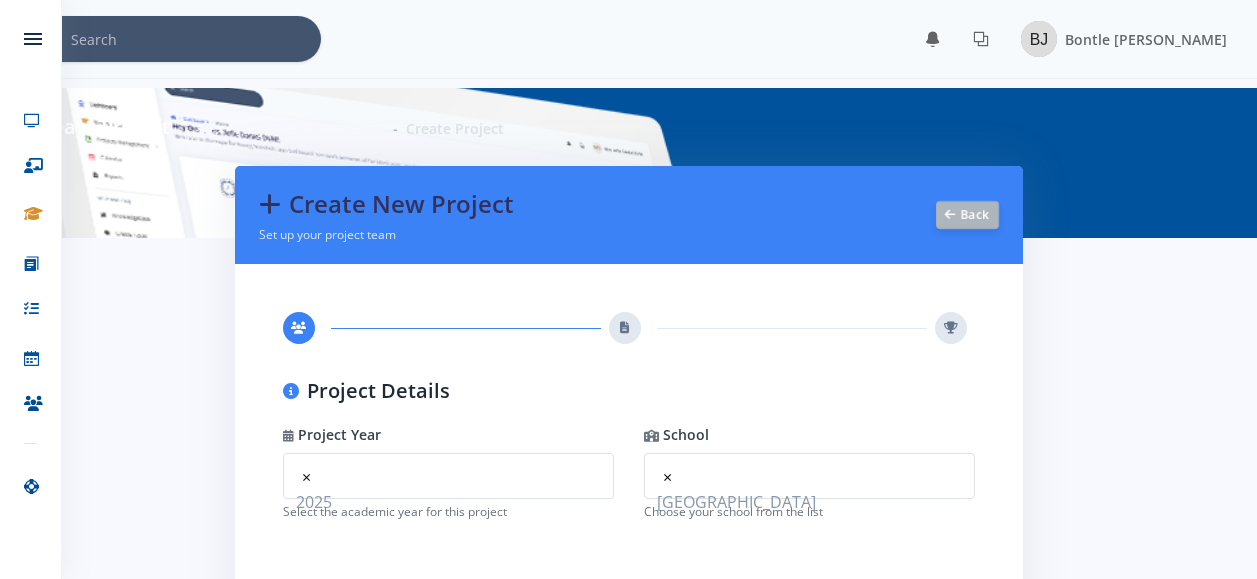 scroll, scrollTop: 0, scrollLeft: 0, axis: both 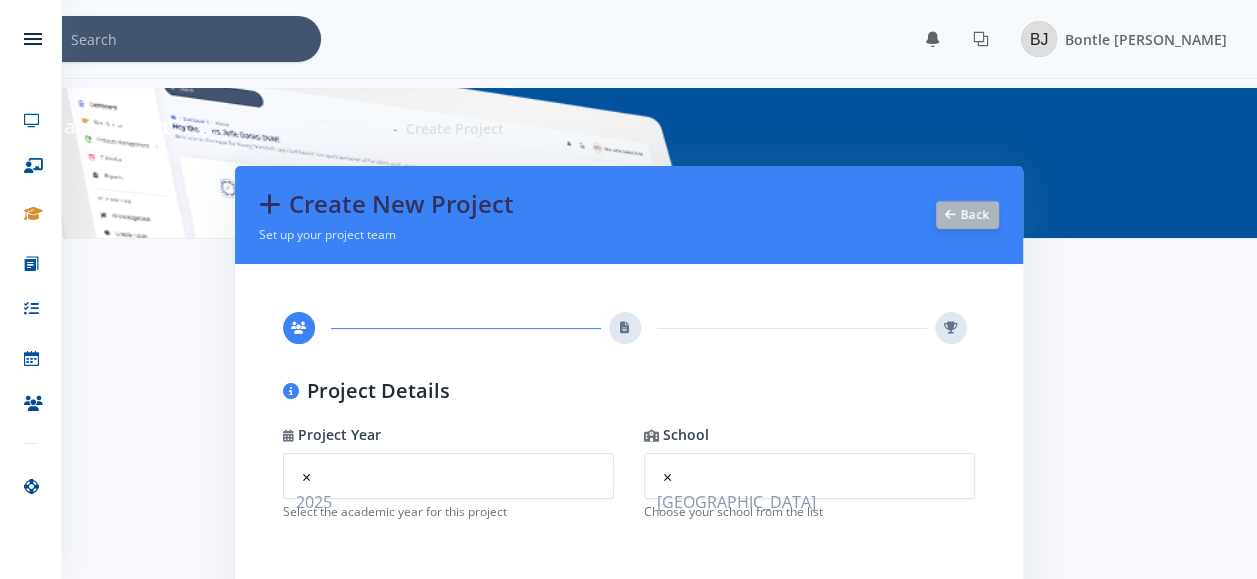 click on "Create New Project
Set up your project team
Back
2025 2024 2023 2022" at bounding box center [628, 2646] 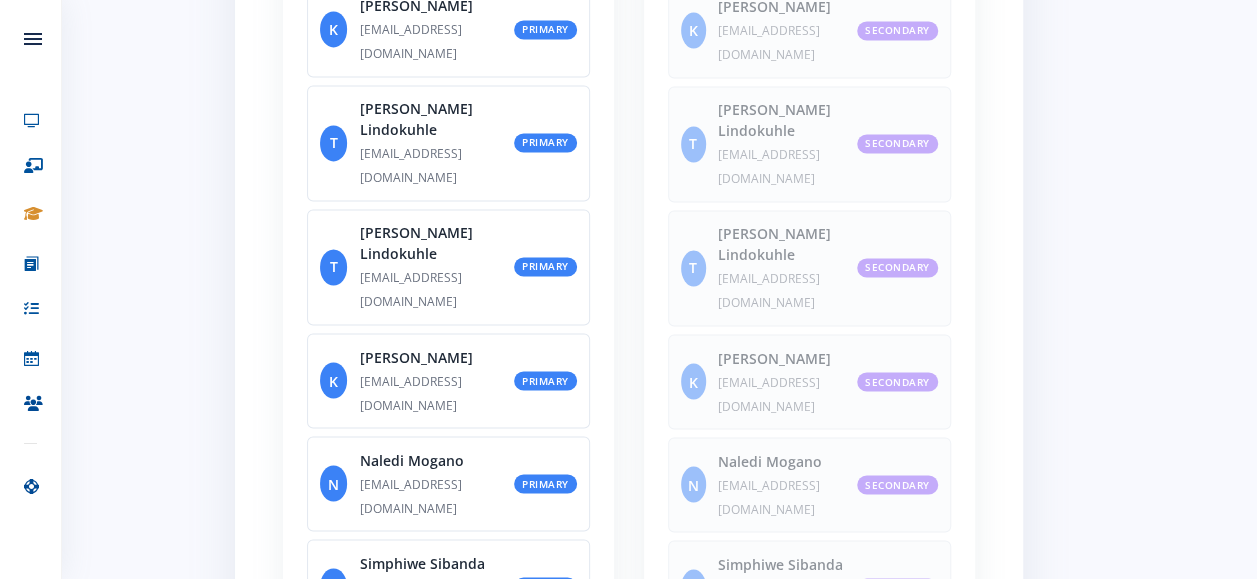 scroll, scrollTop: 1409, scrollLeft: 0, axis: vertical 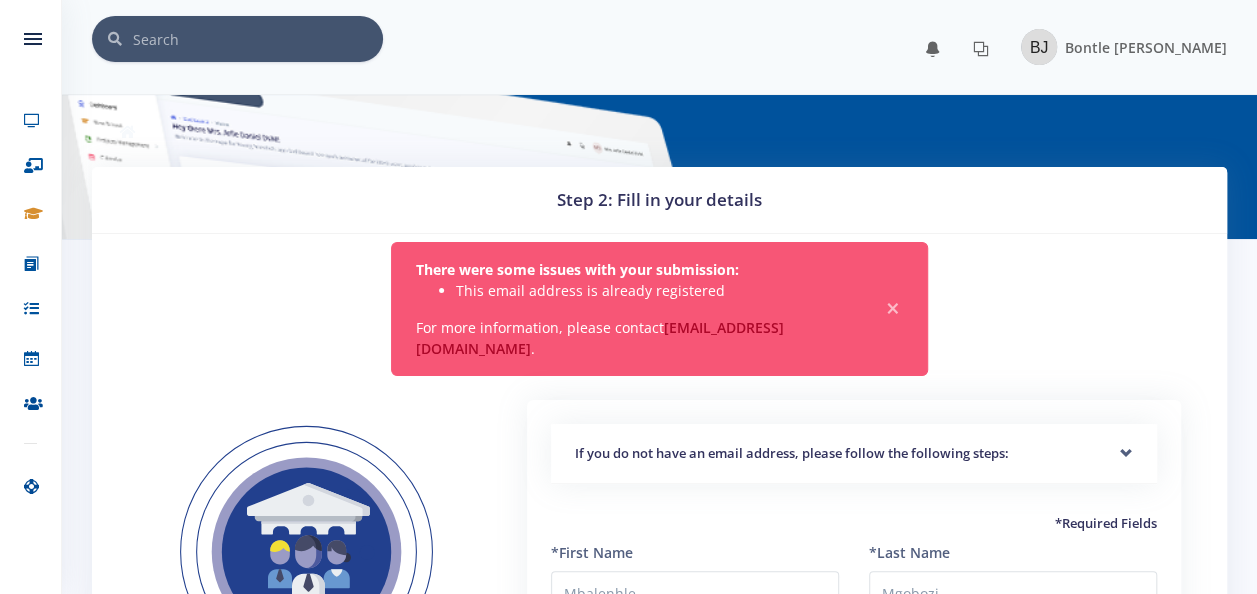 click on "If you do not have an email address, please follow the
following steps:" at bounding box center [854, 454] 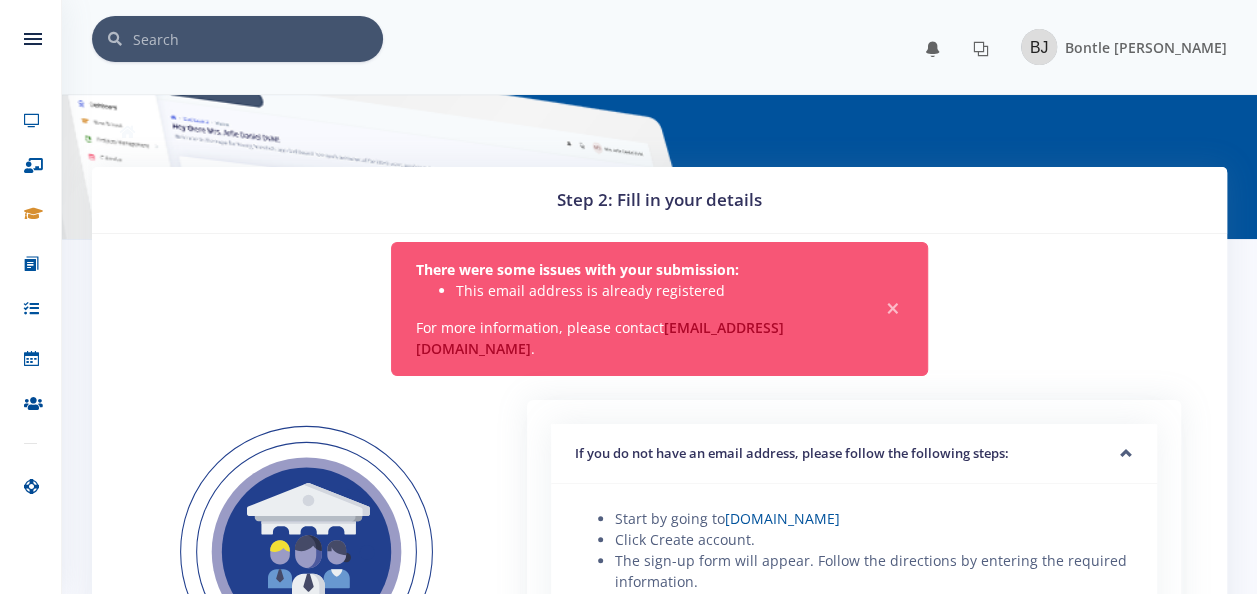 click on "If you do not have an email address, please follow the
following steps:
Start by going to  www.gmail.com
Click Create account.
The sign-up form will appear. Follow the directions by entering
the required information." at bounding box center [854, 950] 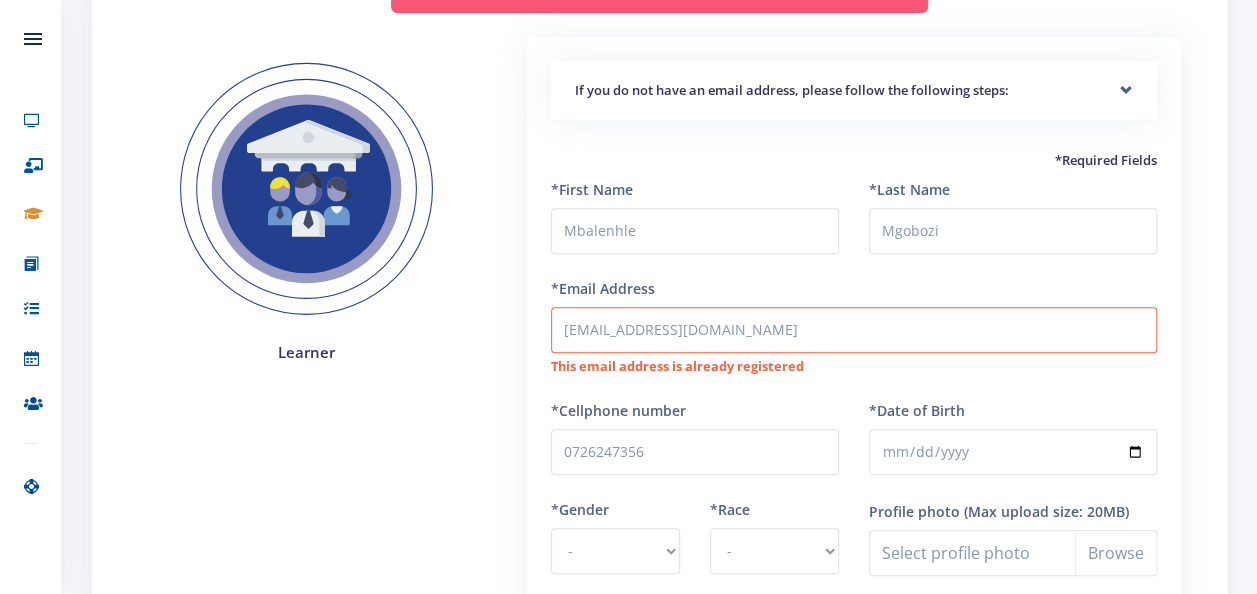 scroll, scrollTop: 400, scrollLeft: 0, axis: vertical 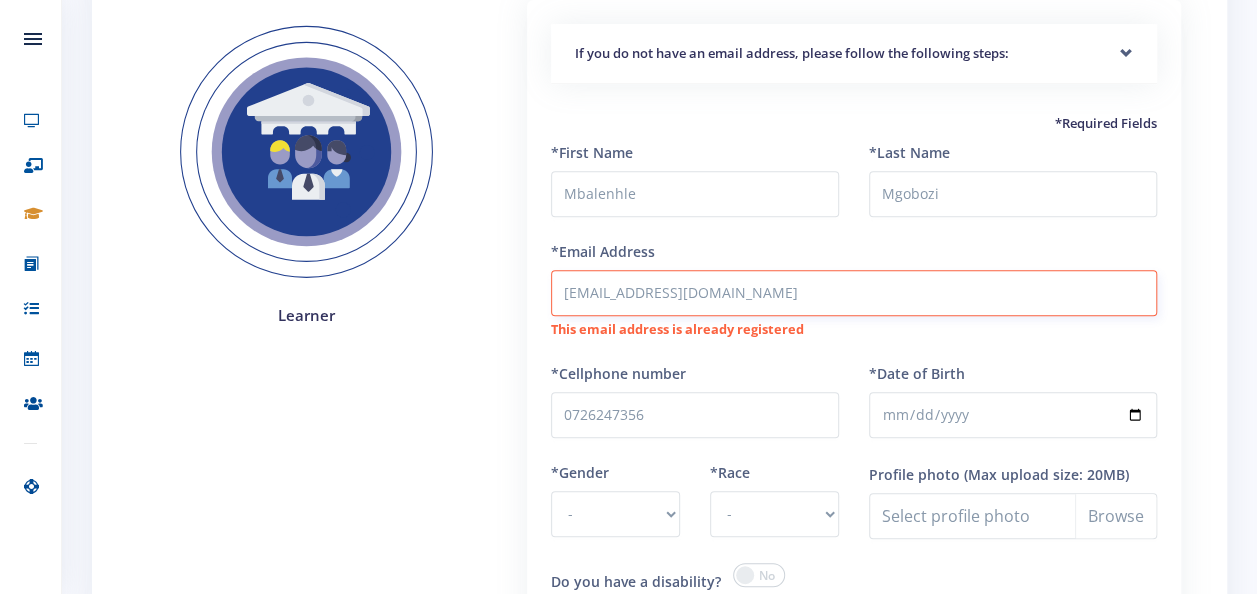 click on "bontlejohannah@gmail.com" at bounding box center [854, 293] 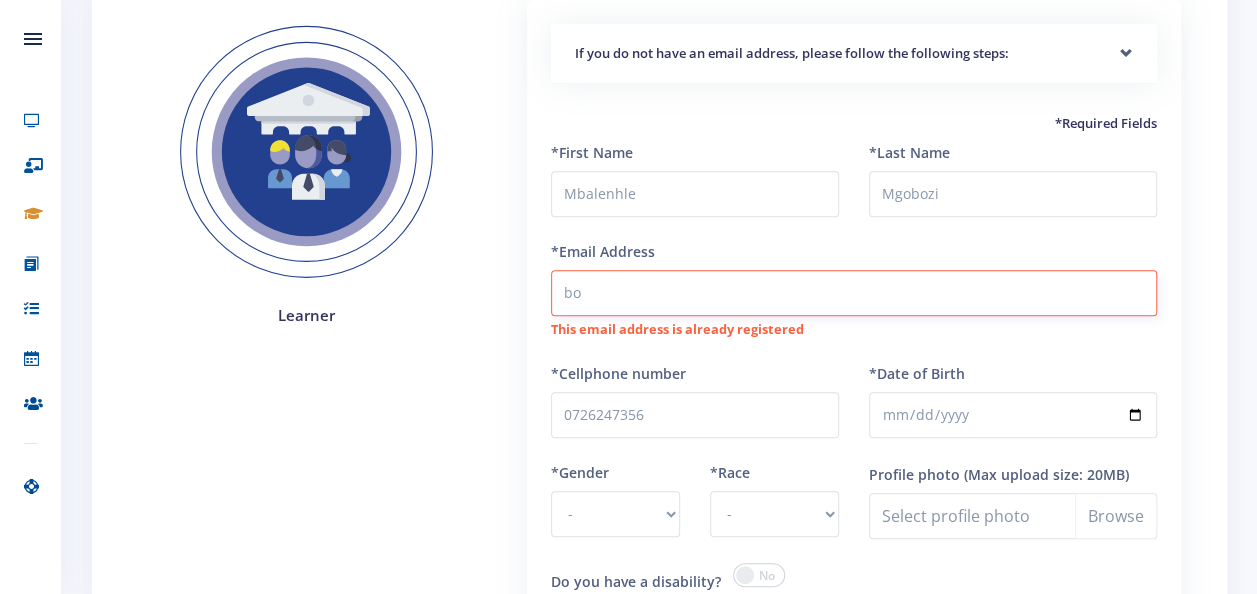 type on "b" 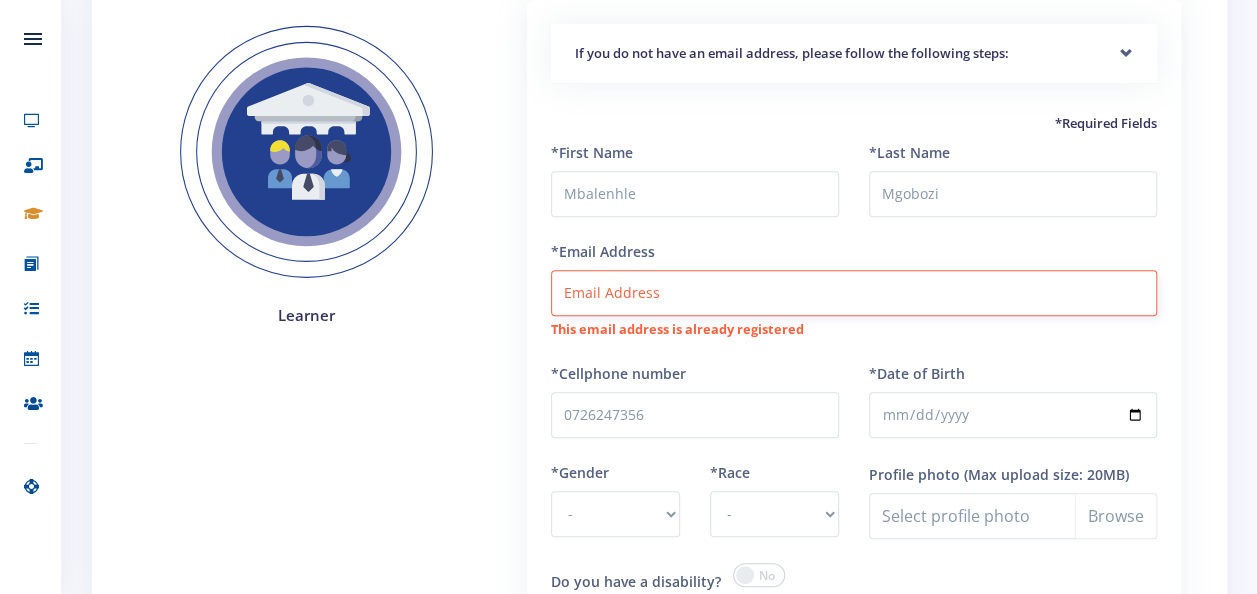 click on "*Email Address" at bounding box center [854, 293] 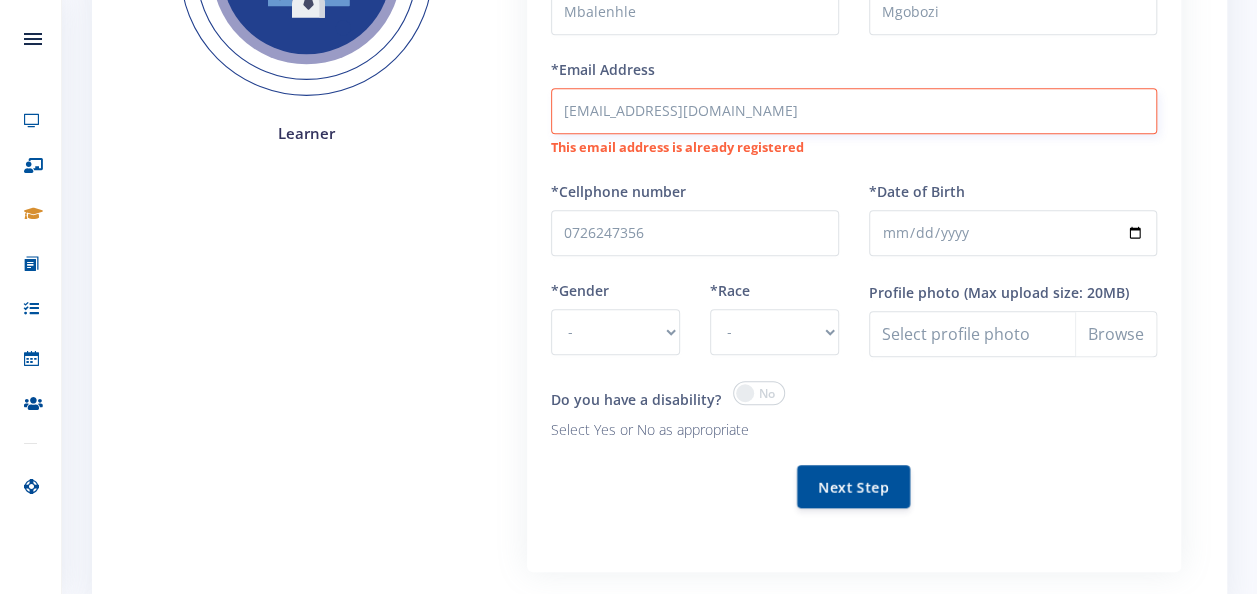 scroll, scrollTop: 606, scrollLeft: 0, axis: vertical 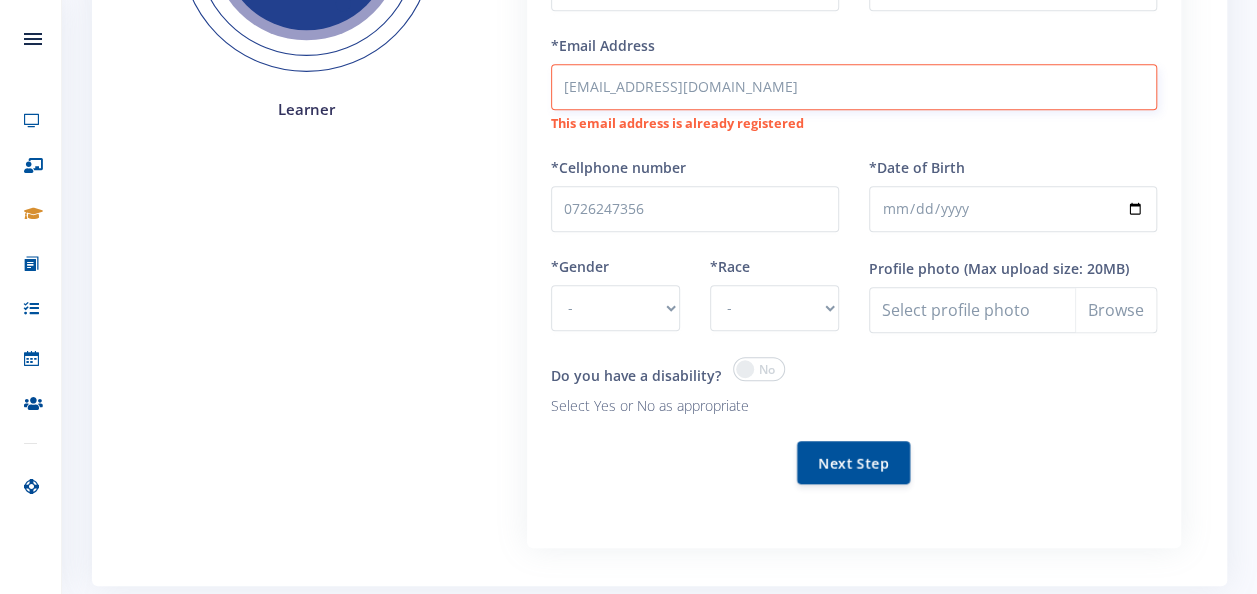 type on "mgobozilucy662@gmail.com" 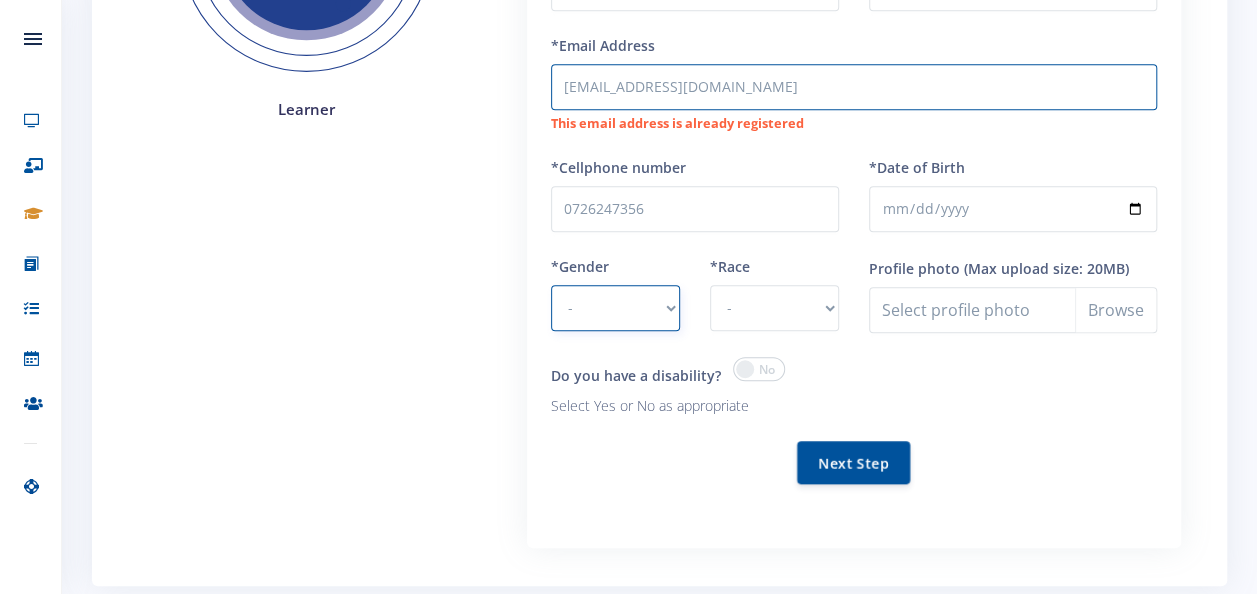 click on "-
[DEMOGRAPHIC_DATA]
[DEMOGRAPHIC_DATA]" at bounding box center (615, 308) 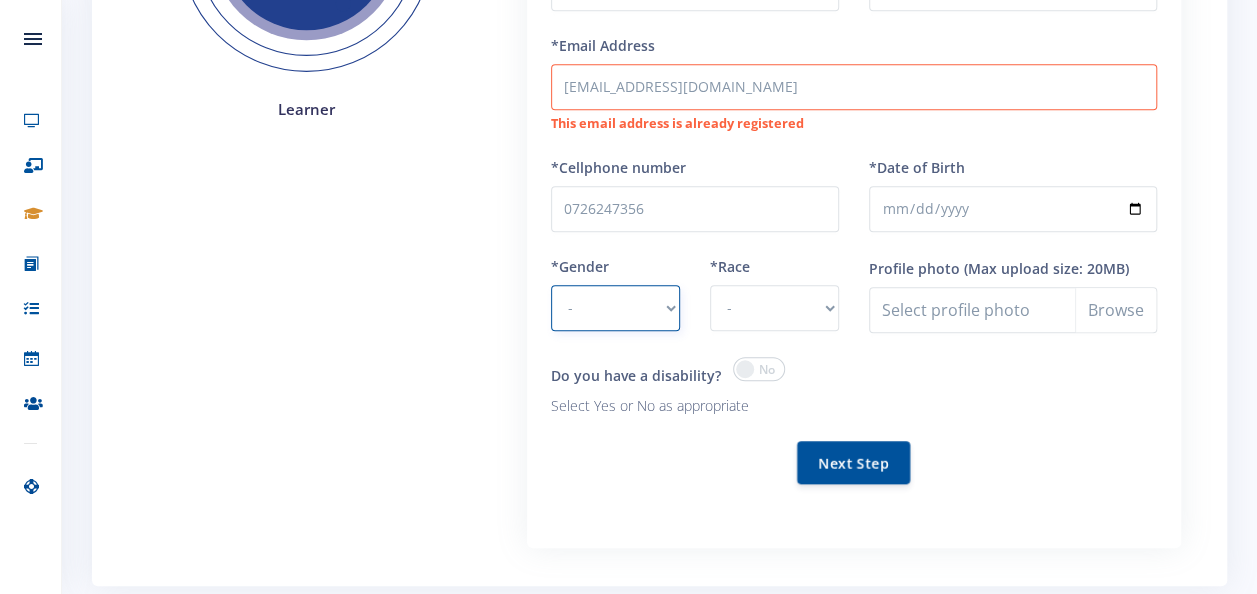 select on "F" 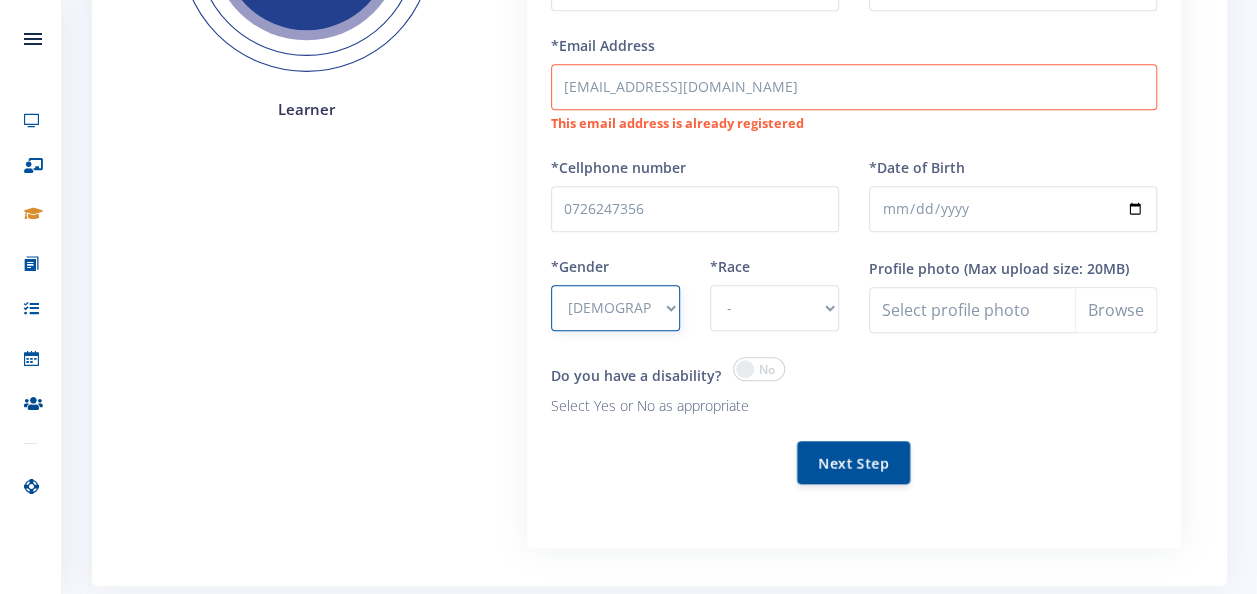 click on "-
[DEMOGRAPHIC_DATA]
[DEMOGRAPHIC_DATA]" at bounding box center [615, 308] 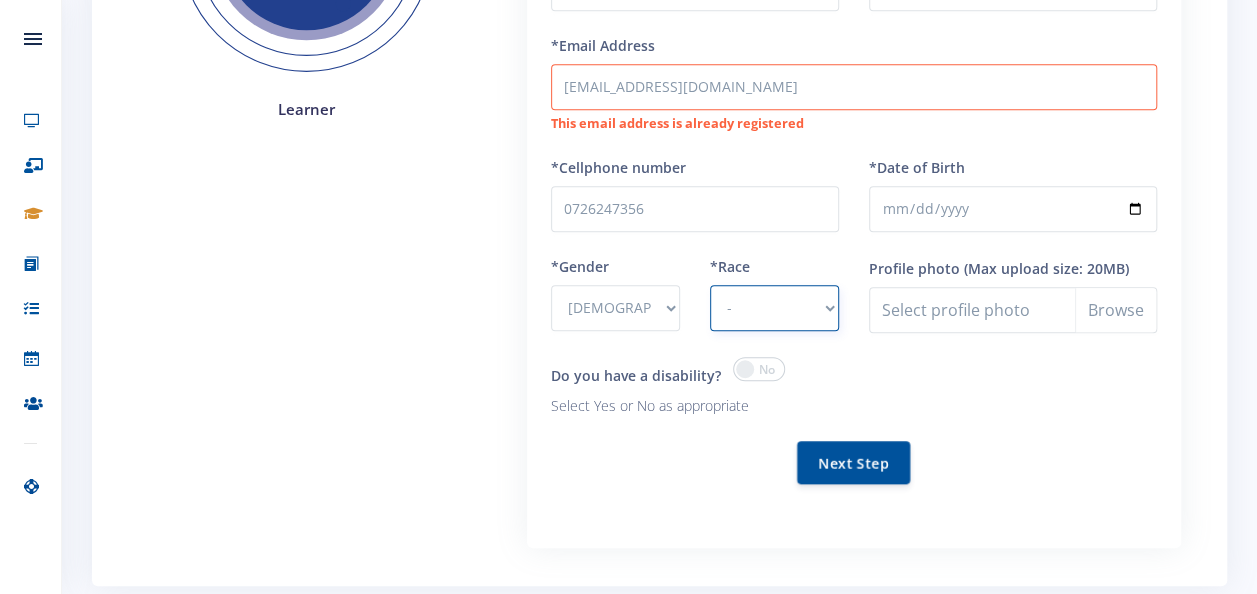click on "-
[DEMOGRAPHIC_DATA]
Coloured
Indian
White
Other" at bounding box center (774, 308) 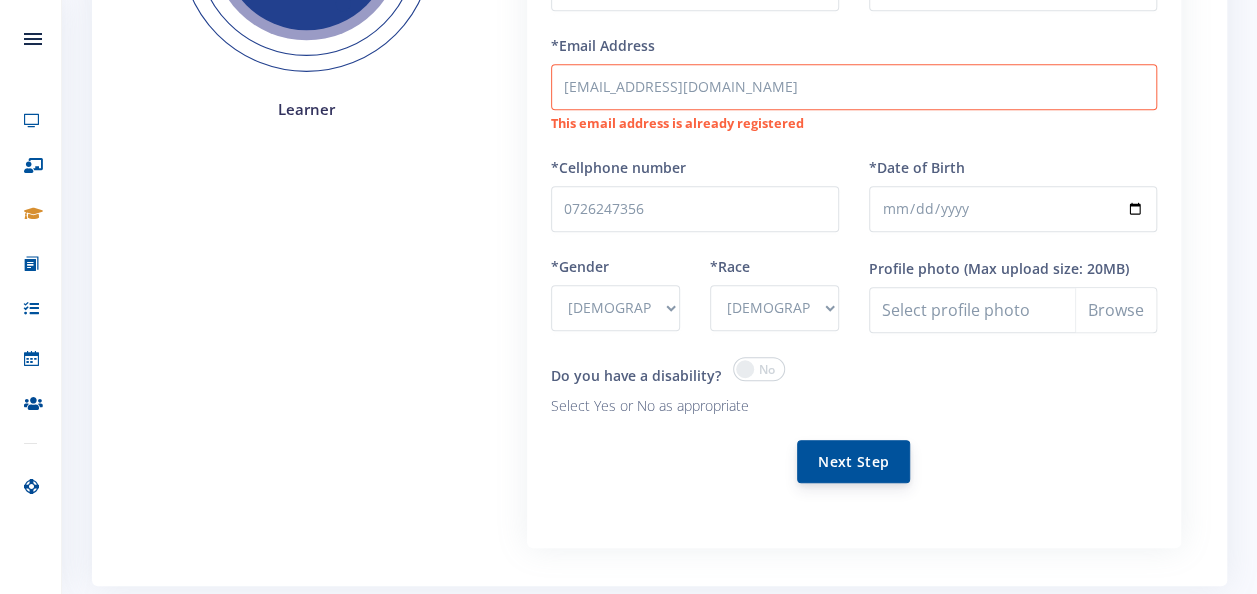 click on "Next
Step" at bounding box center (853, 461) 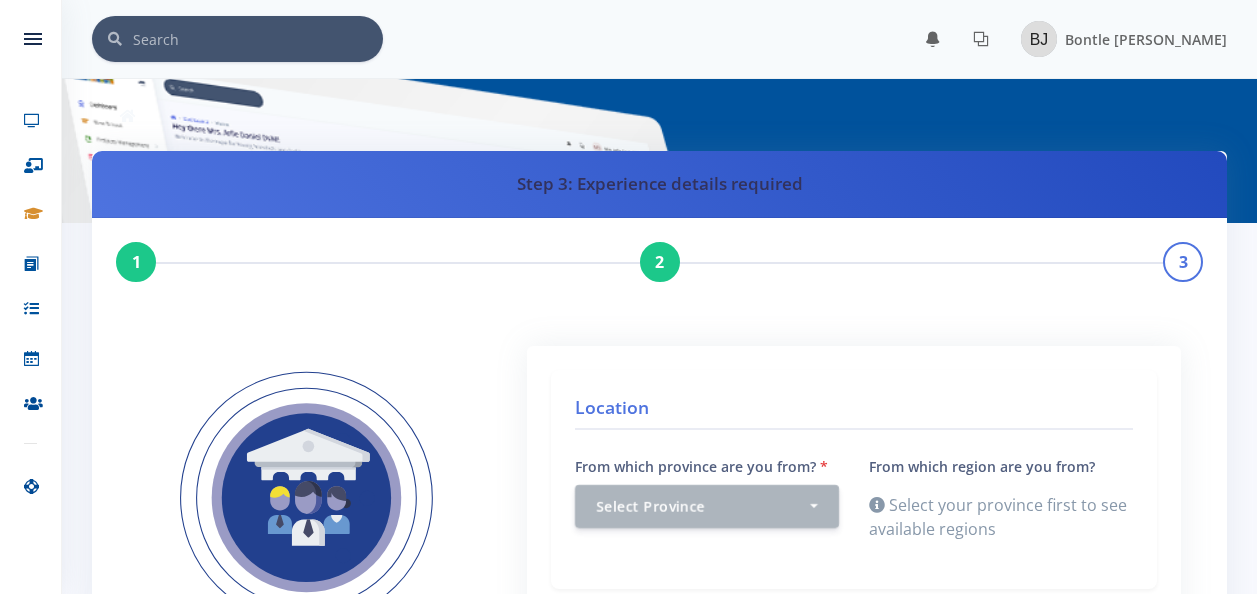 scroll, scrollTop: 0, scrollLeft: 0, axis: both 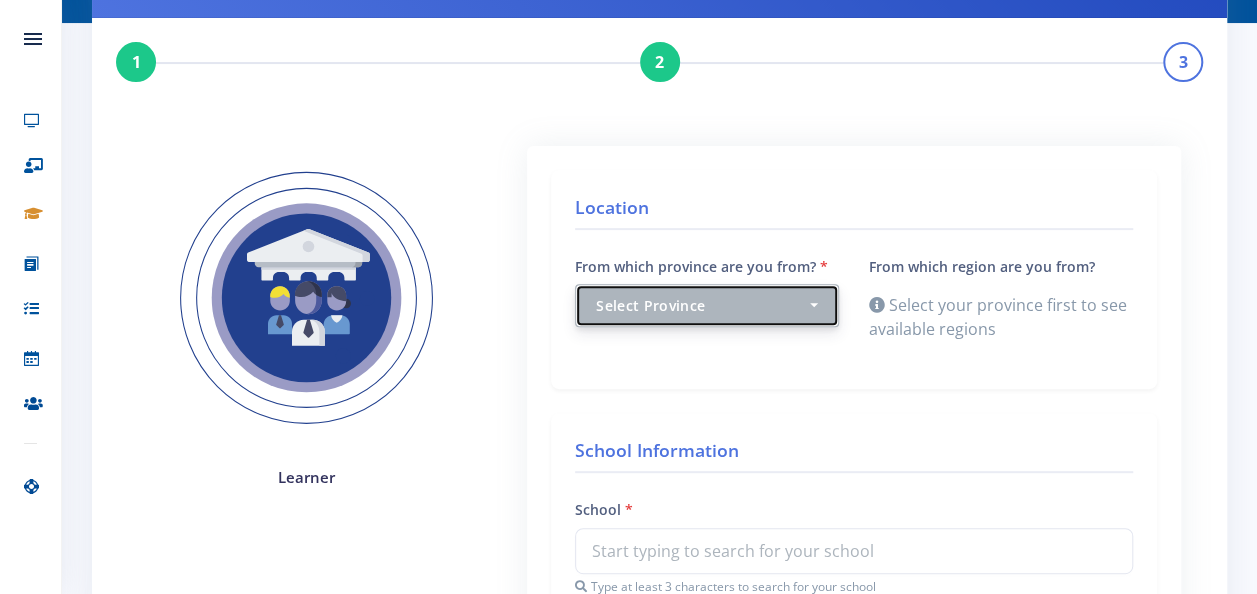 click on "Select Province" at bounding box center [707, 305] 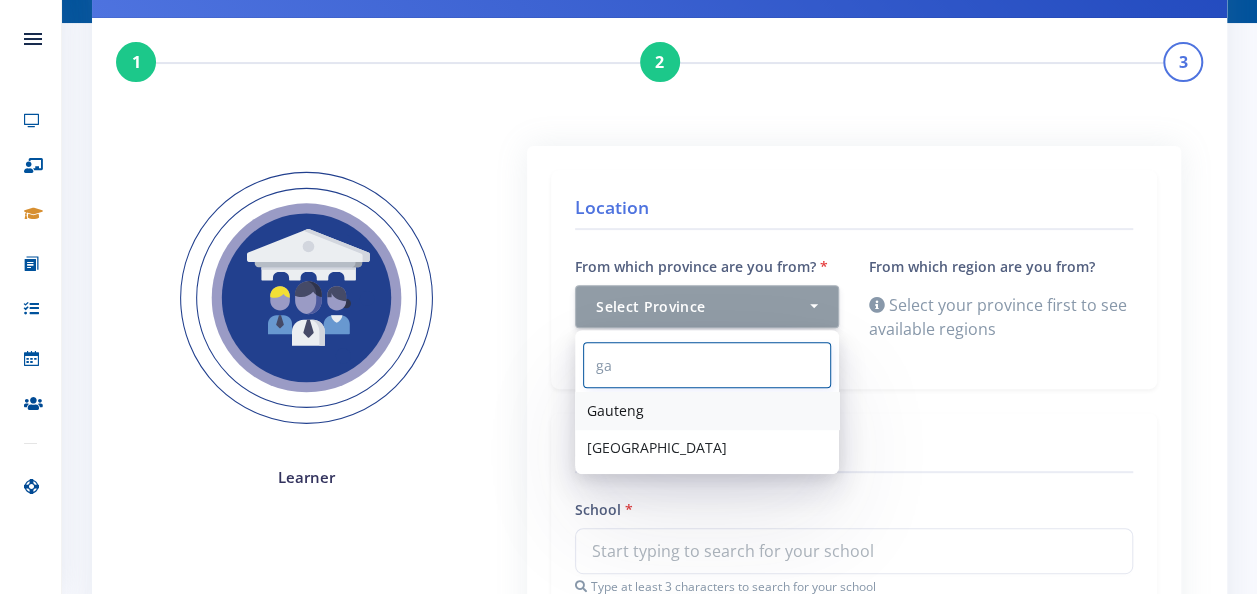 type on "ga" 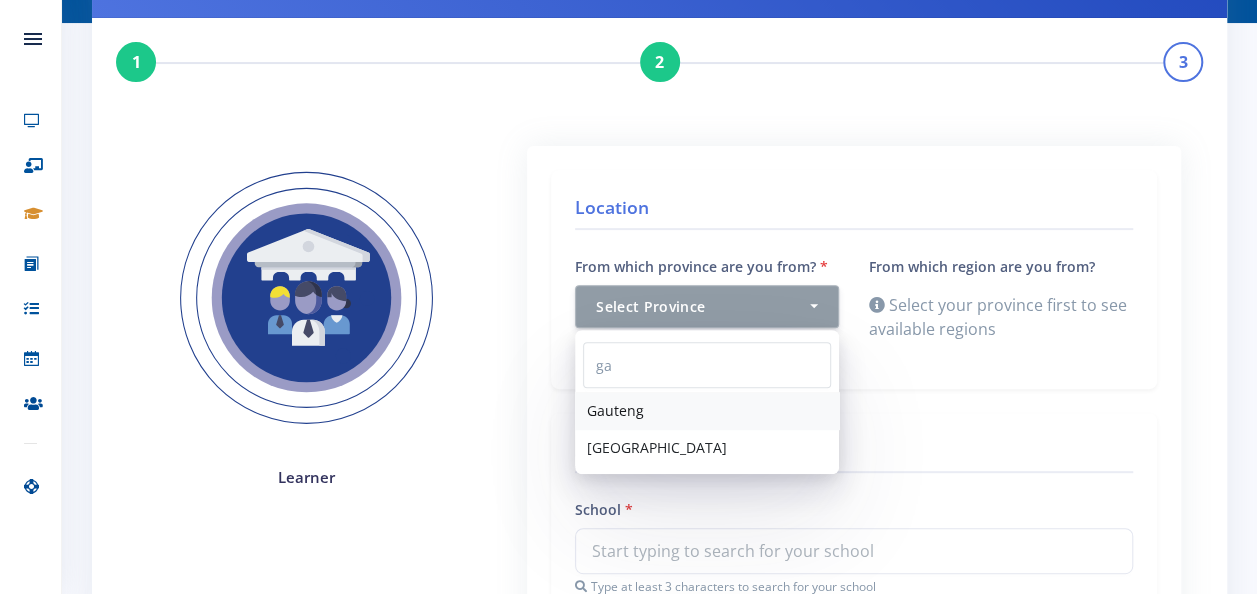 click on "Gauteng" at bounding box center [707, 410] 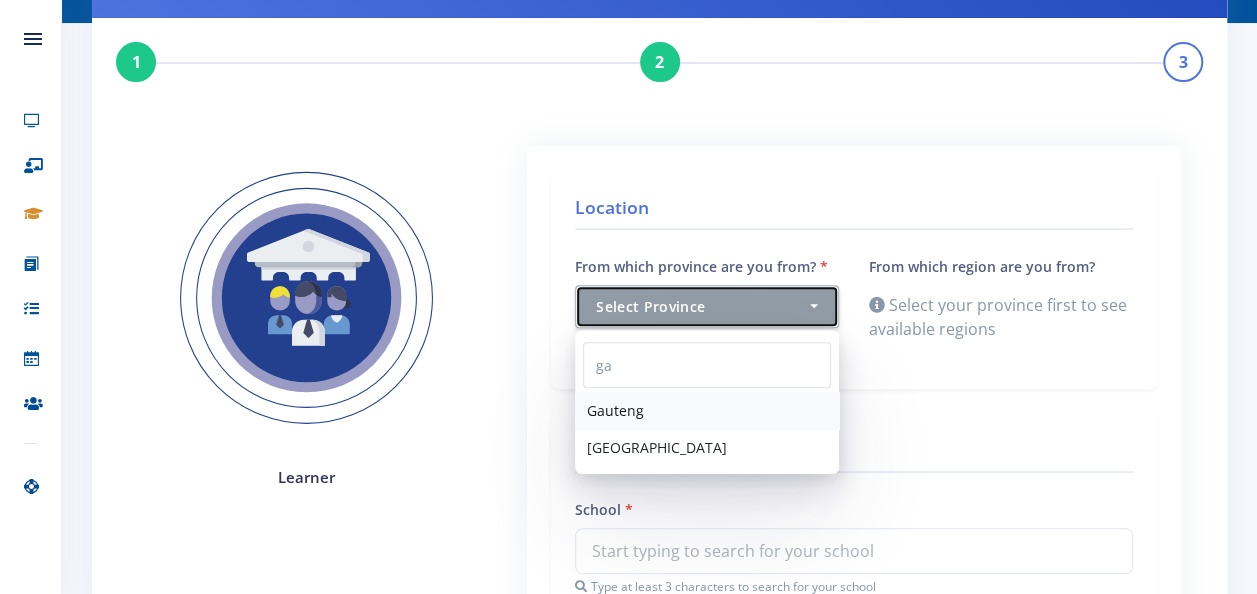 select on "7" 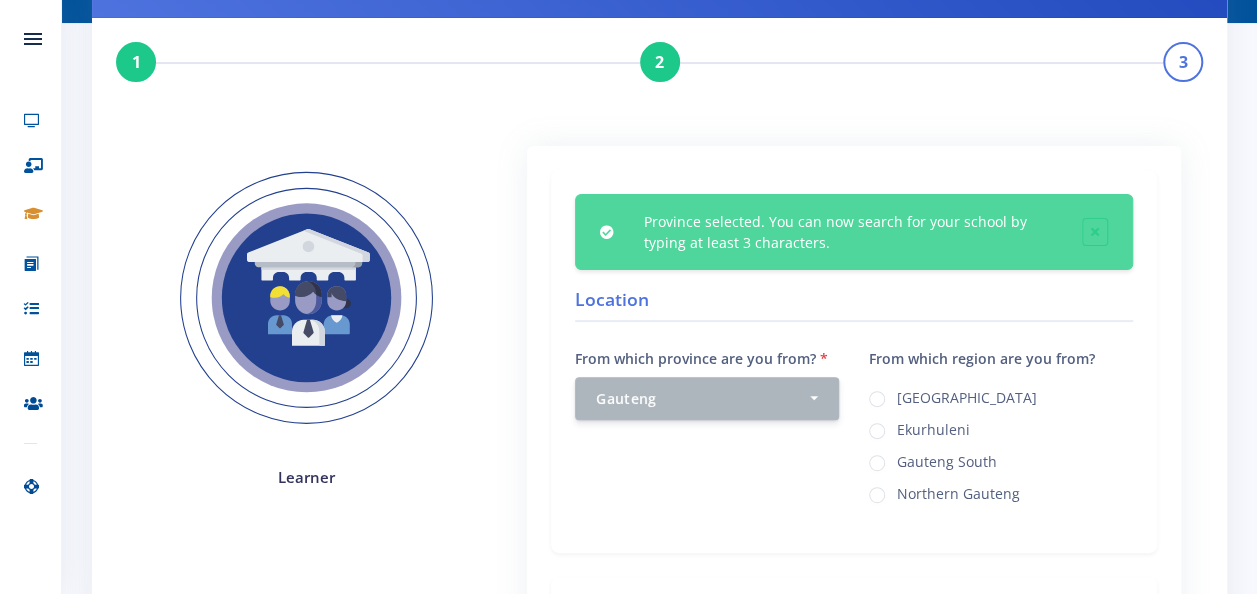 click on "[GEOGRAPHIC_DATA]" at bounding box center (967, 395) 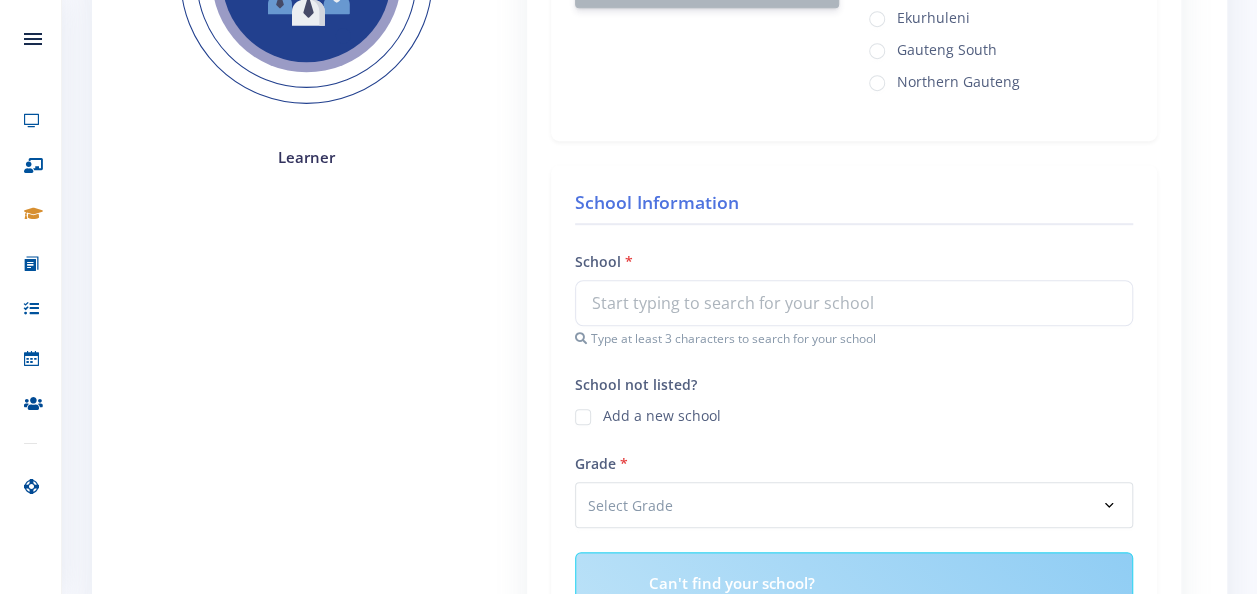 scroll, scrollTop: 560, scrollLeft: 0, axis: vertical 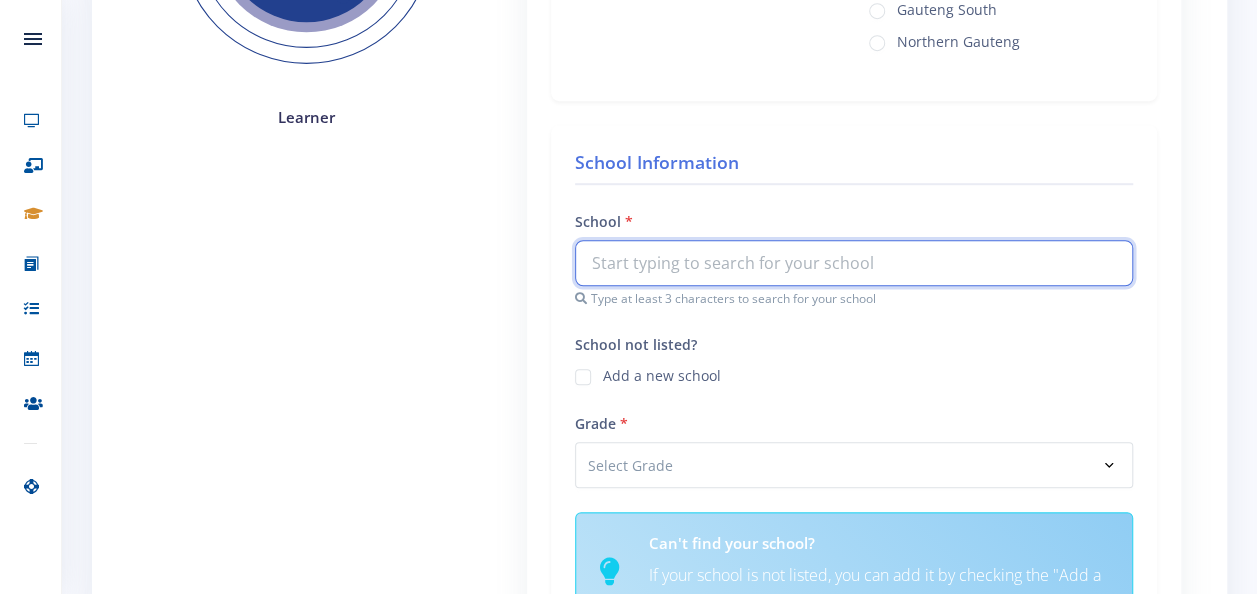 click at bounding box center (854, 263) 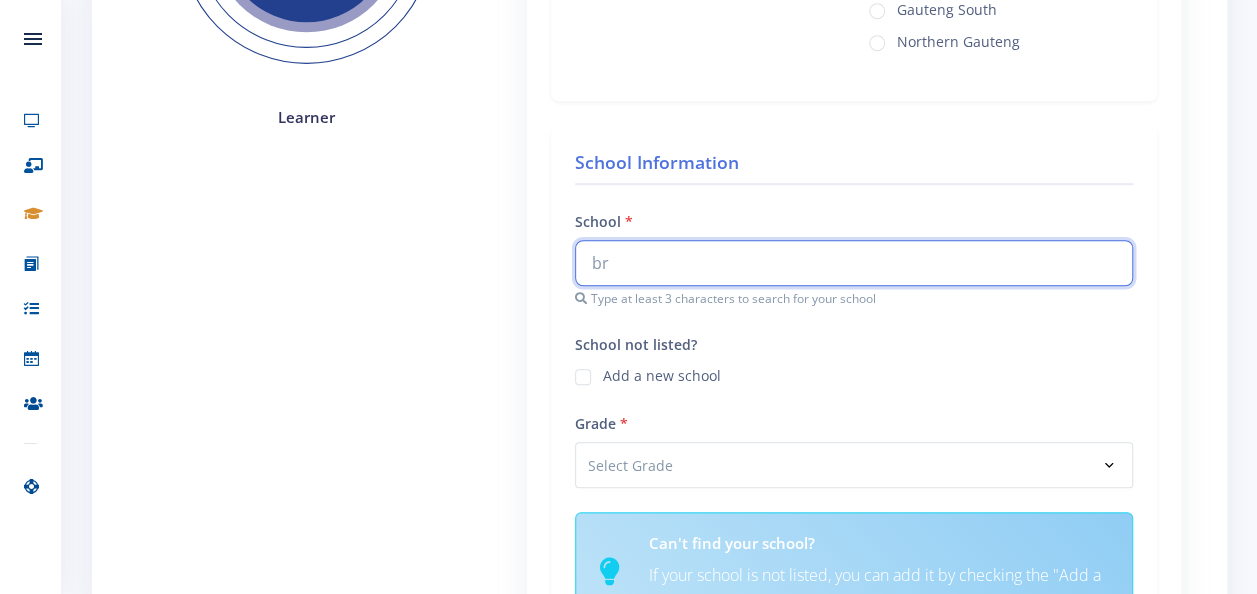 type on "b" 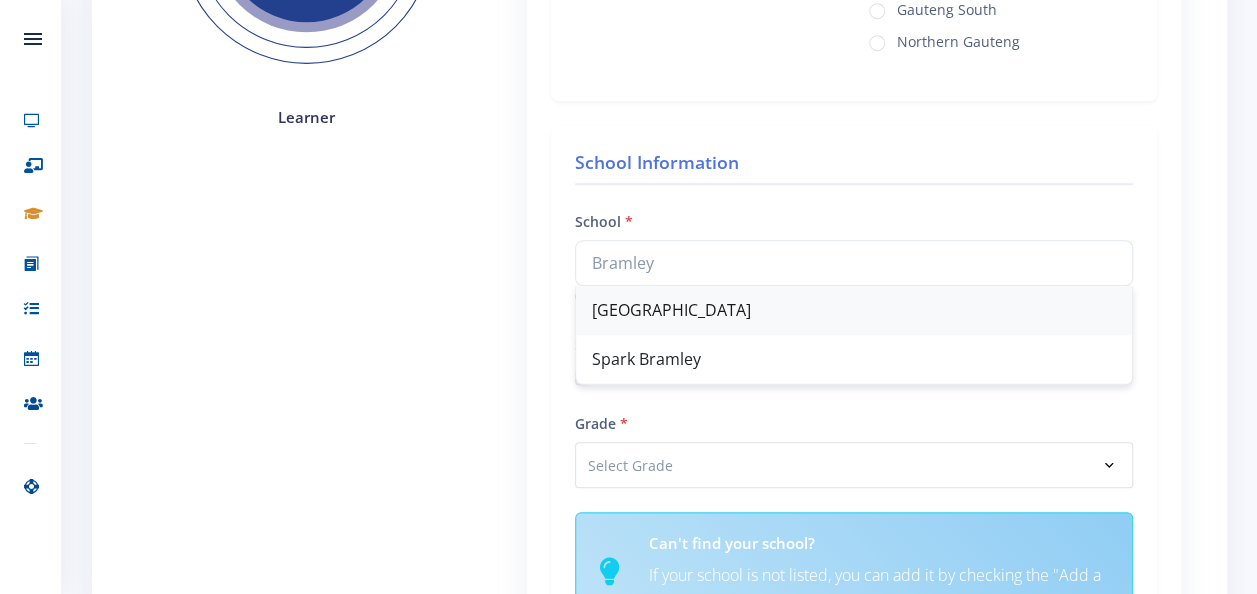 click on "[GEOGRAPHIC_DATA]" at bounding box center (854, 310) 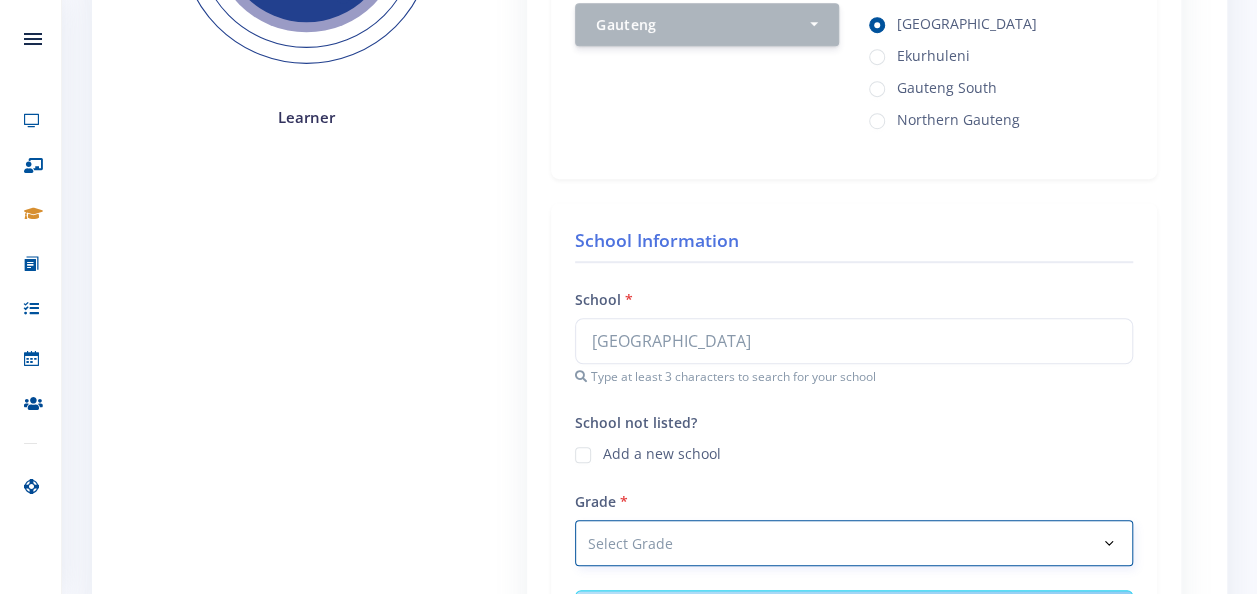 click on "School Information
School
Bramley Primary School
Bramley Primary School Spark Bramley
Type at least 3 characters to search for your school
School not listed?" at bounding box center (854, 477) 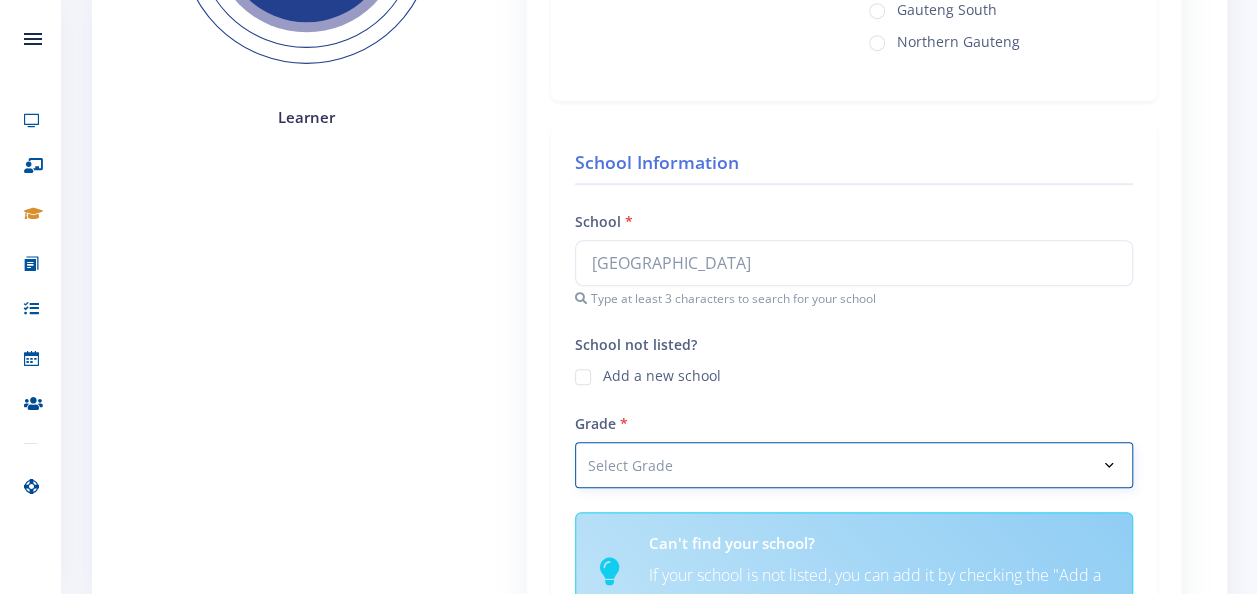 select on "Grade 7" 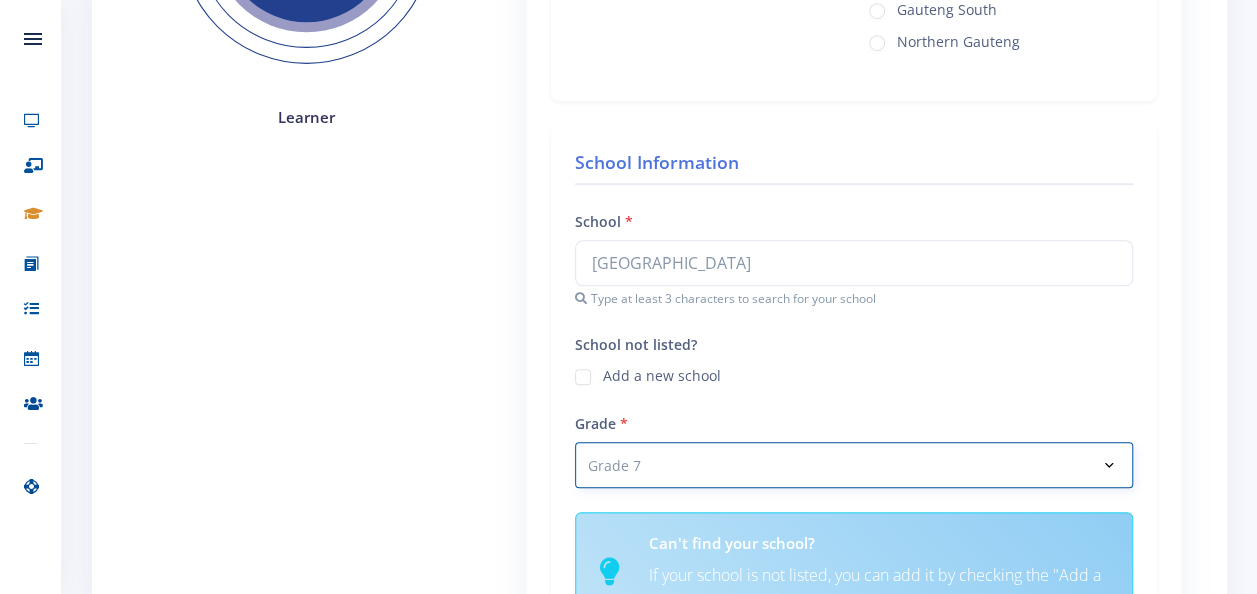 click on "Select Grade
Grade 4
Grade 5
Grade 6
Grade 7" at bounding box center (854, 465) 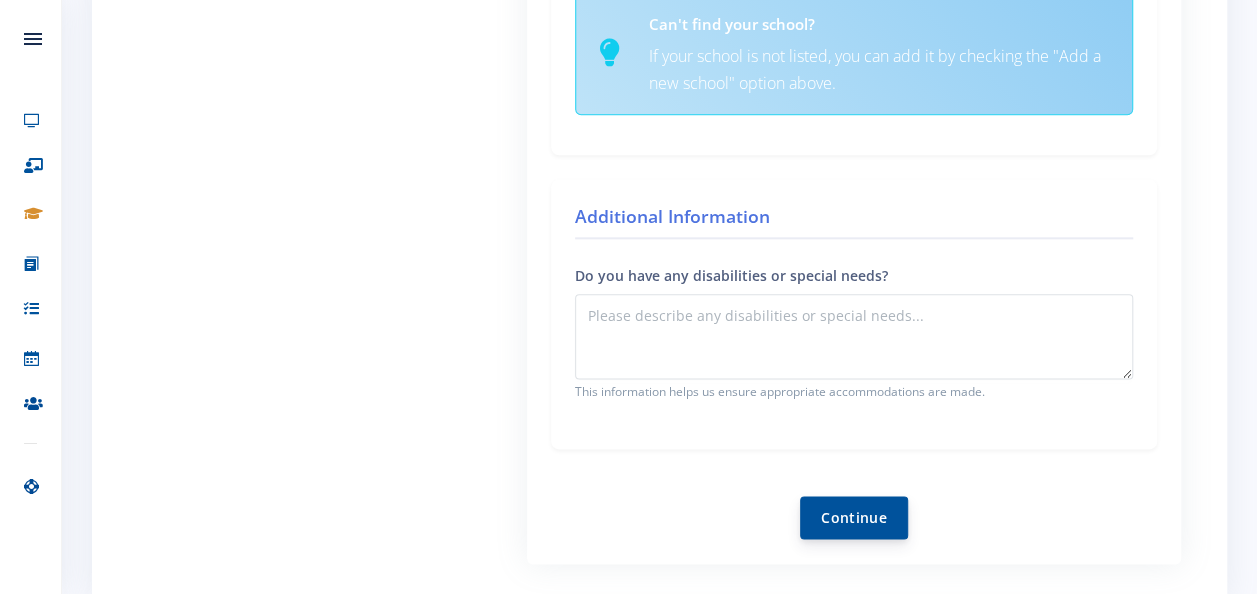 click on "Continue" at bounding box center (854, 517) 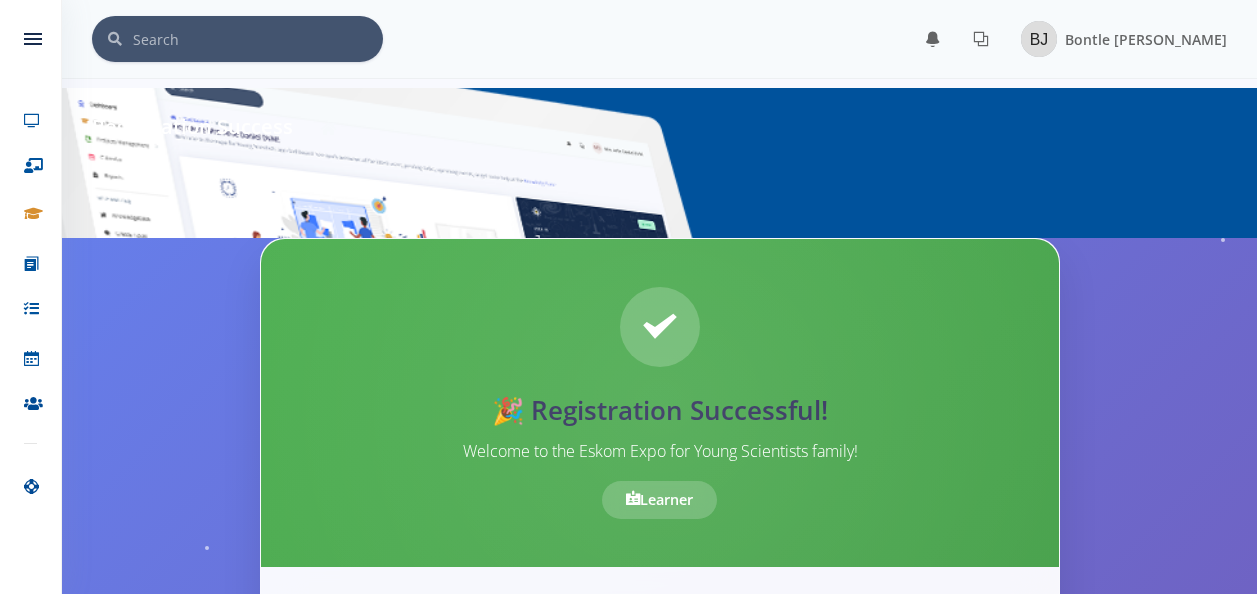scroll, scrollTop: 0, scrollLeft: 0, axis: both 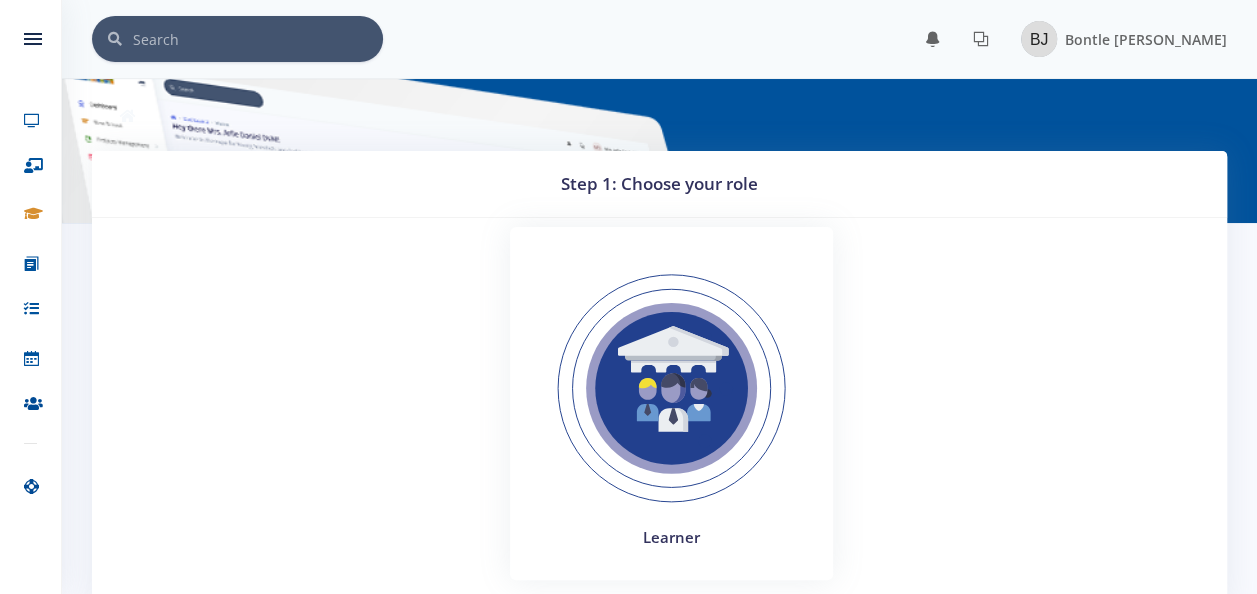click at bounding box center [671, 388] 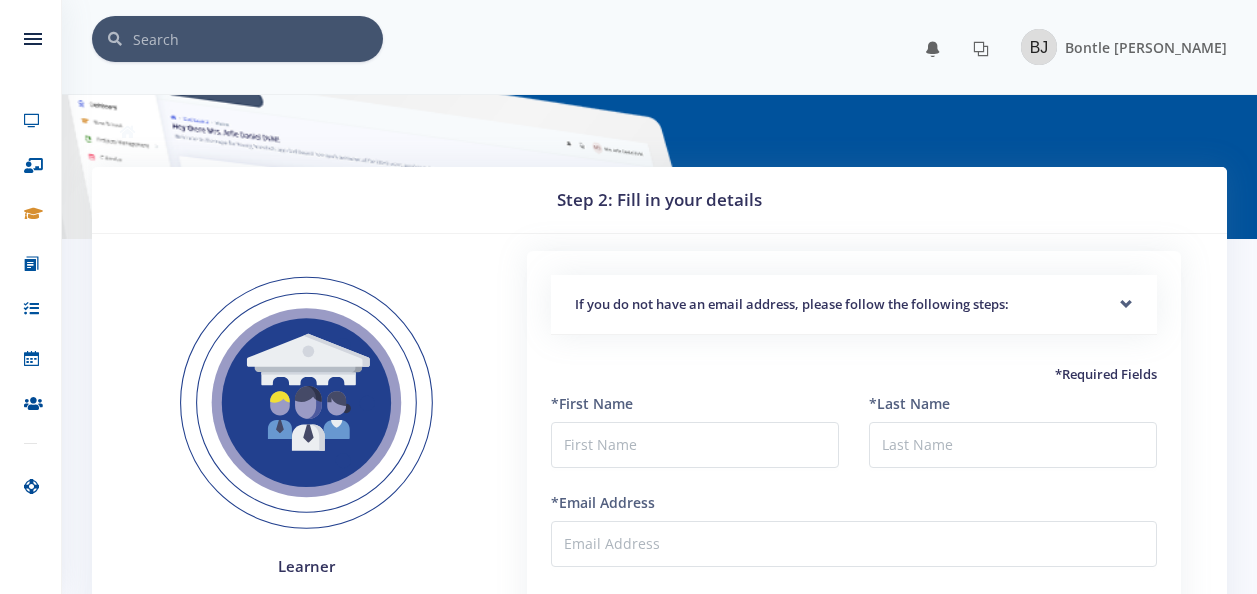 scroll, scrollTop: 0, scrollLeft: 0, axis: both 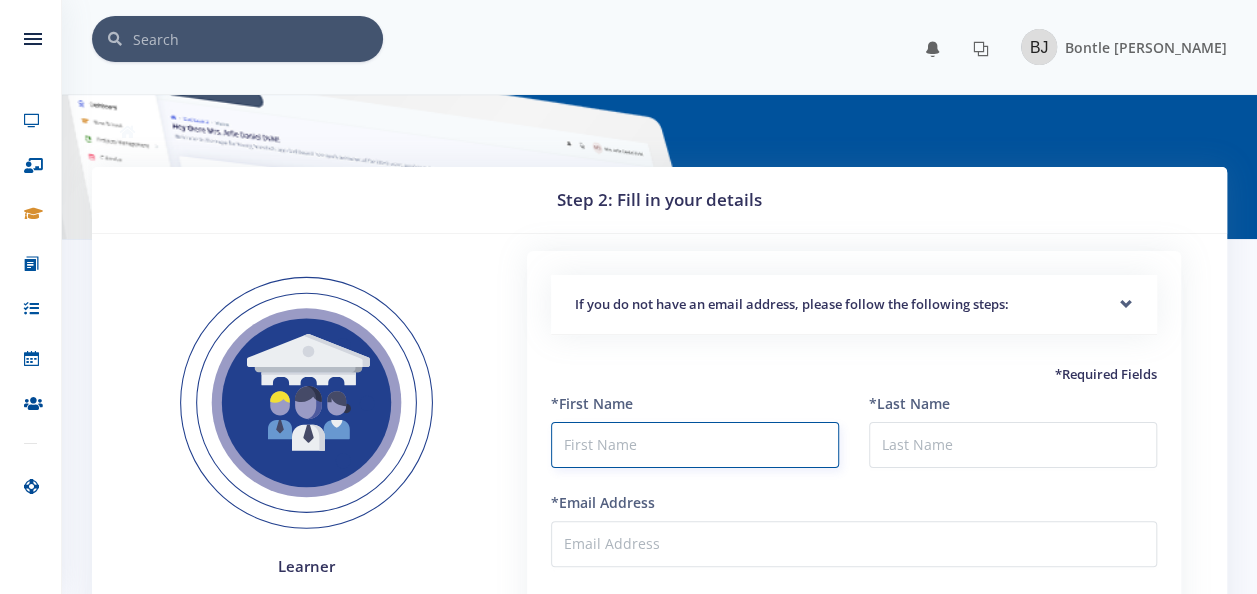 click at bounding box center [695, 445] 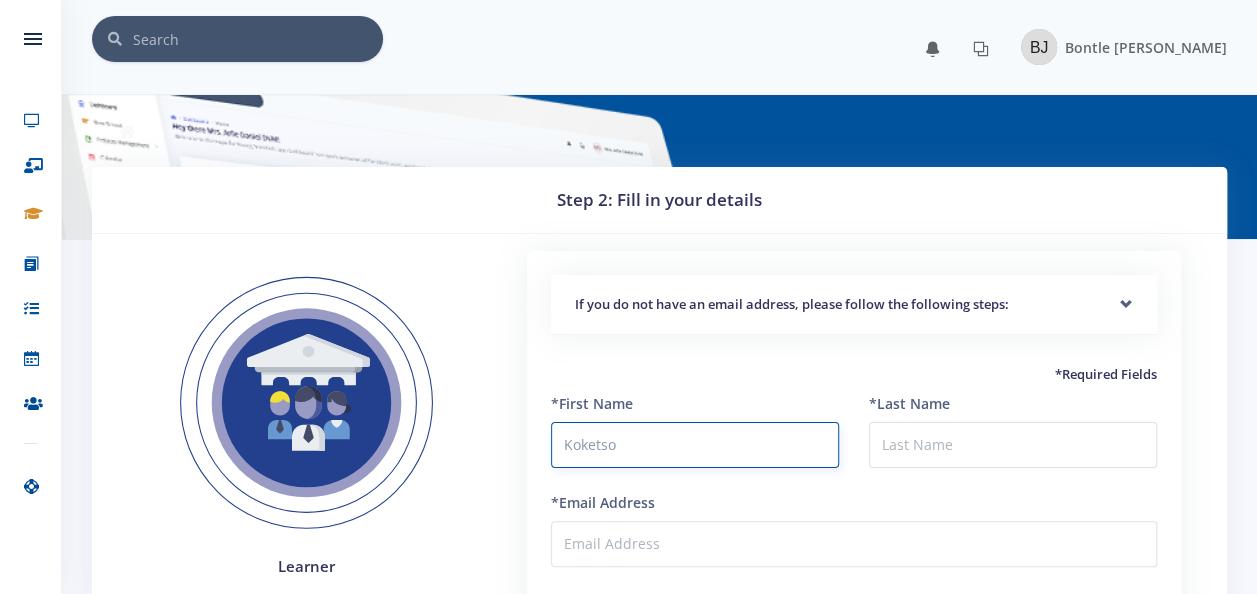 type on "Koketso" 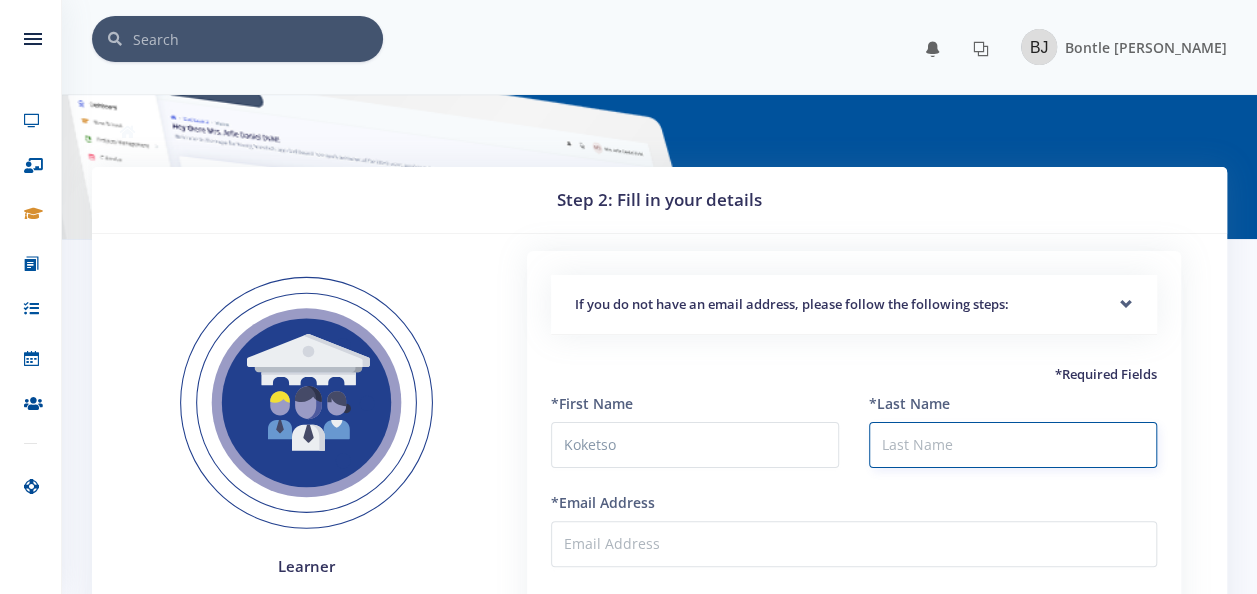 click on "*Last Name" at bounding box center (1013, 445) 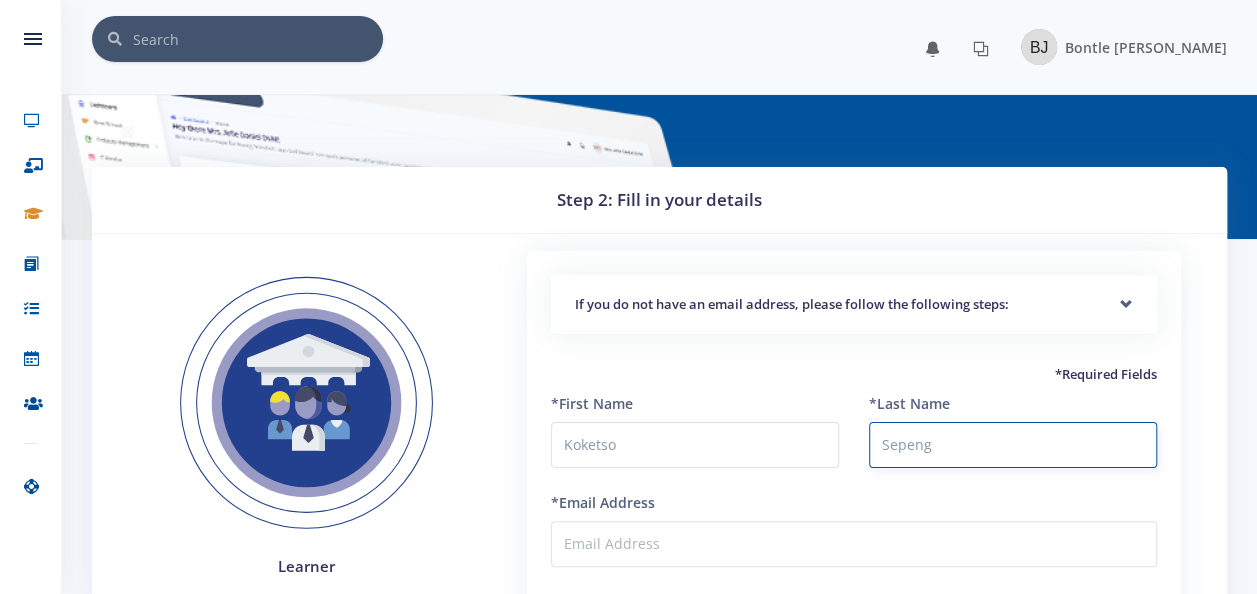 type on "Sepeng" 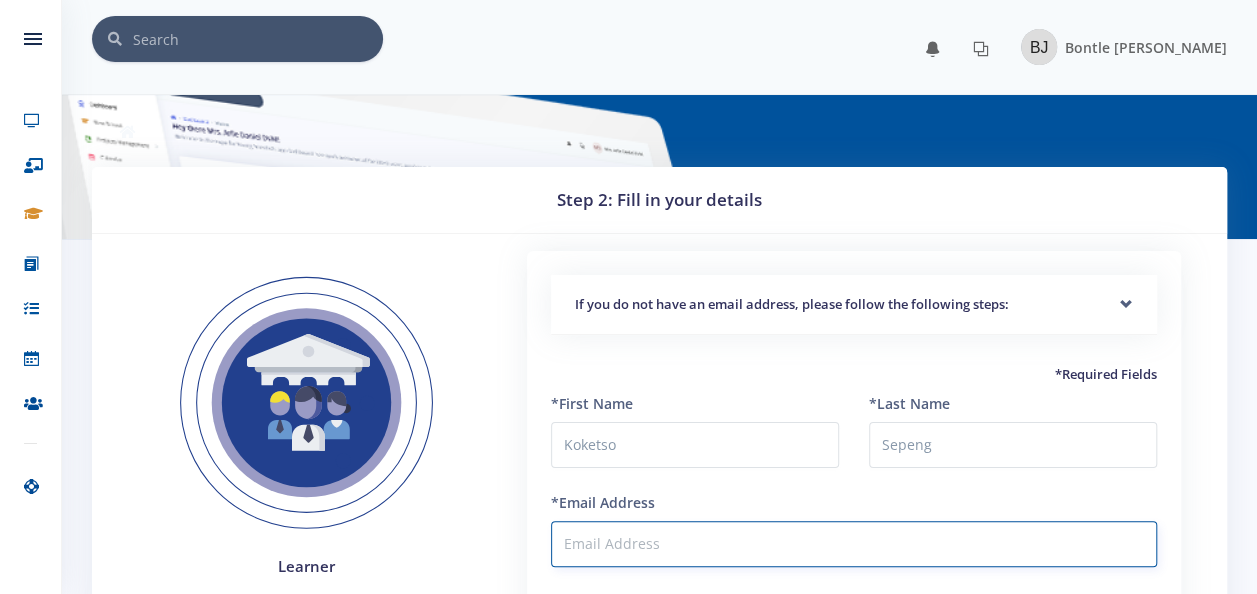 click on "*Email Address" at bounding box center (854, 544) 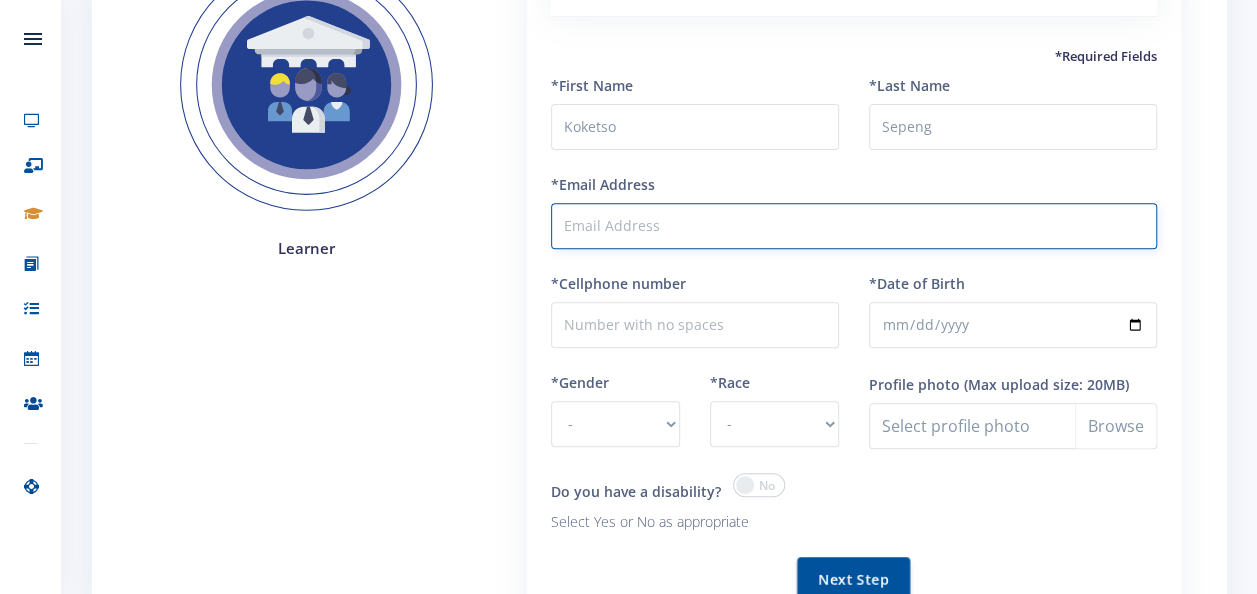 scroll, scrollTop: 320, scrollLeft: 0, axis: vertical 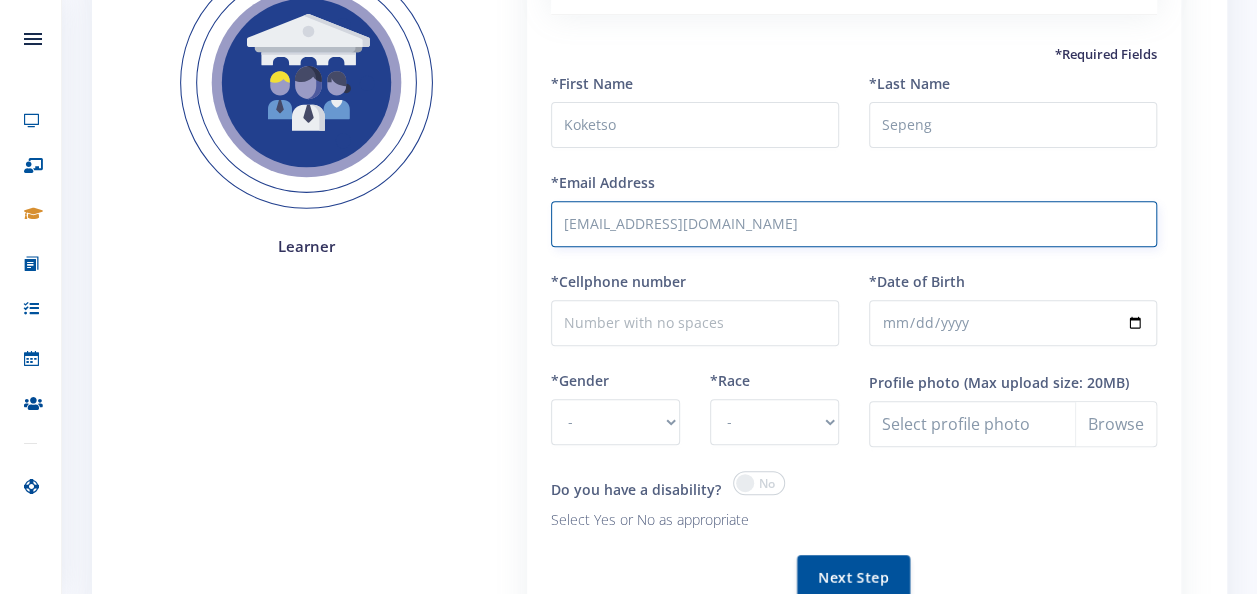 type on "[EMAIL_ADDRESS][DOMAIN_NAME]" 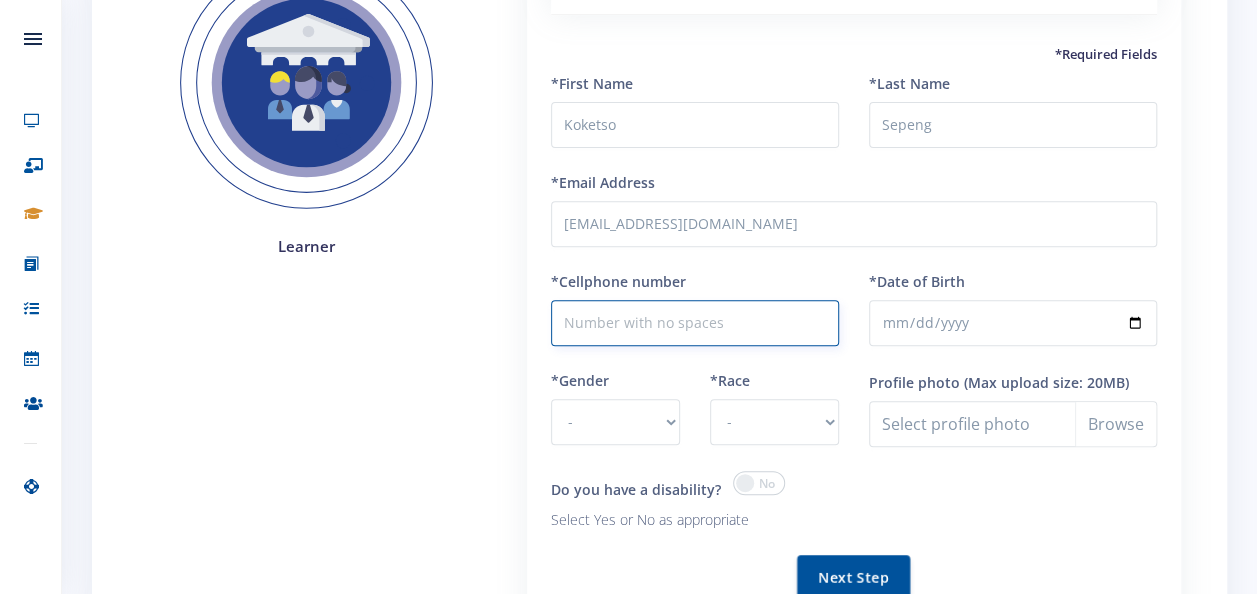click on "*Cellphone number" at bounding box center (695, 323) 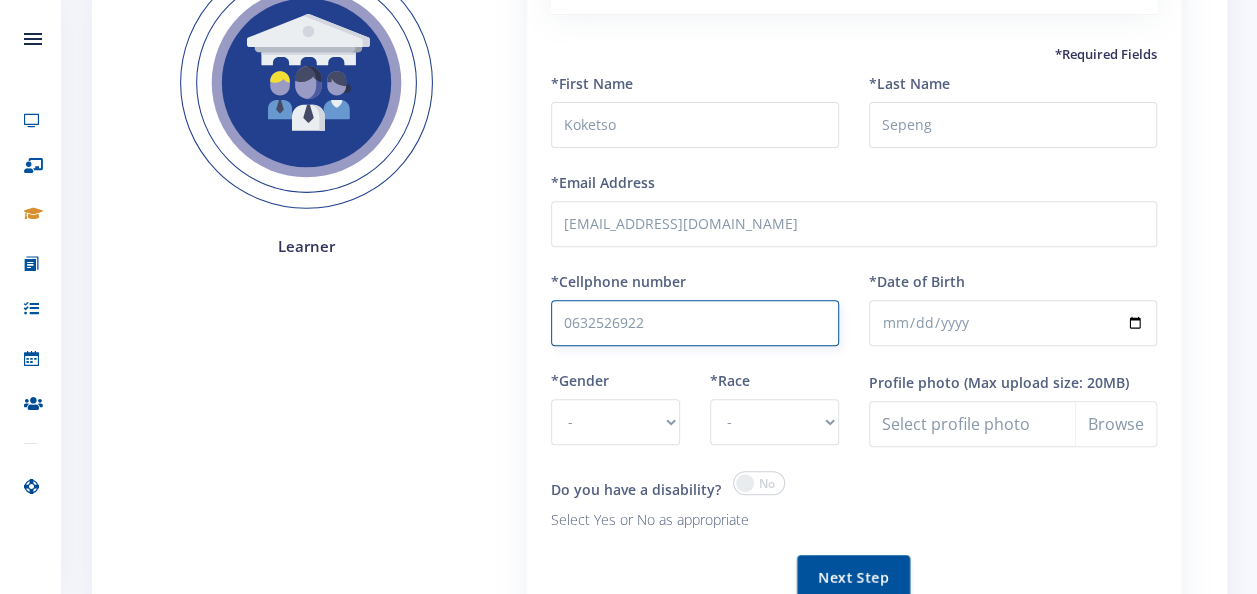 type on "0632526922" 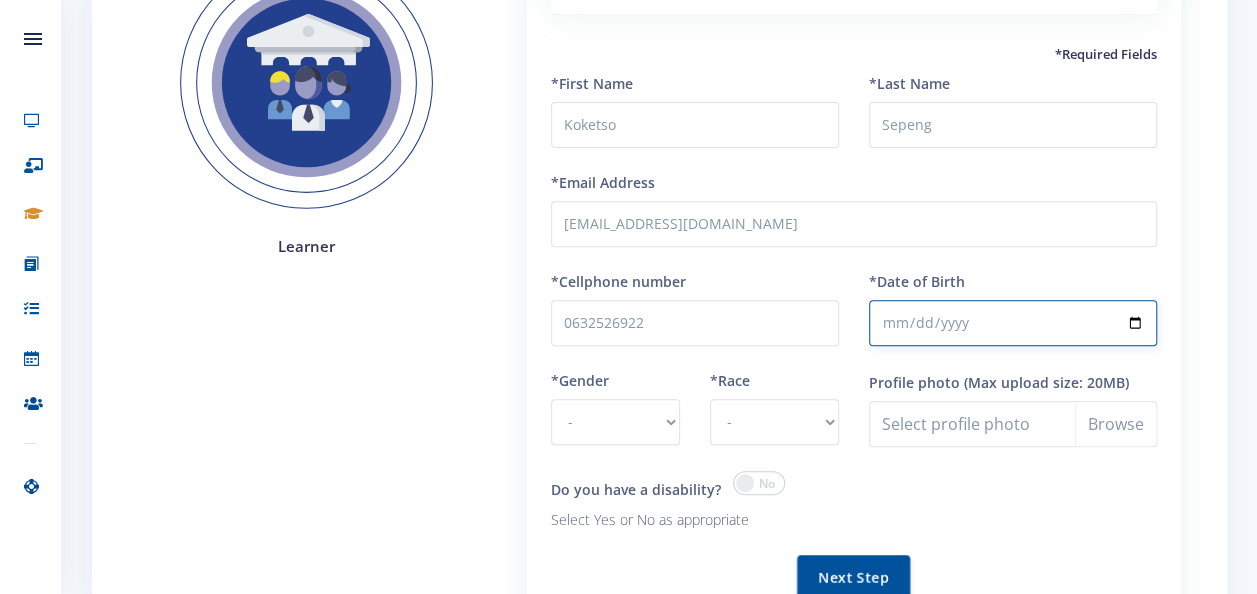 click on "*Date of Birth" at bounding box center (1013, 323) 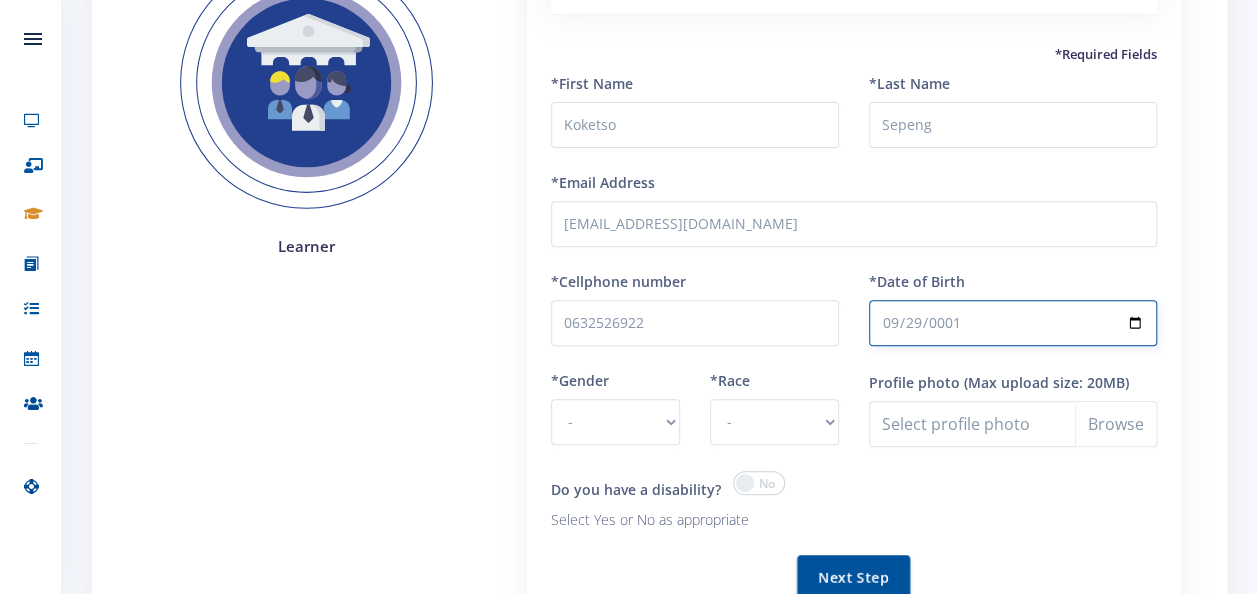 type on "0012-09-29" 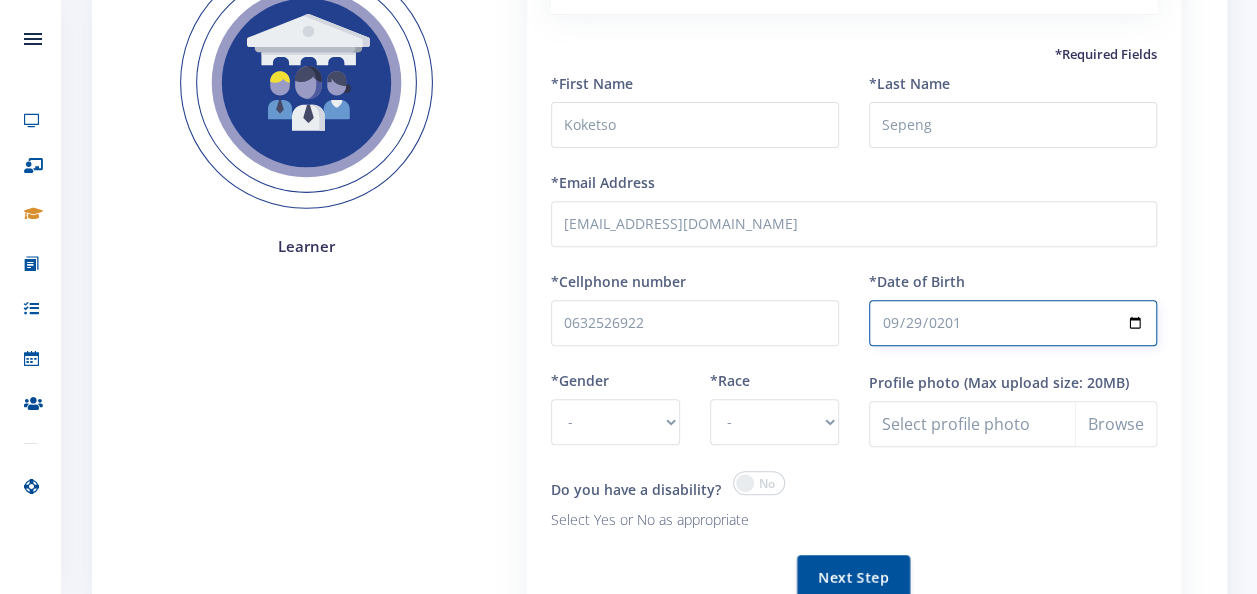 type on "2012-09-29" 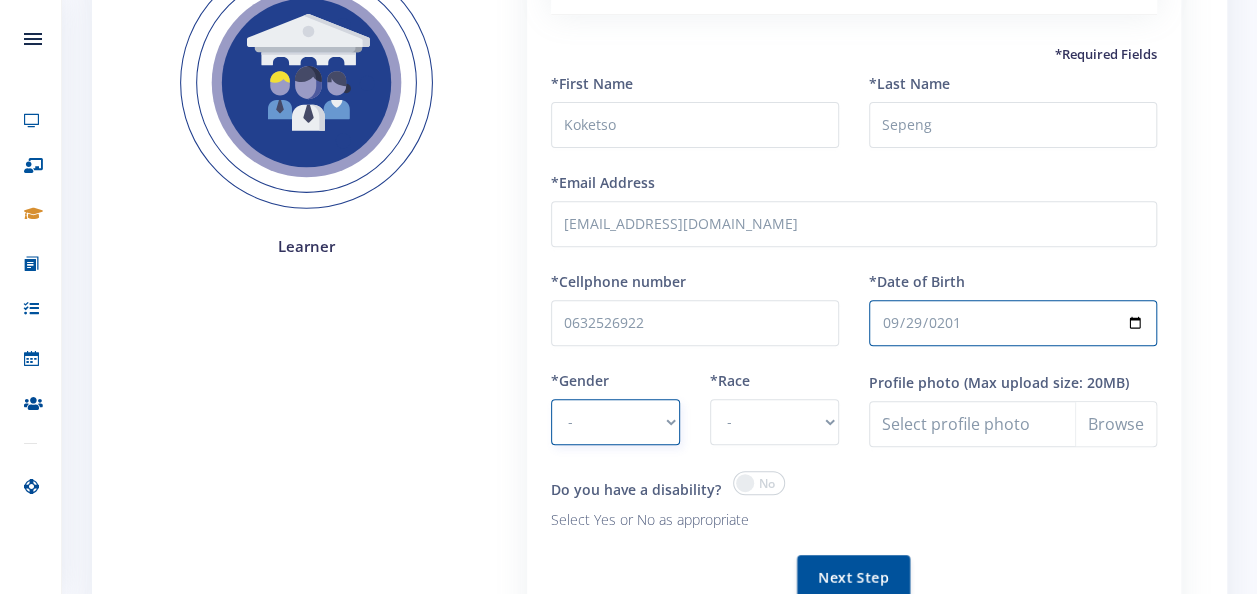 click on "-
Male
Female" at bounding box center [615, 422] 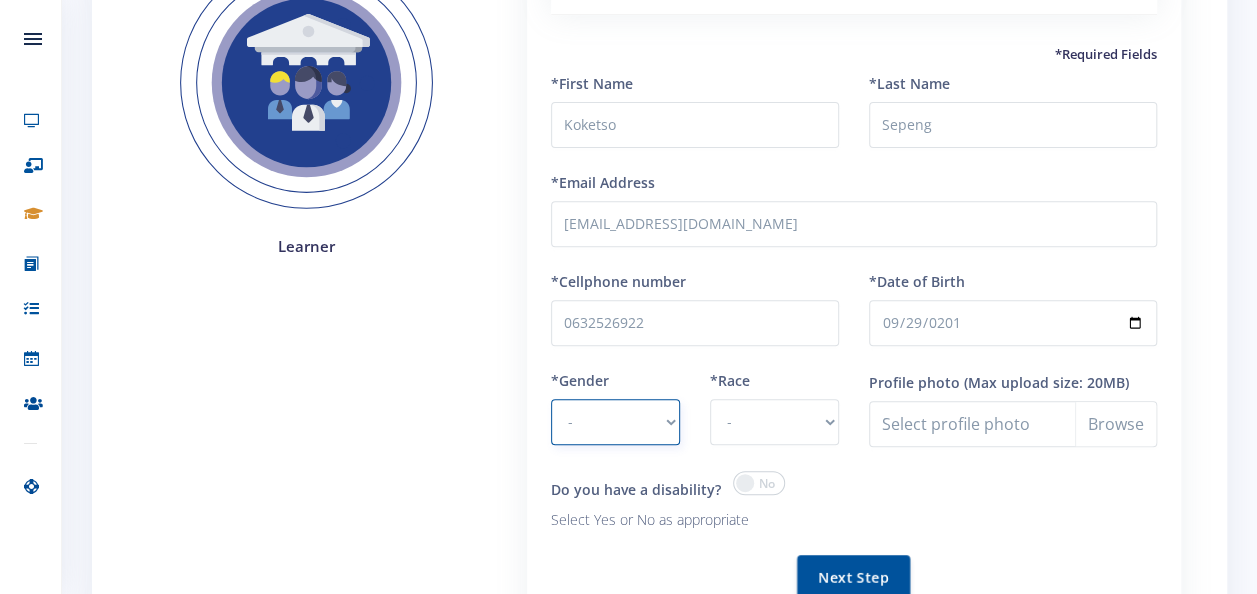 select on "F" 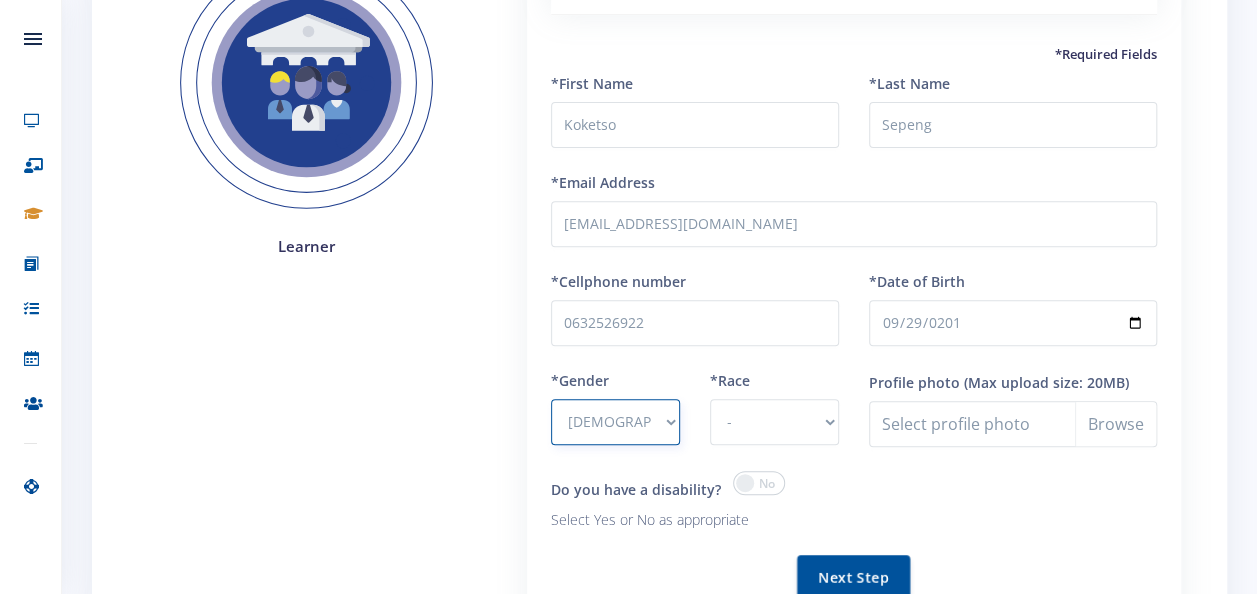 click on "-
Male
Female" at bounding box center [615, 422] 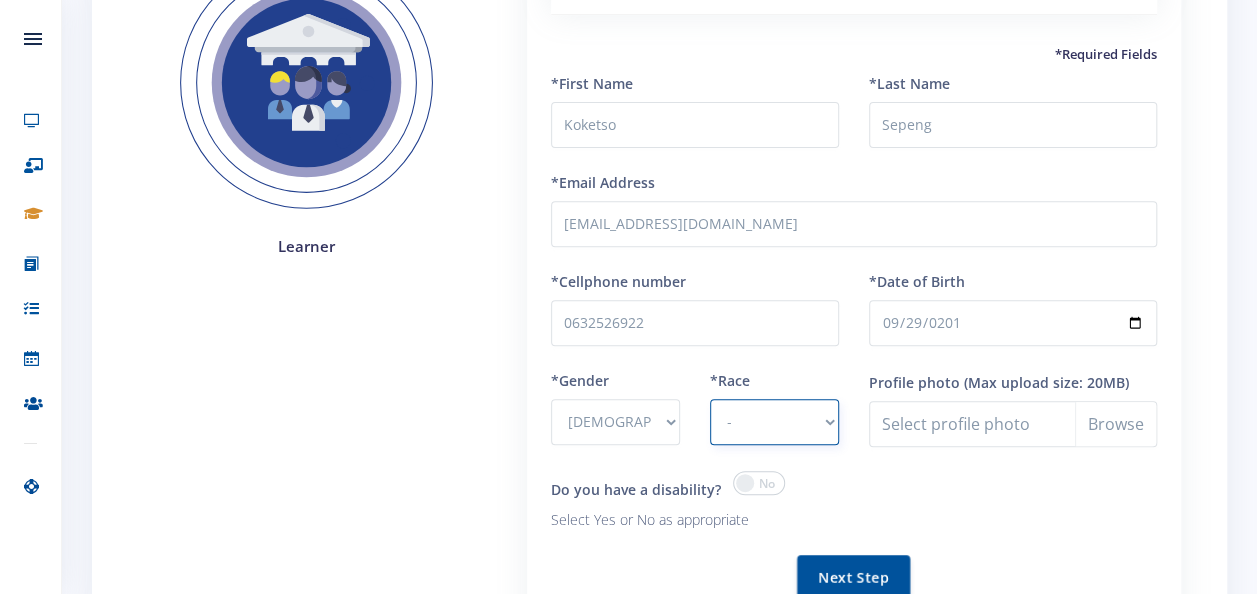 click on "-
African
Asian
Coloured
Indian
White
Other" at bounding box center (774, 422) 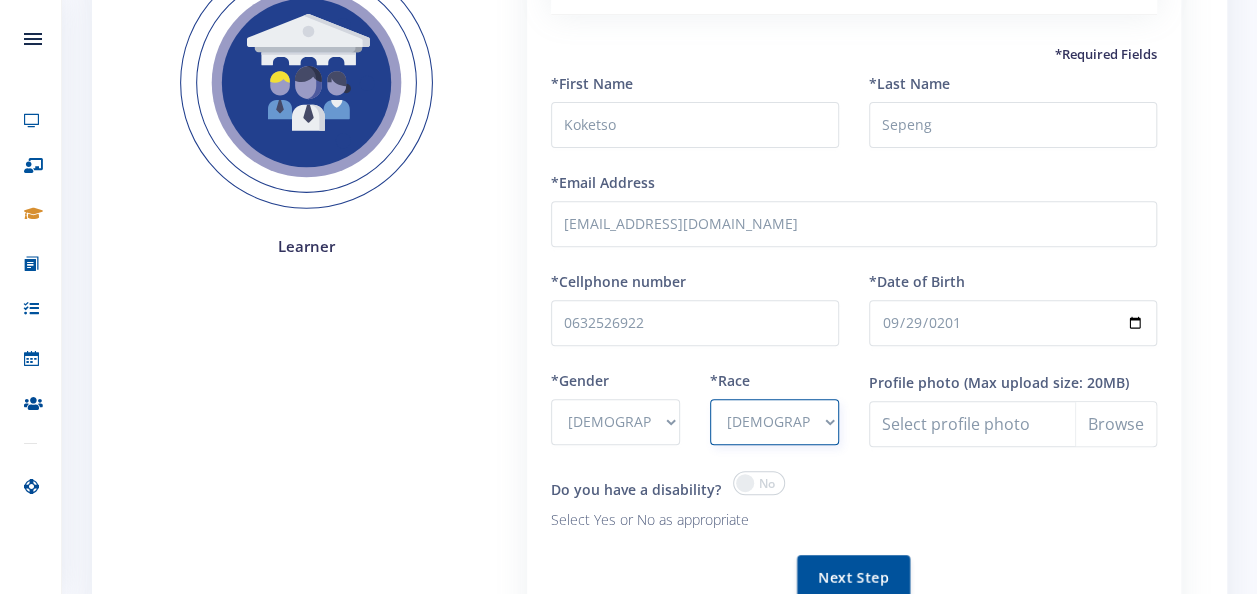 click on "-
[DEMOGRAPHIC_DATA]
Coloured
Indian
White
Other" at bounding box center [774, 422] 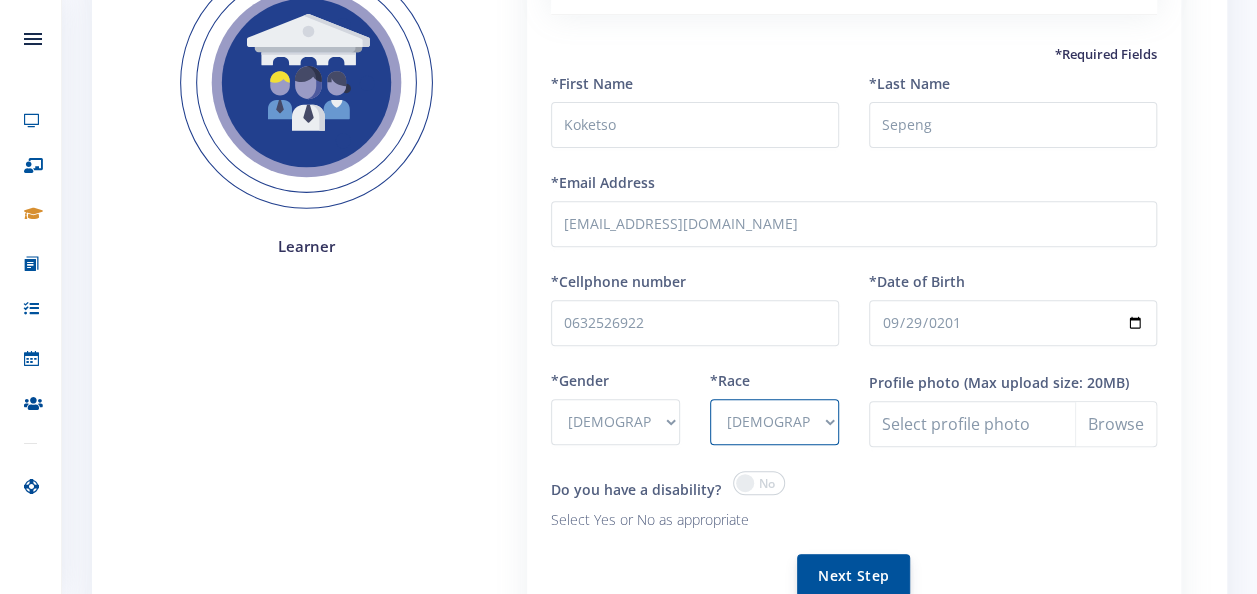 click on "Next
Step" at bounding box center [853, 575] 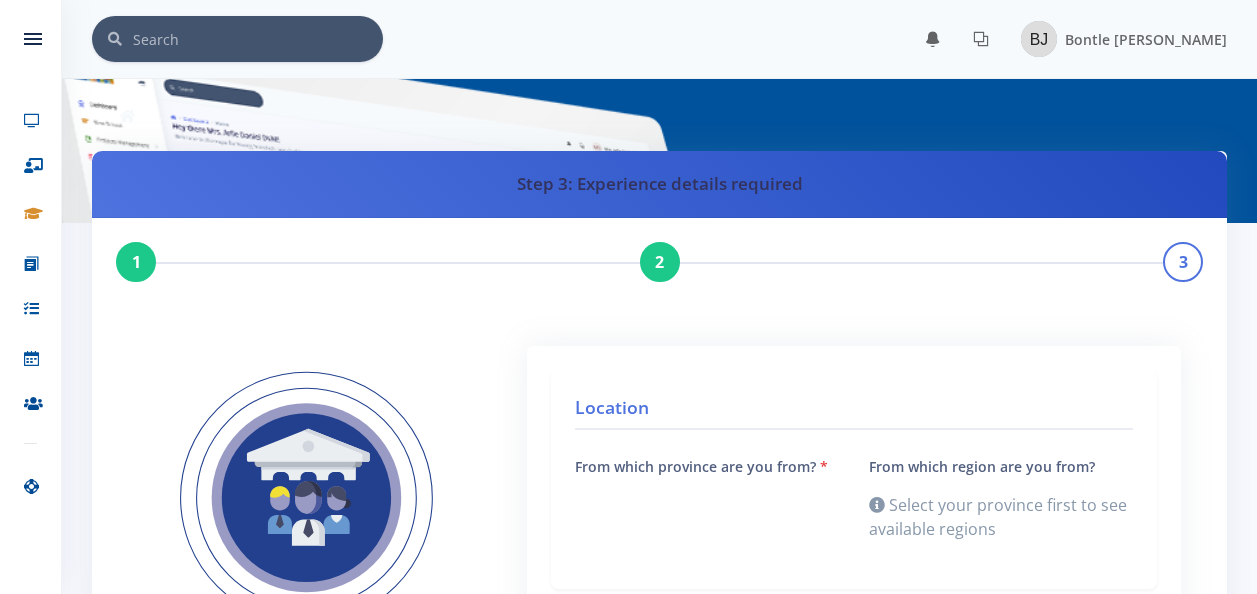 scroll, scrollTop: 0, scrollLeft: 0, axis: both 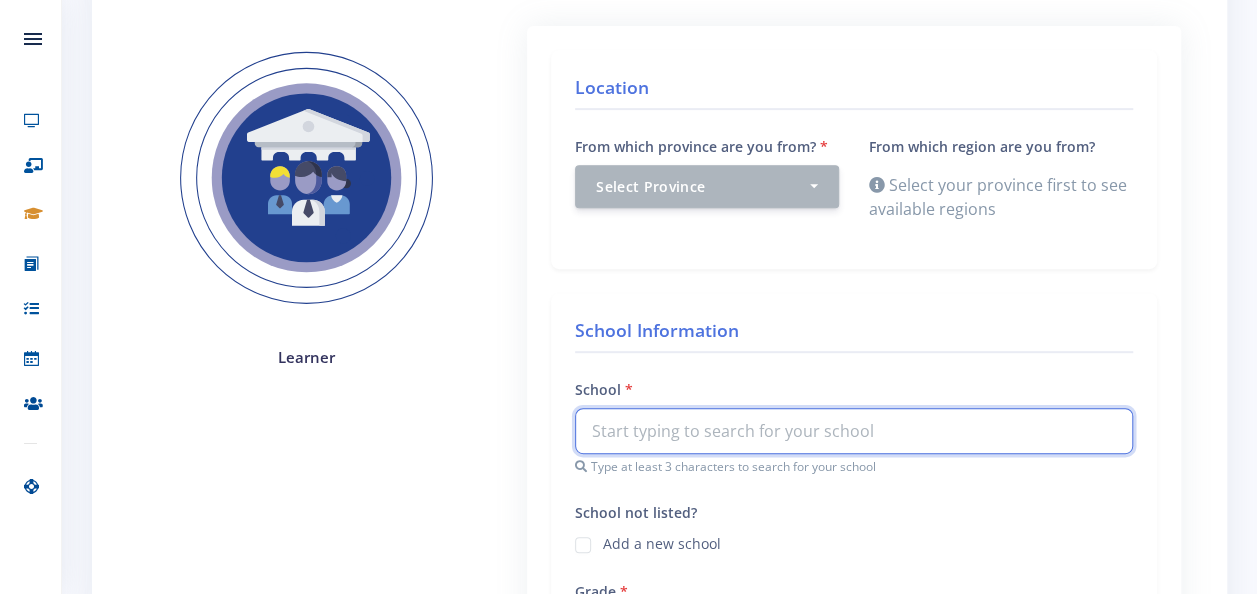 click at bounding box center (854, 431) 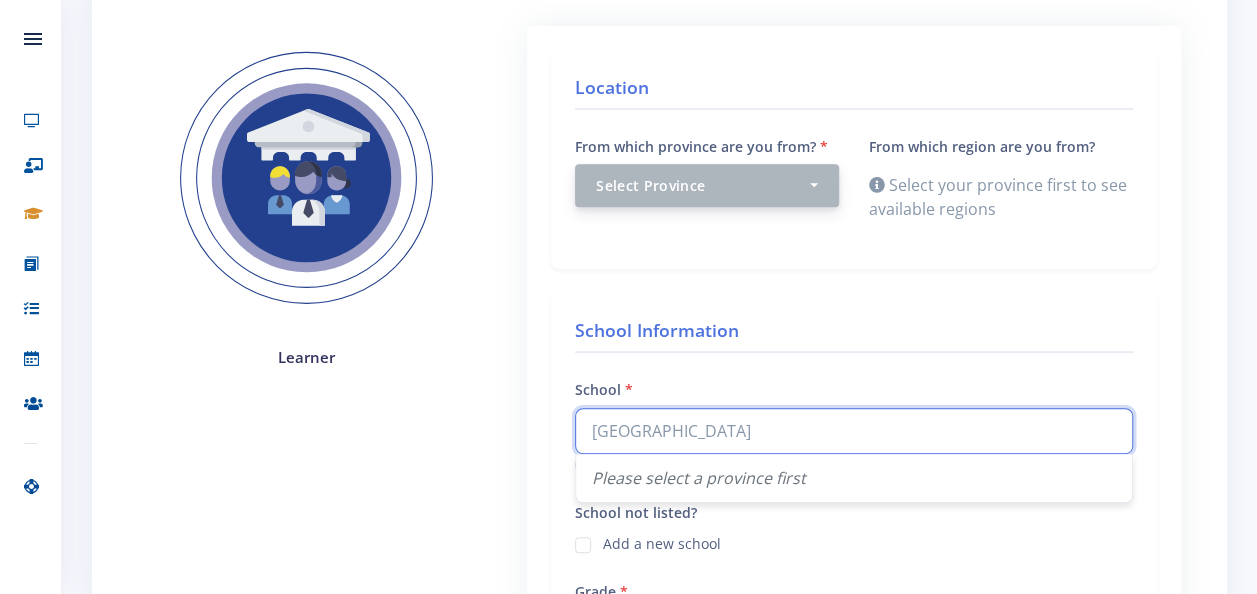 type on "Bramley primary school" 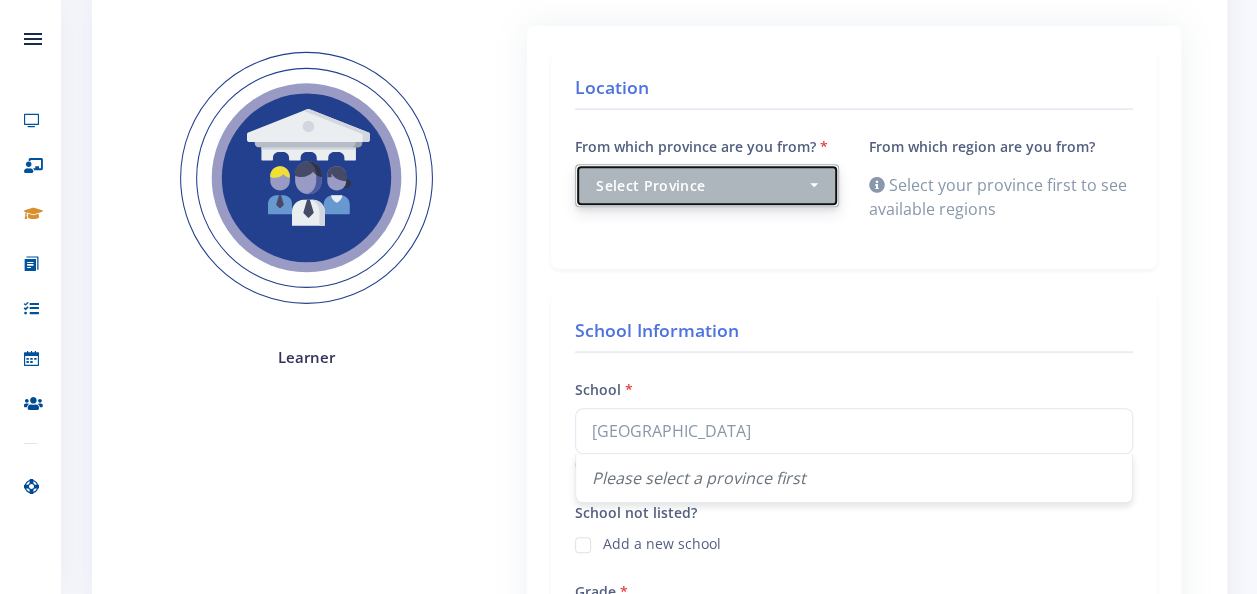 click on "Select Province" at bounding box center (707, 185) 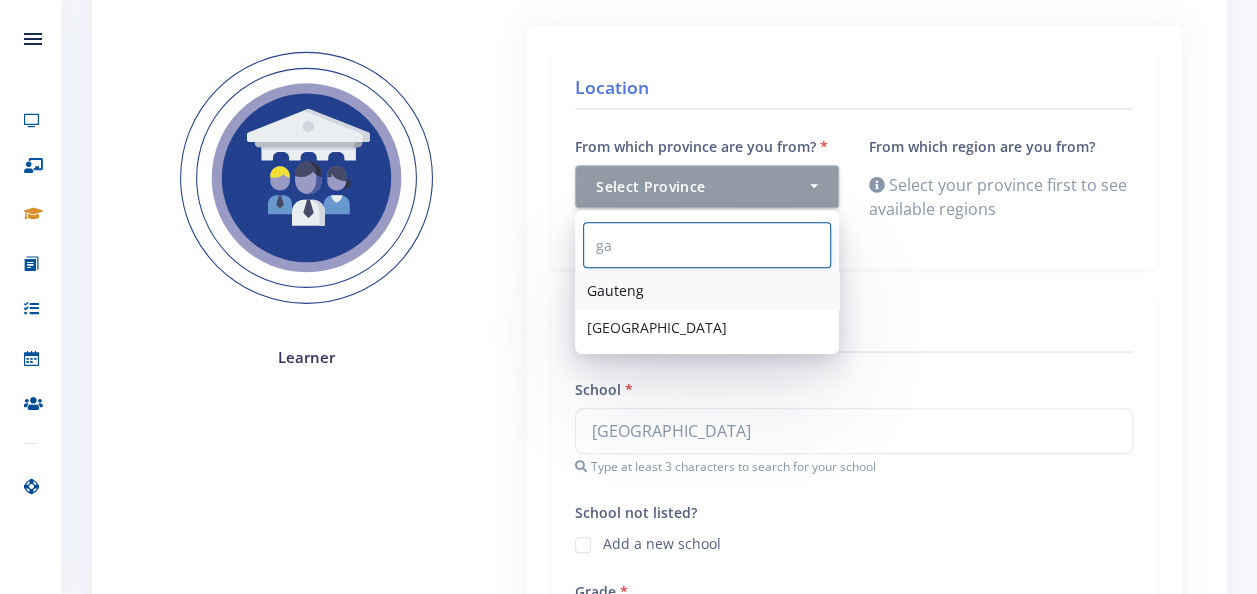 type on "ga" 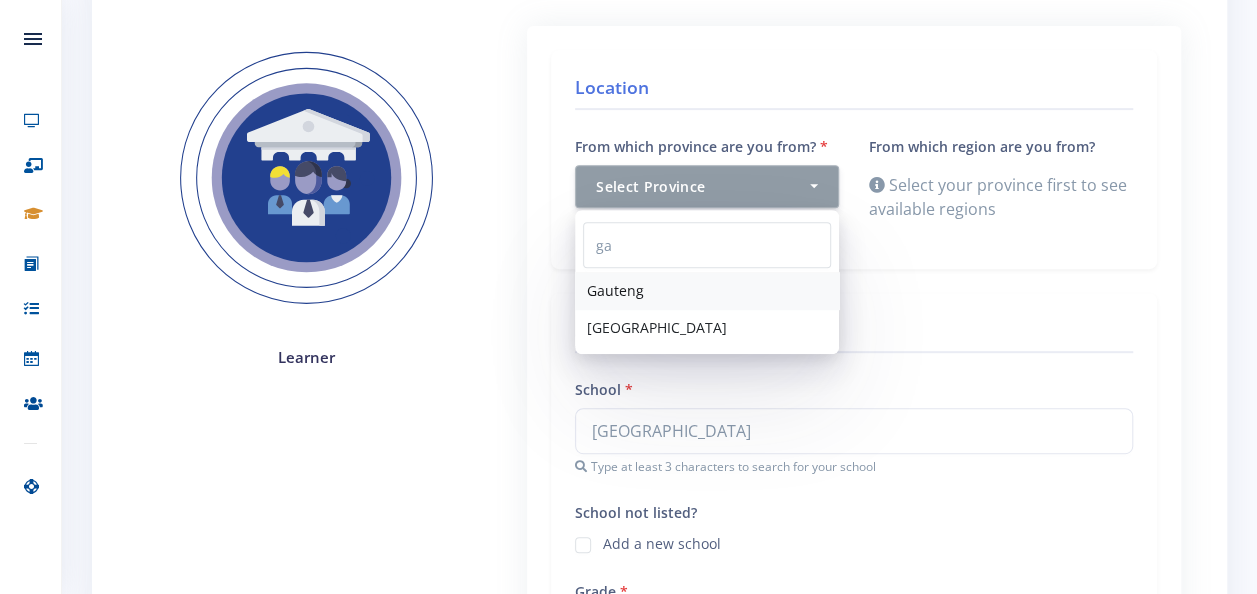 click on "Gauteng" at bounding box center [707, 290] 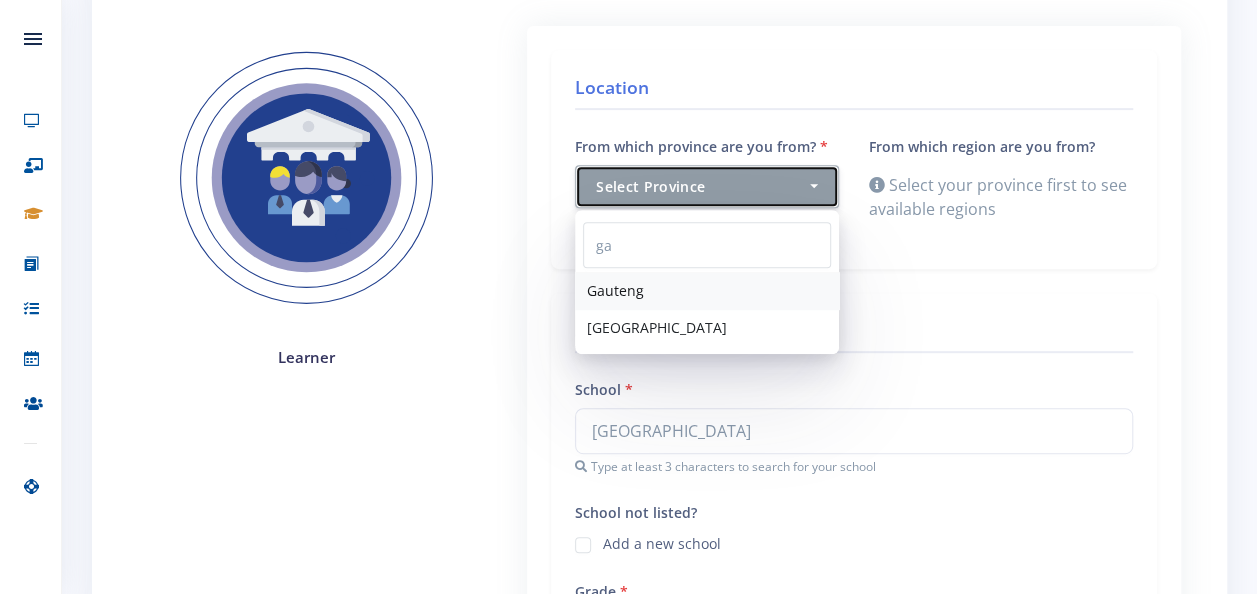 select on "7" 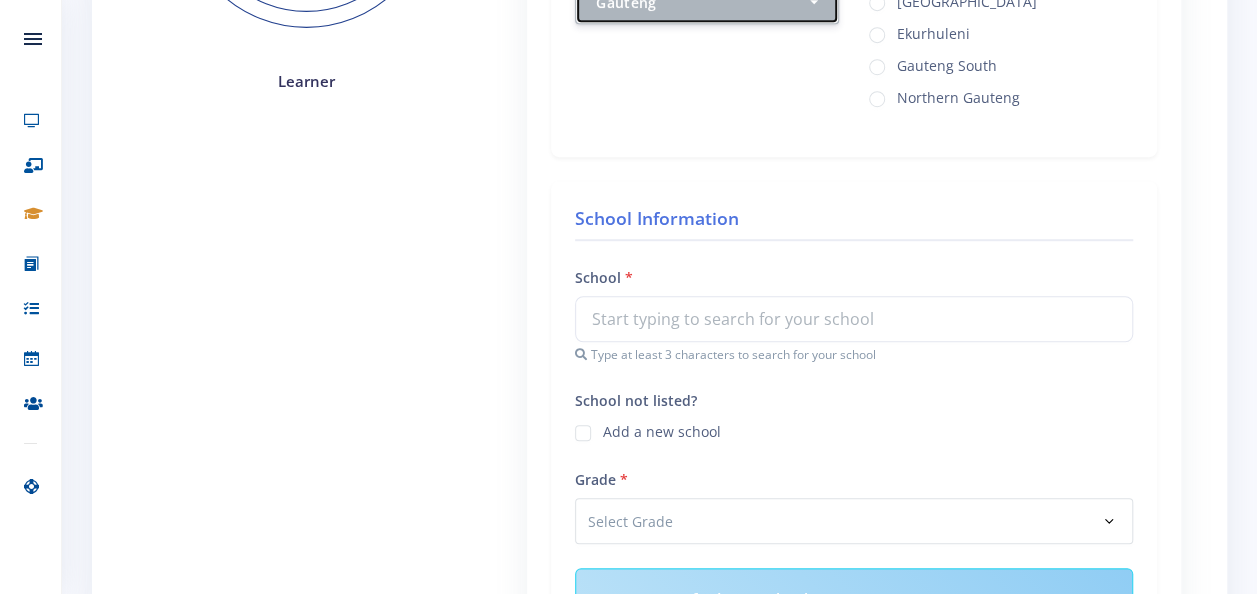 scroll, scrollTop: 600, scrollLeft: 0, axis: vertical 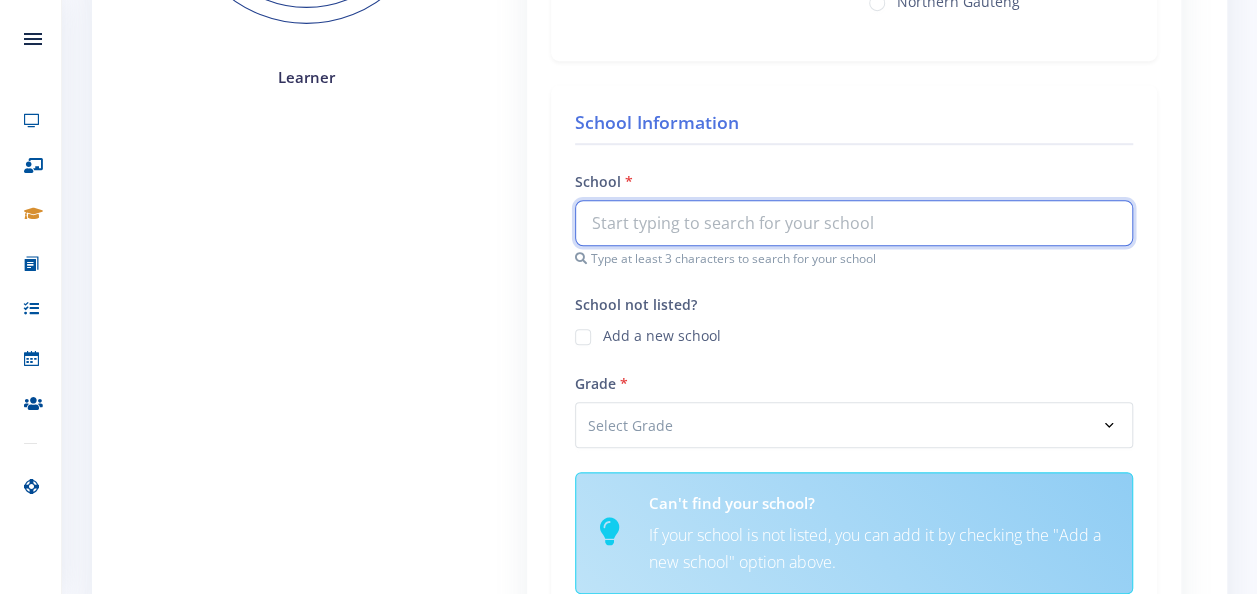 click at bounding box center [854, 223] 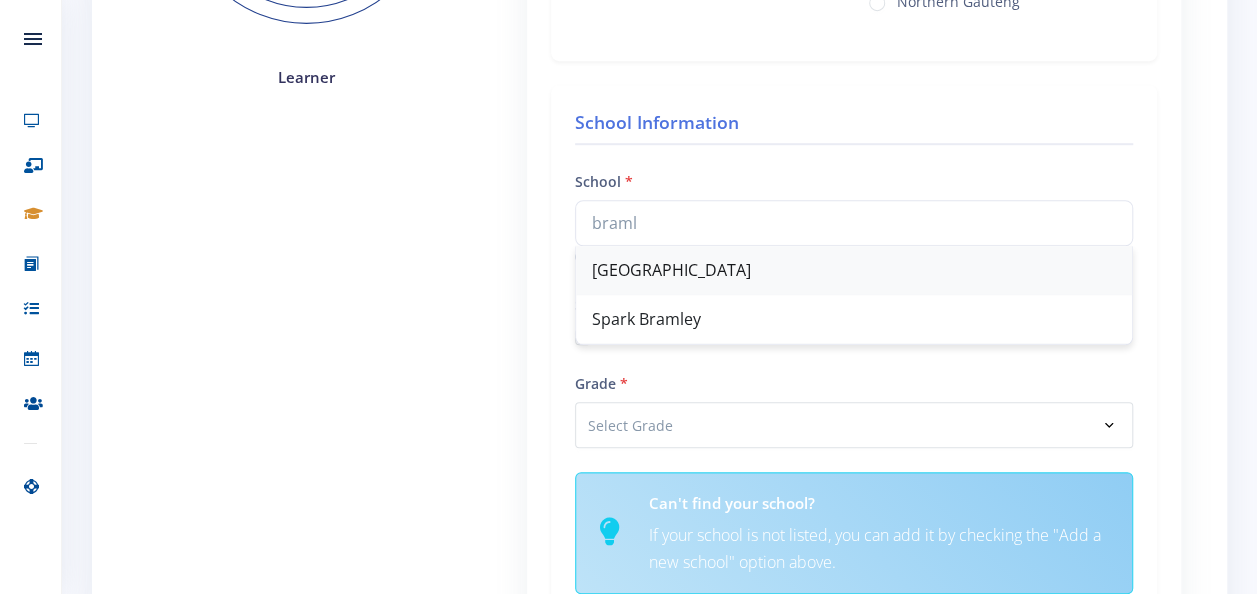click on "[GEOGRAPHIC_DATA]" at bounding box center (854, 270) 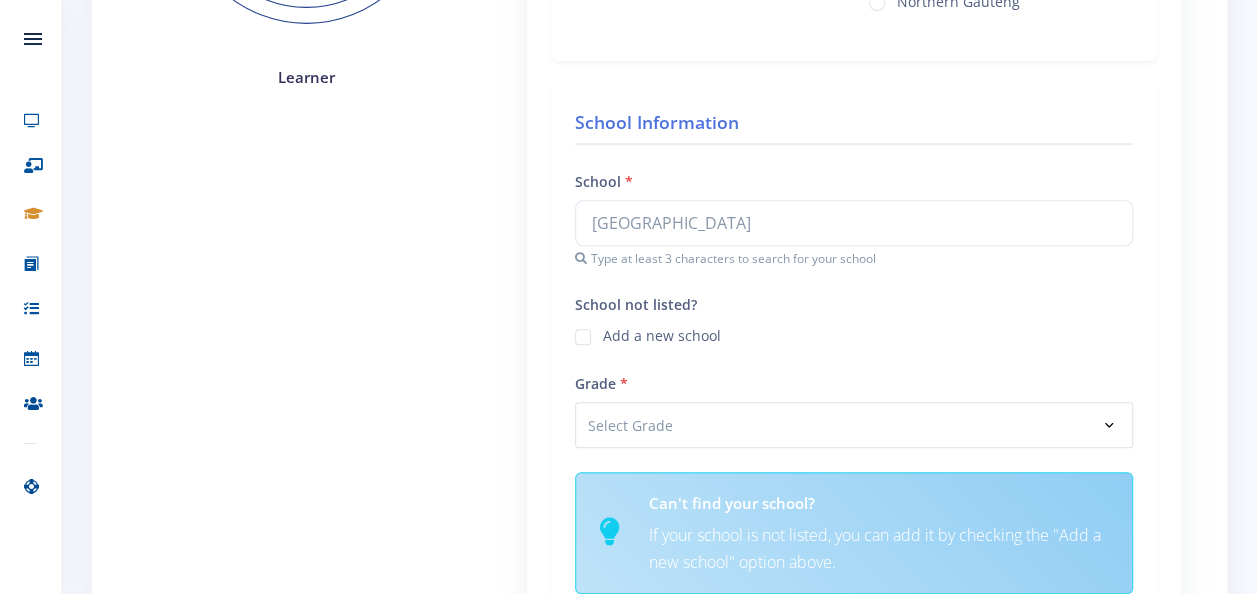 click on "Can't find your school?
If your school is not listed, you can add it by checking the "Add a new school" option above." at bounding box center (878, 532) 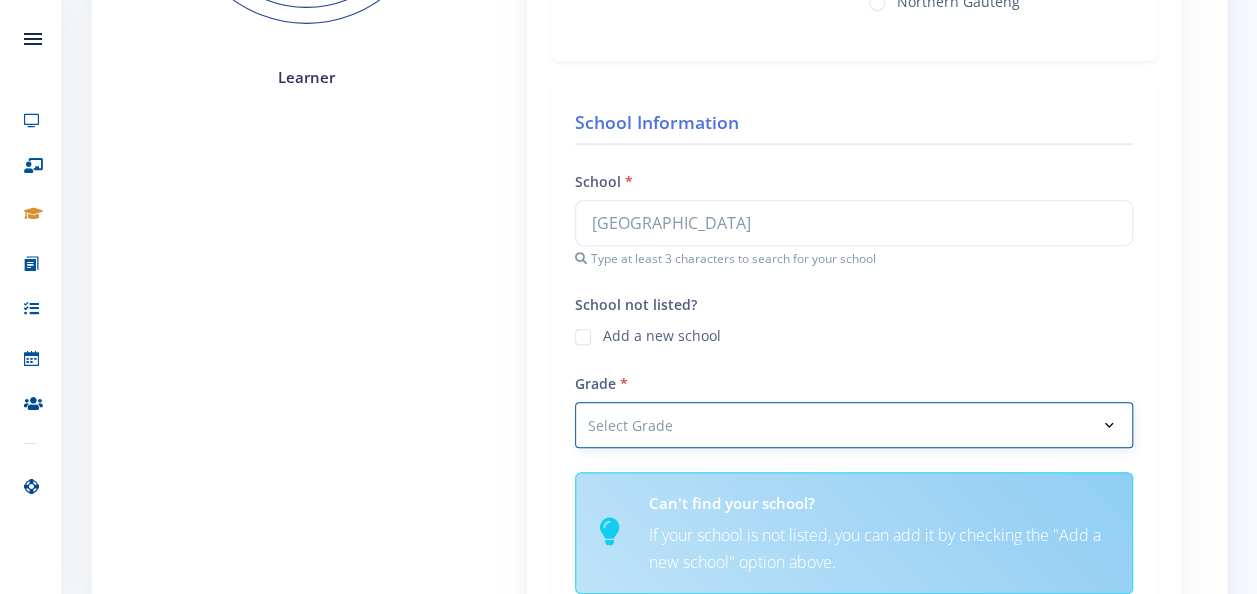 click on "Select Grade
Grade 4
Grade 5
Grade 6
Grade 7" at bounding box center [854, 425] 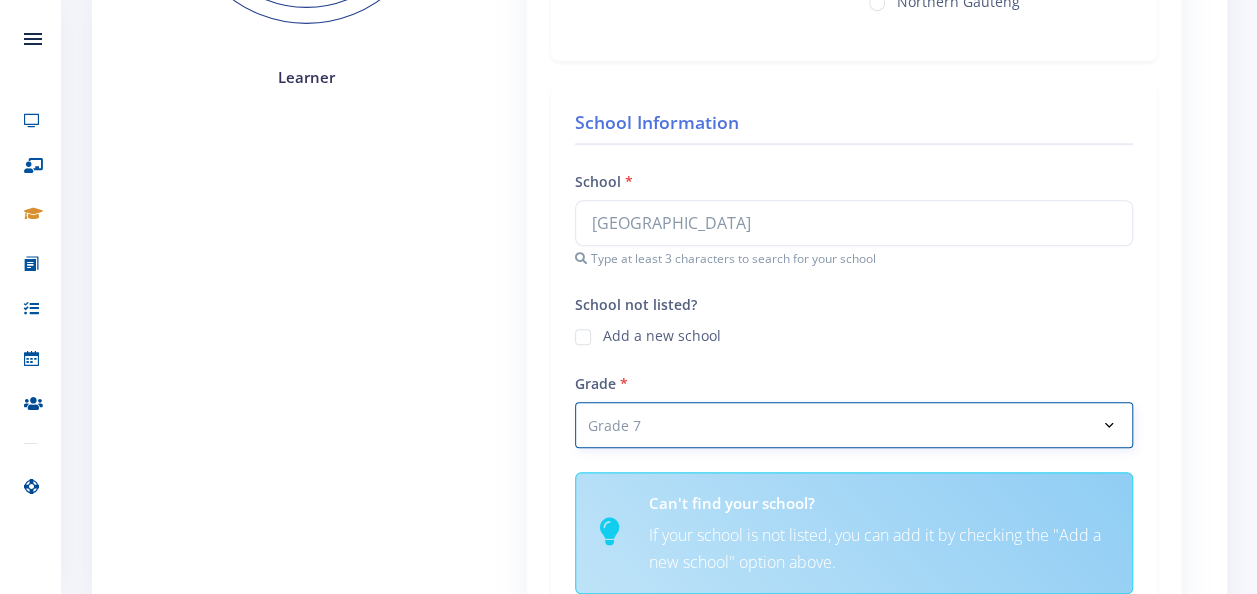 click on "Select Grade
Grade 4
Grade 5
Grade 6
Grade 7" at bounding box center [854, 425] 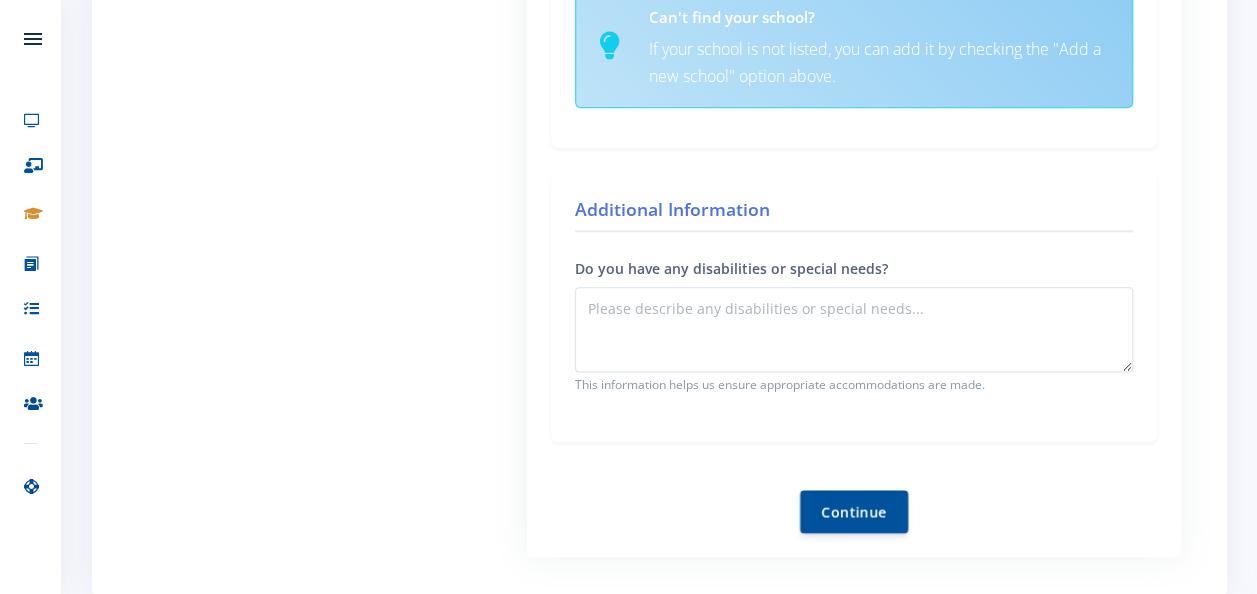 scroll, scrollTop: 1118, scrollLeft: 0, axis: vertical 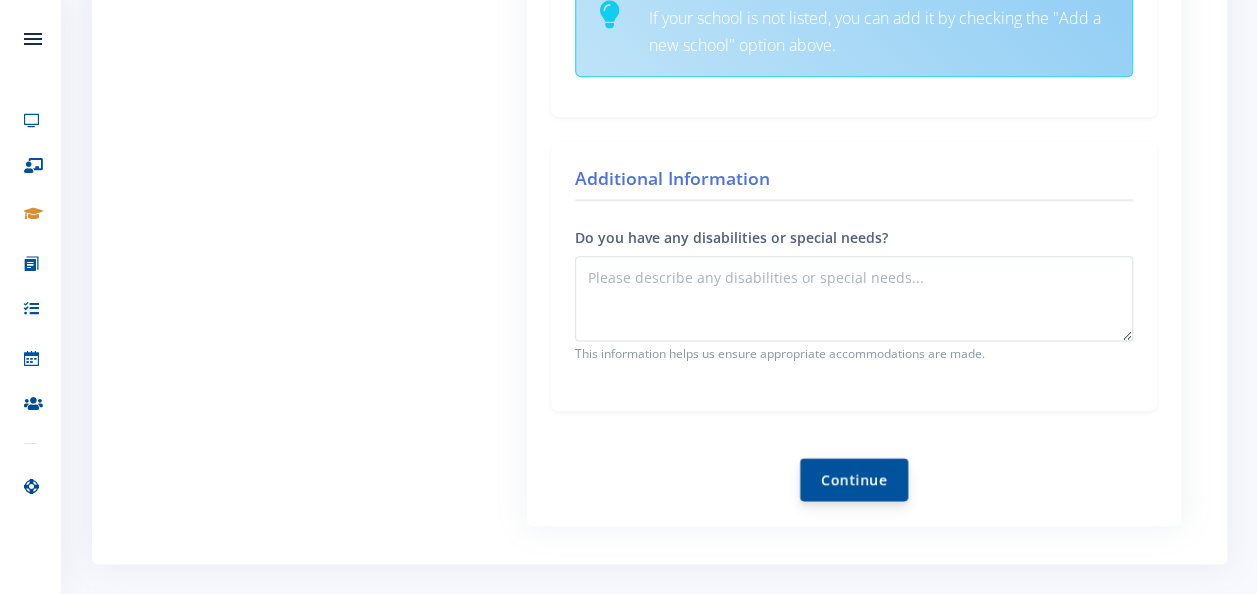 click on "Continue" at bounding box center (854, 479) 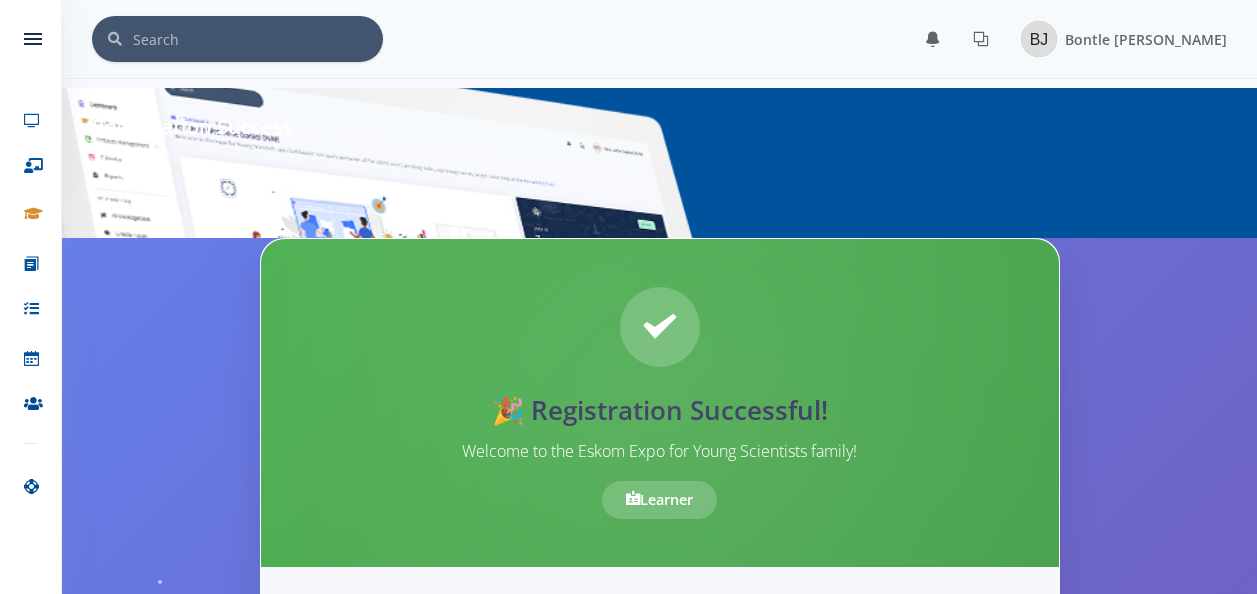 scroll, scrollTop: 0, scrollLeft: 0, axis: both 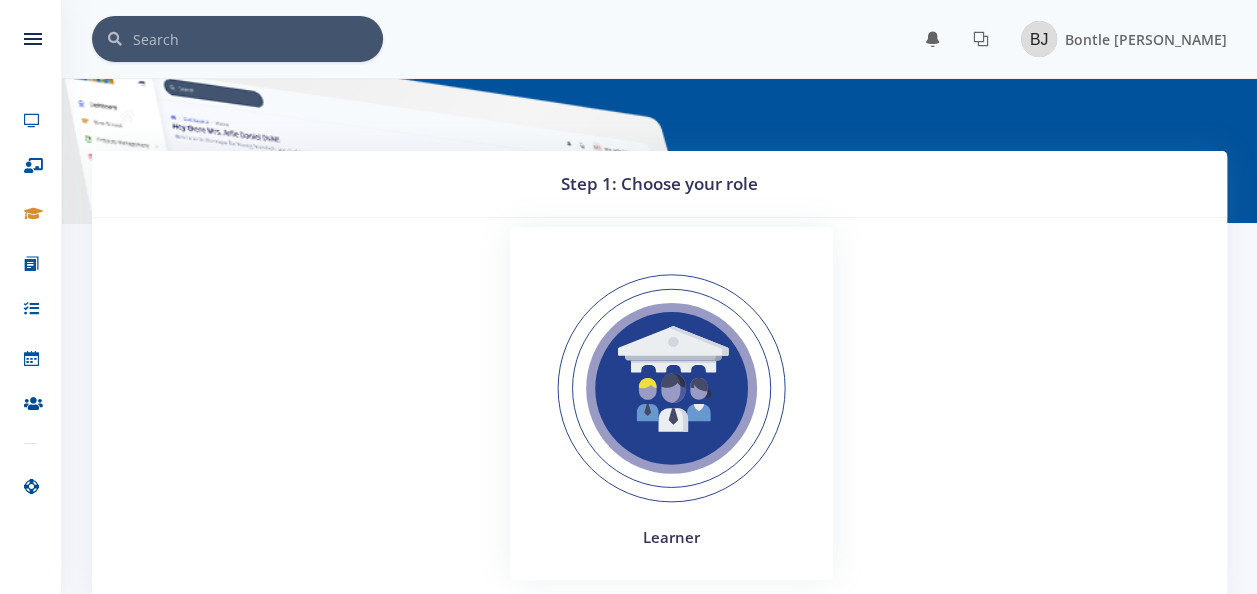 click on "Learner" at bounding box center [671, 537] 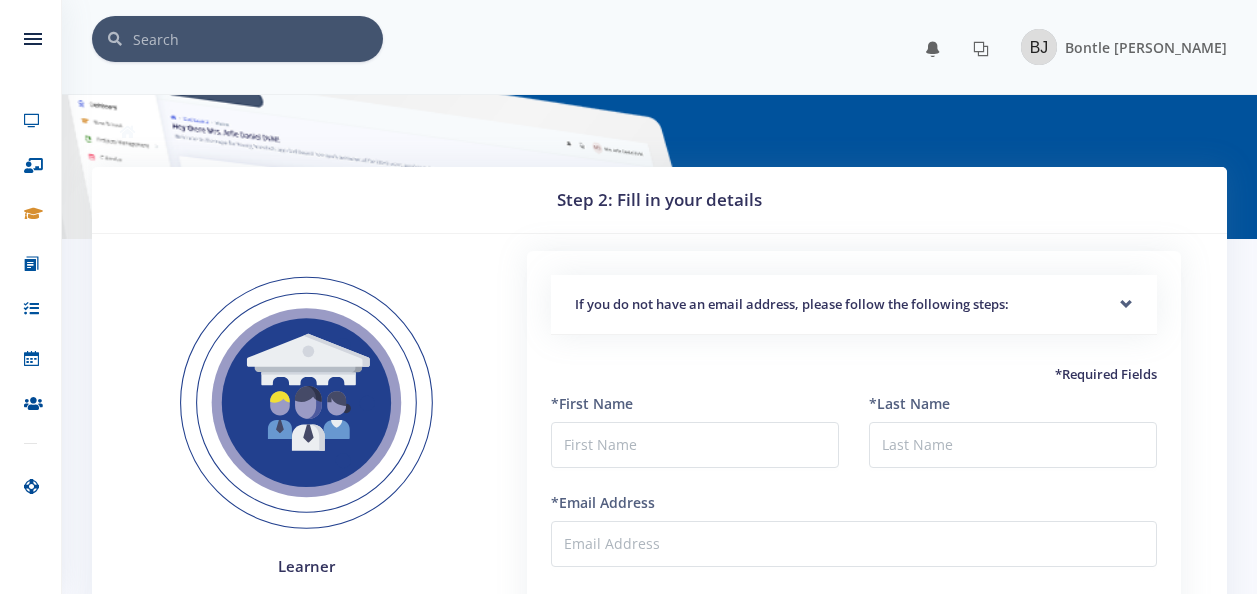 scroll, scrollTop: 0, scrollLeft: 0, axis: both 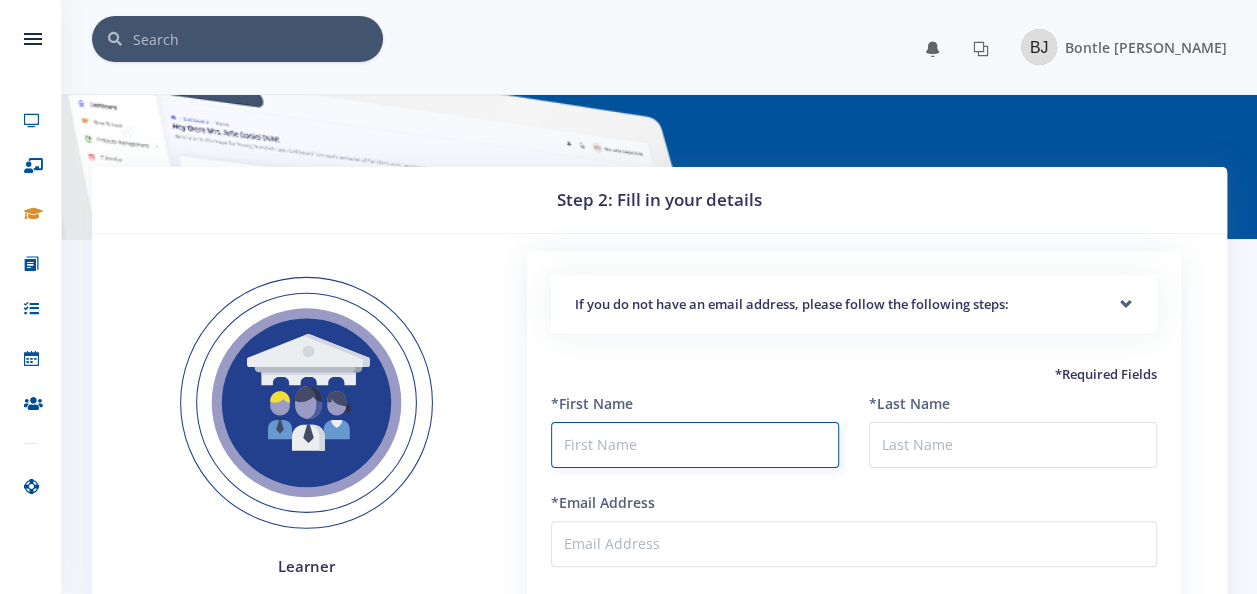click at bounding box center [695, 445] 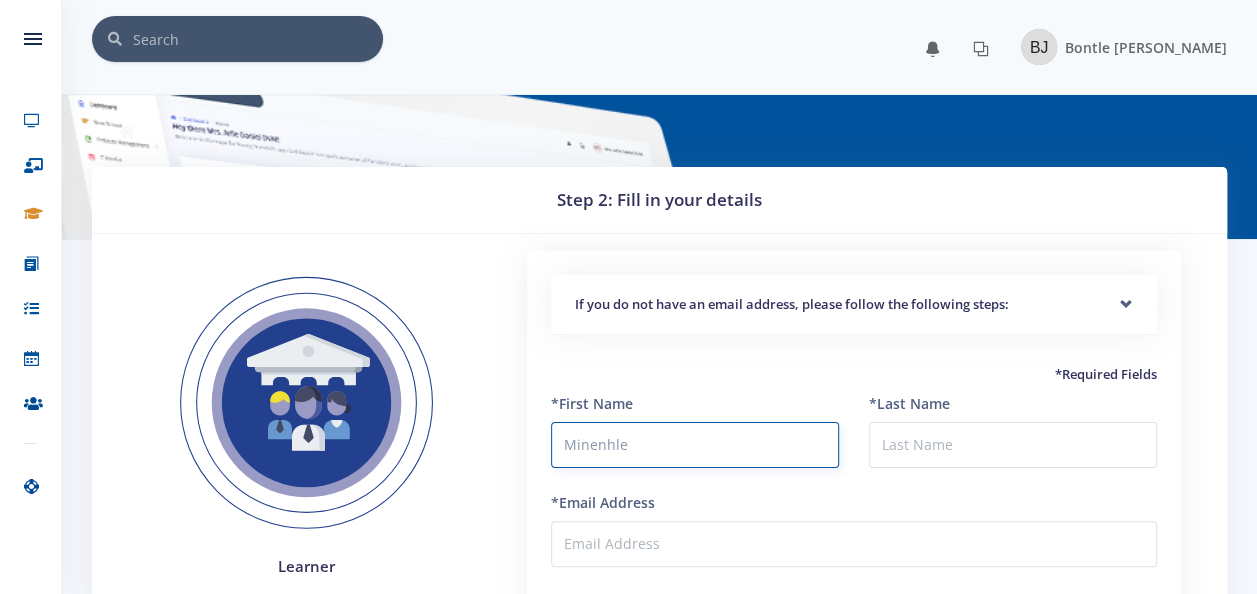 type on "Minenhle" 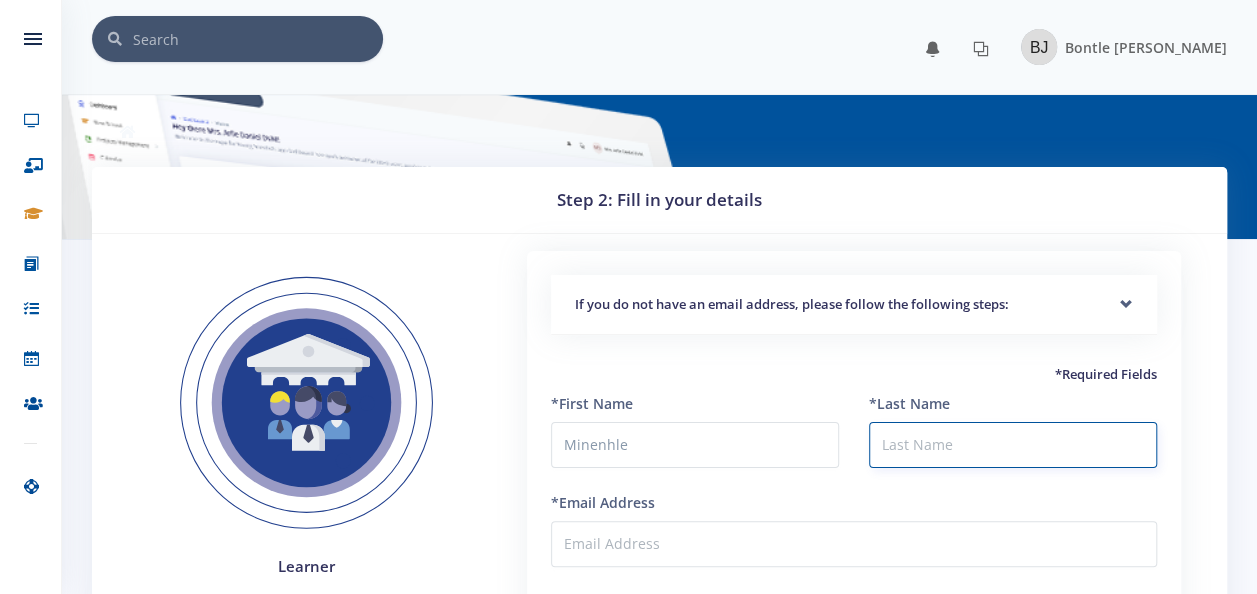 click on "*Last Name" at bounding box center (1013, 445) 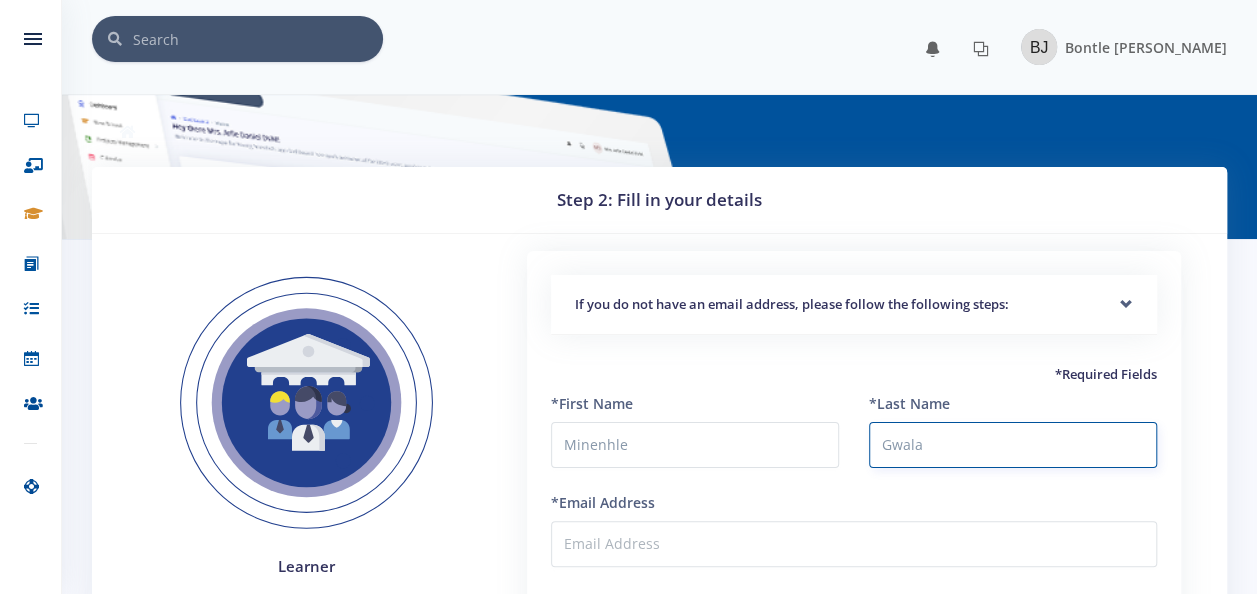 type on "Gwala" 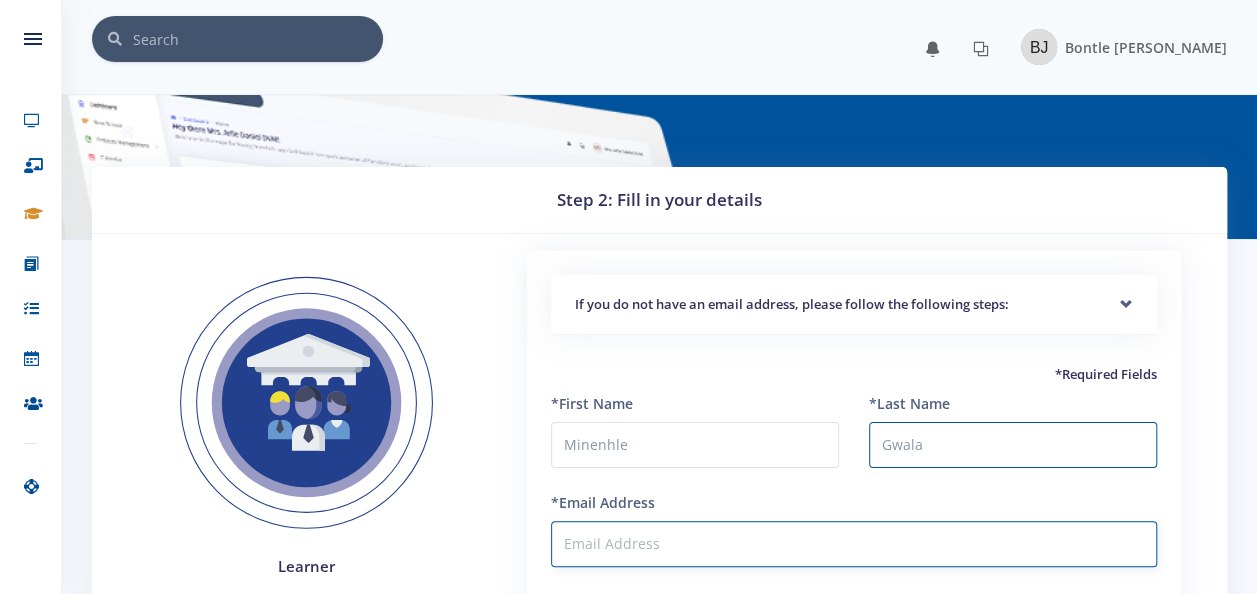 click on "*Email Address" at bounding box center [854, 544] 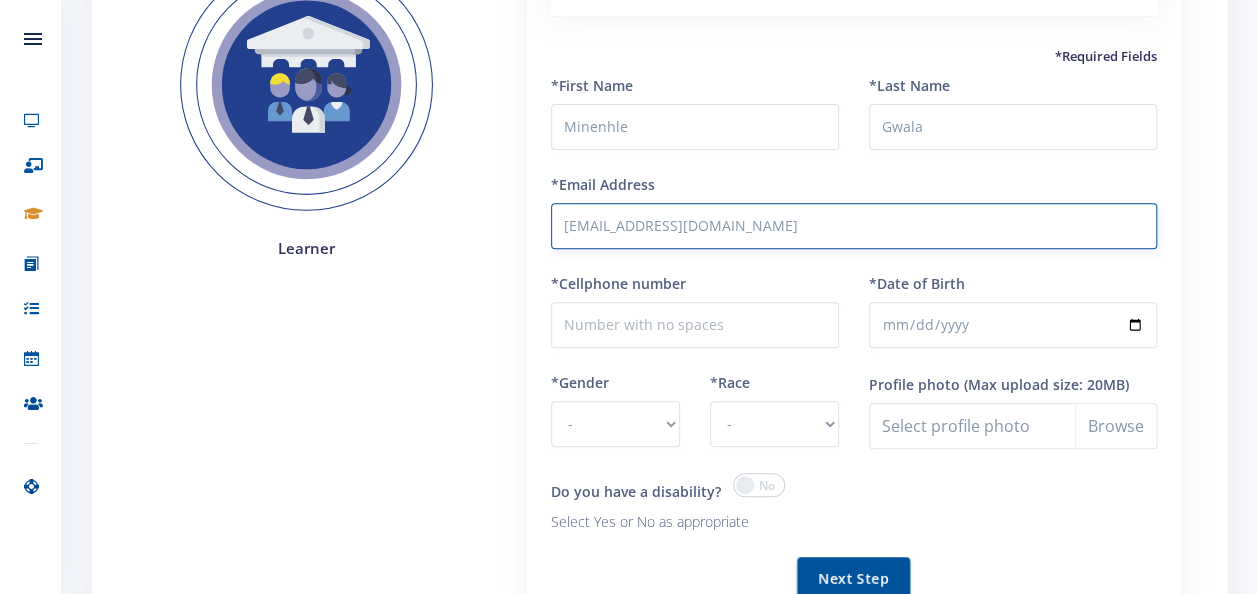 scroll, scrollTop: 320, scrollLeft: 0, axis: vertical 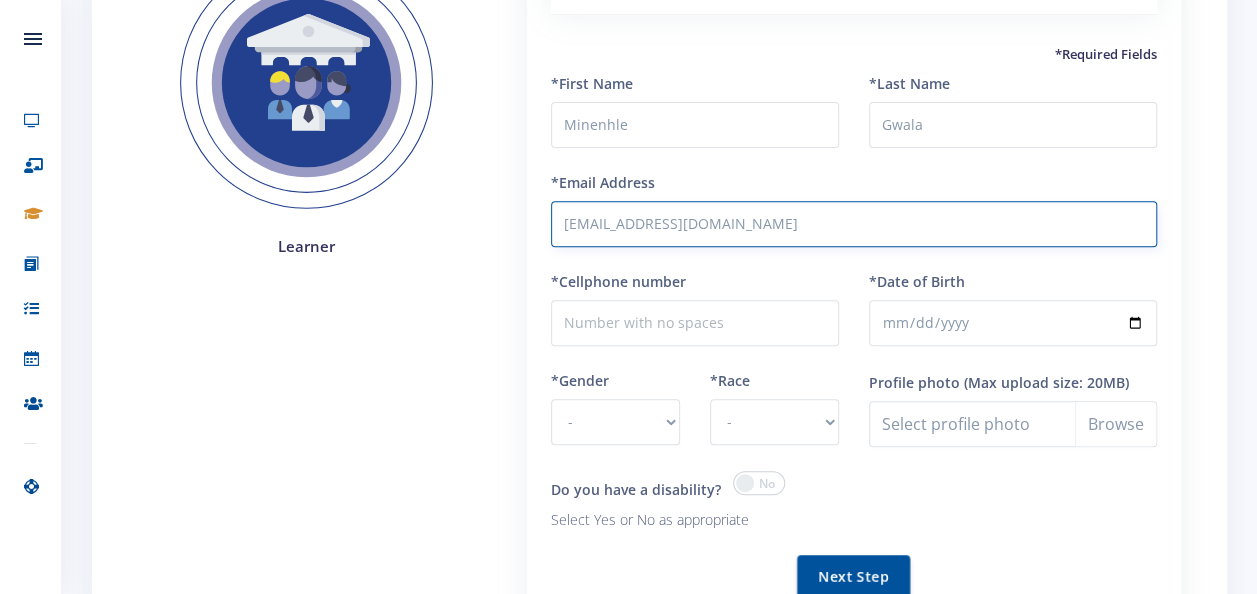 type on "[EMAIL_ADDRESS][DOMAIN_NAME]" 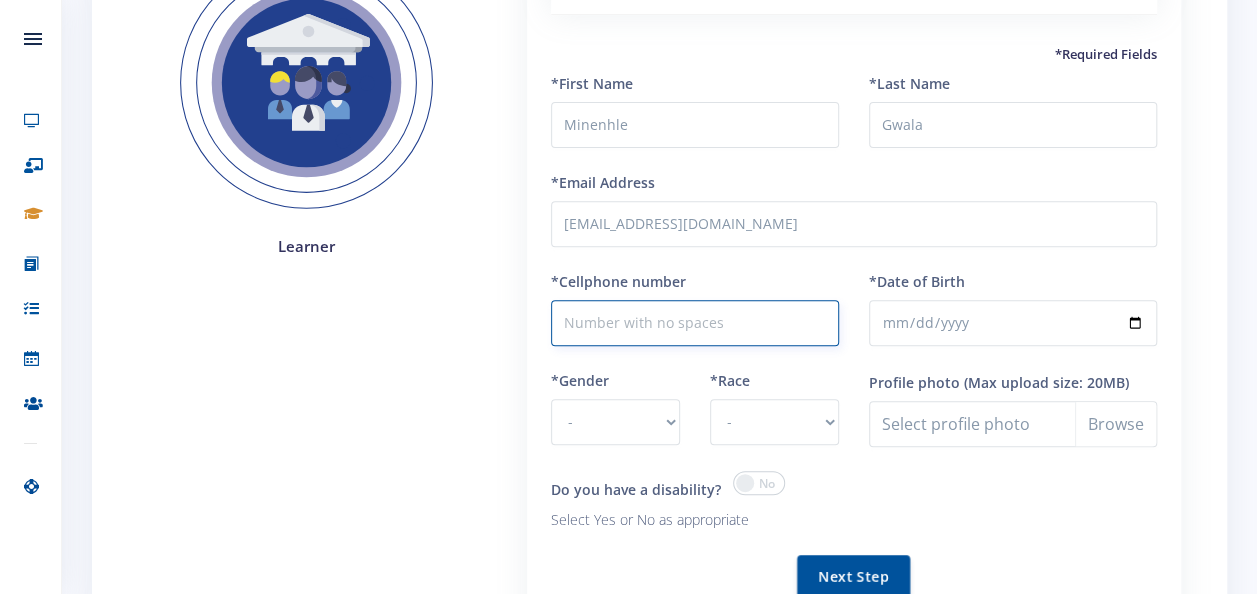 click on "*Cellphone number" at bounding box center [695, 323] 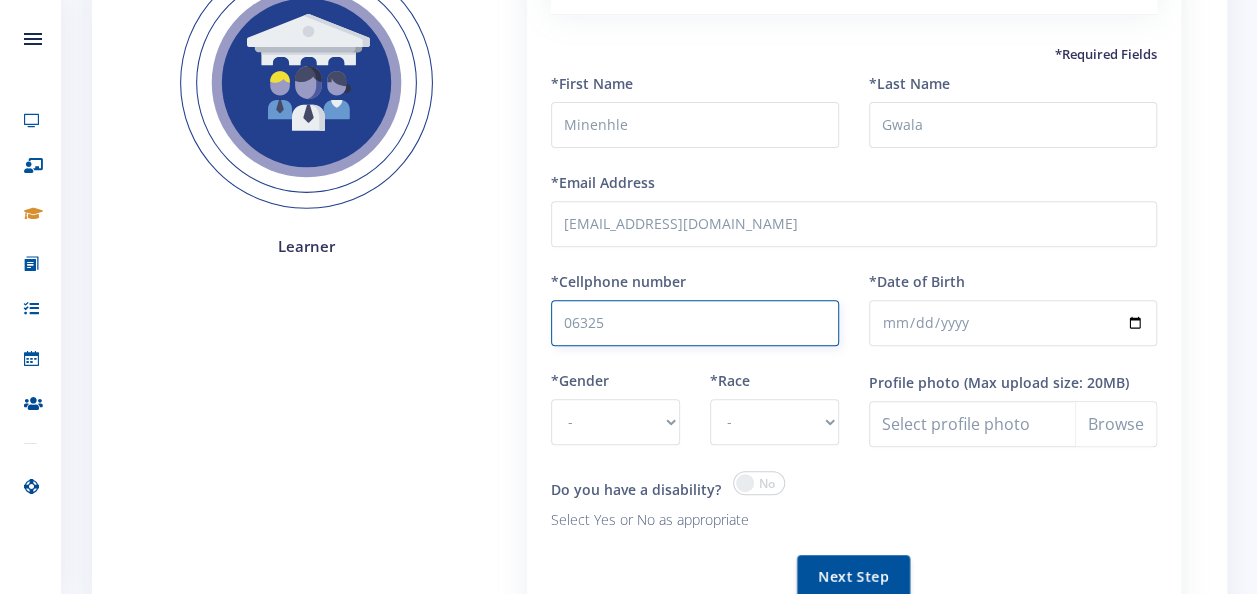 type on "0632526922" 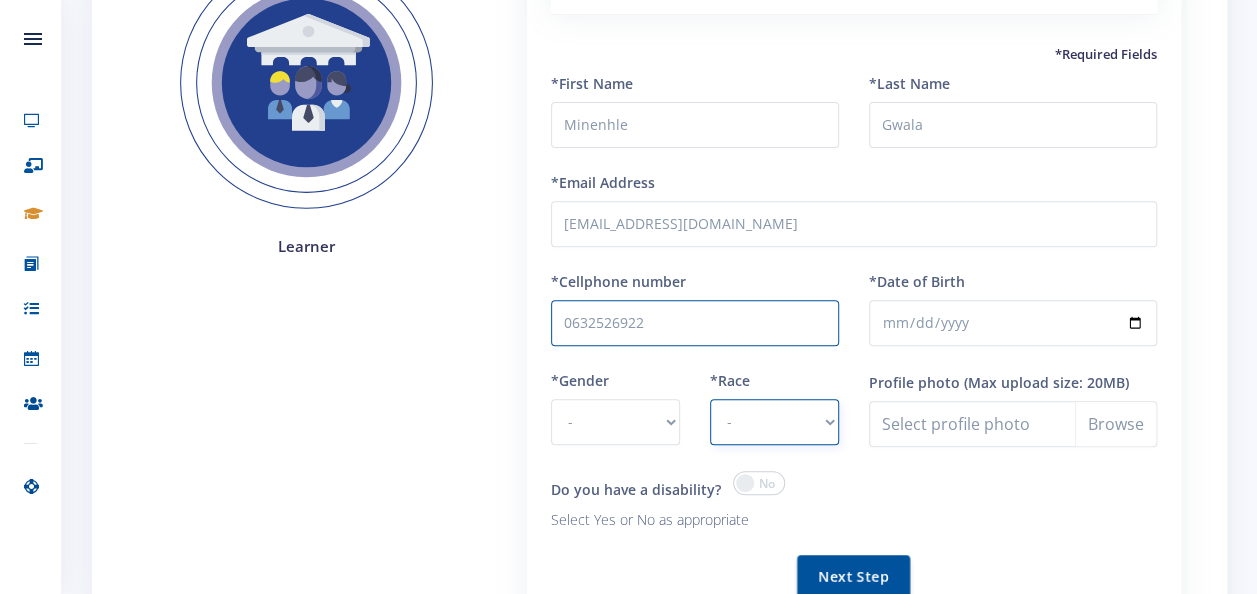 select on "African" 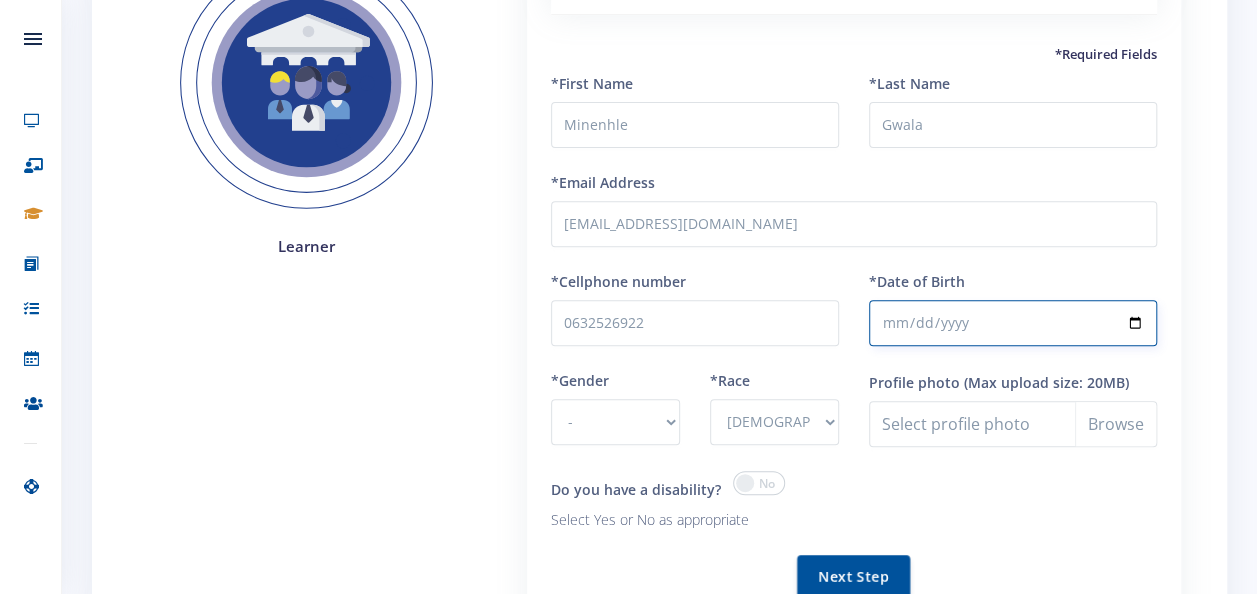click on "*Date of Birth" at bounding box center [1013, 323] 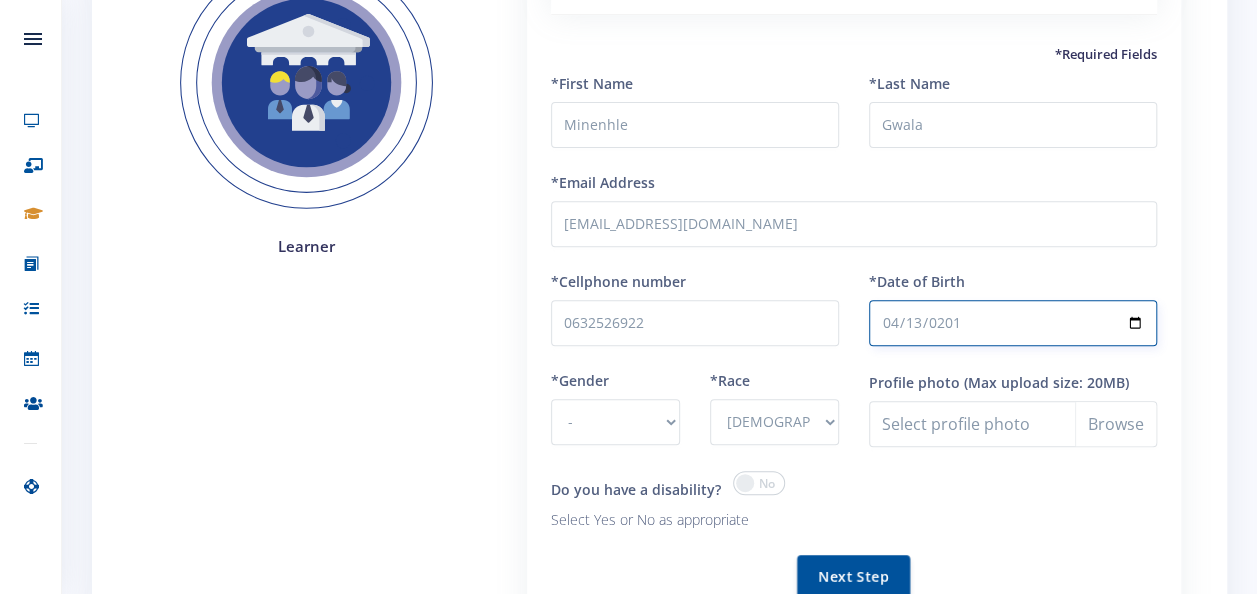 type on "2012-04-13" 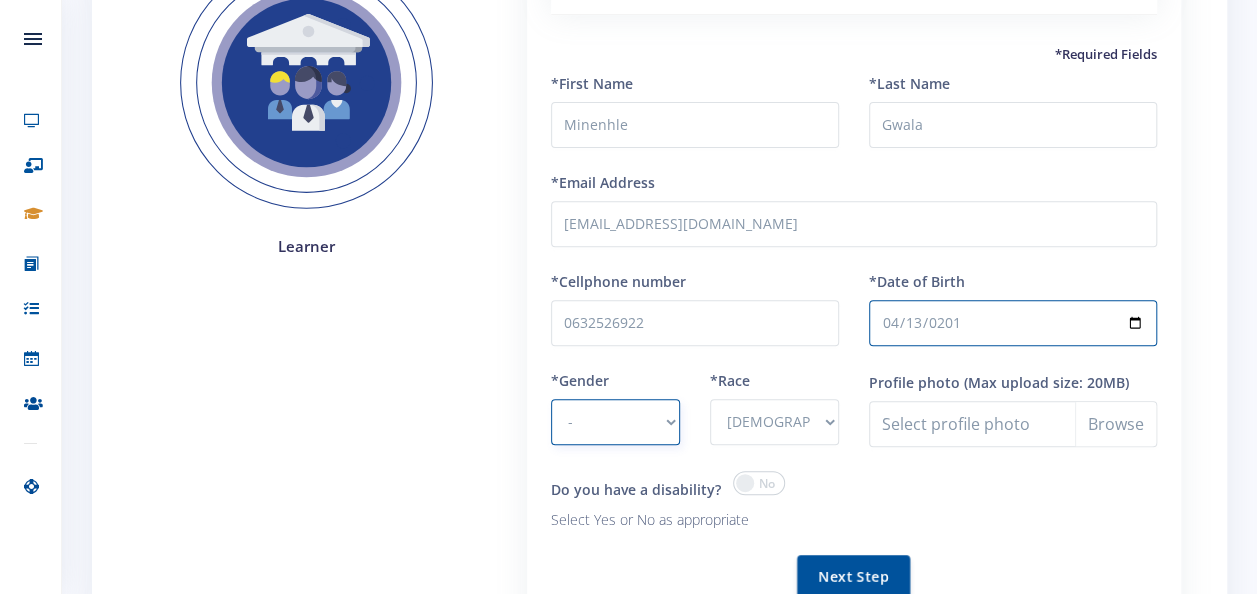 click on "-
Male
Female" at bounding box center (615, 422) 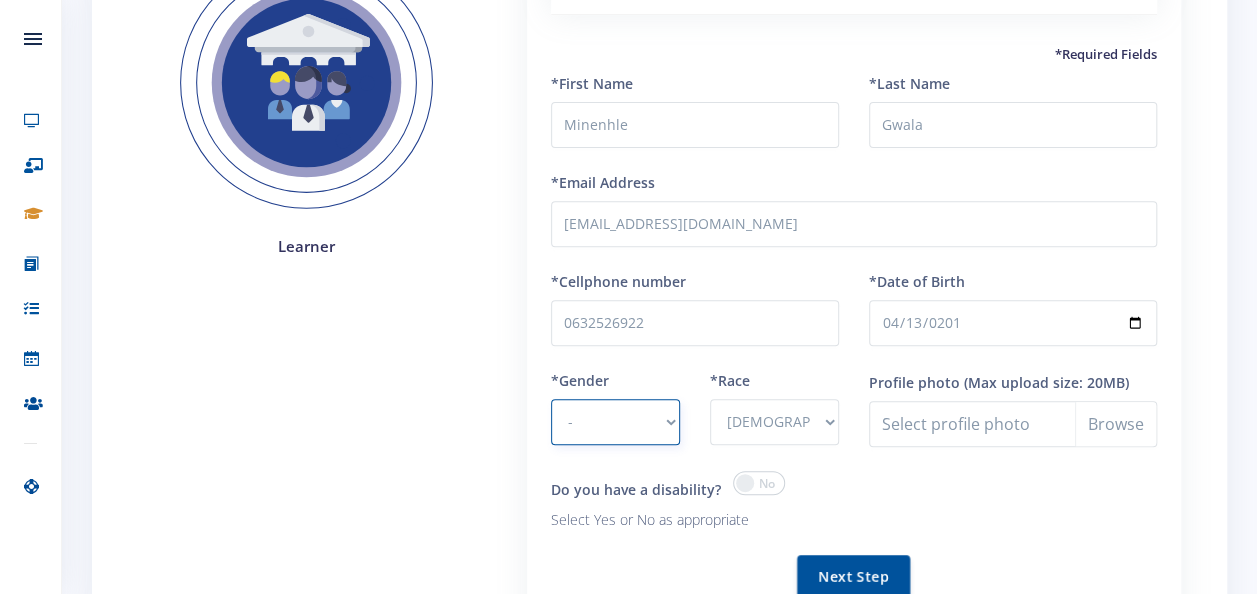 select on "F" 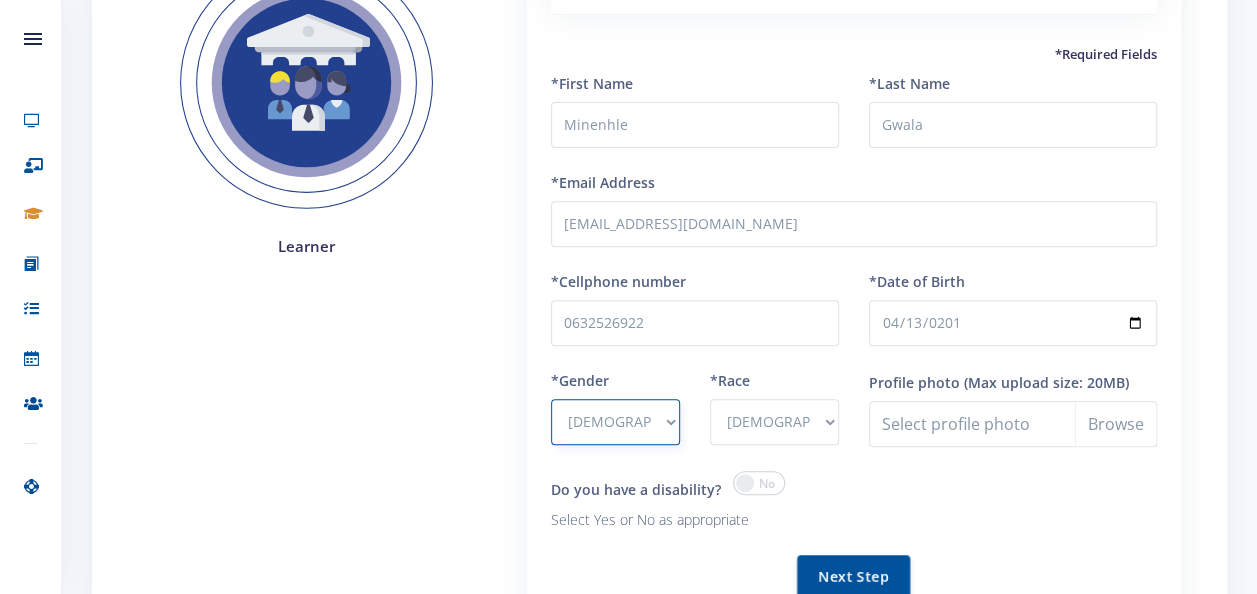 click on "-
Male
Female" at bounding box center (615, 422) 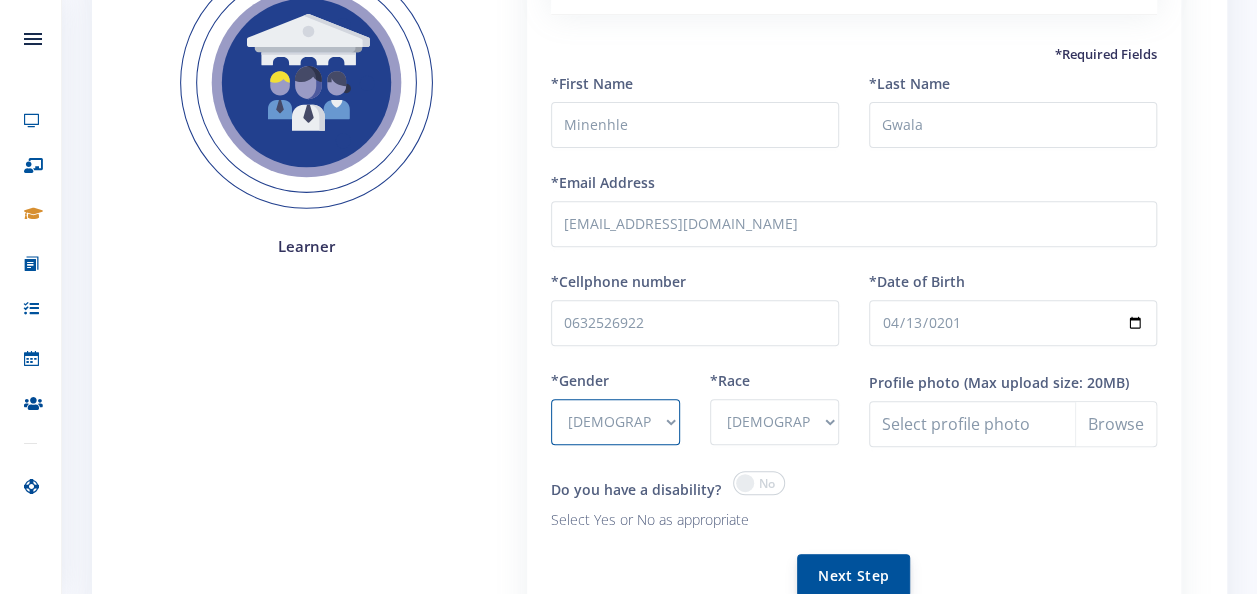 click on "Next
Step" at bounding box center [853, 575] 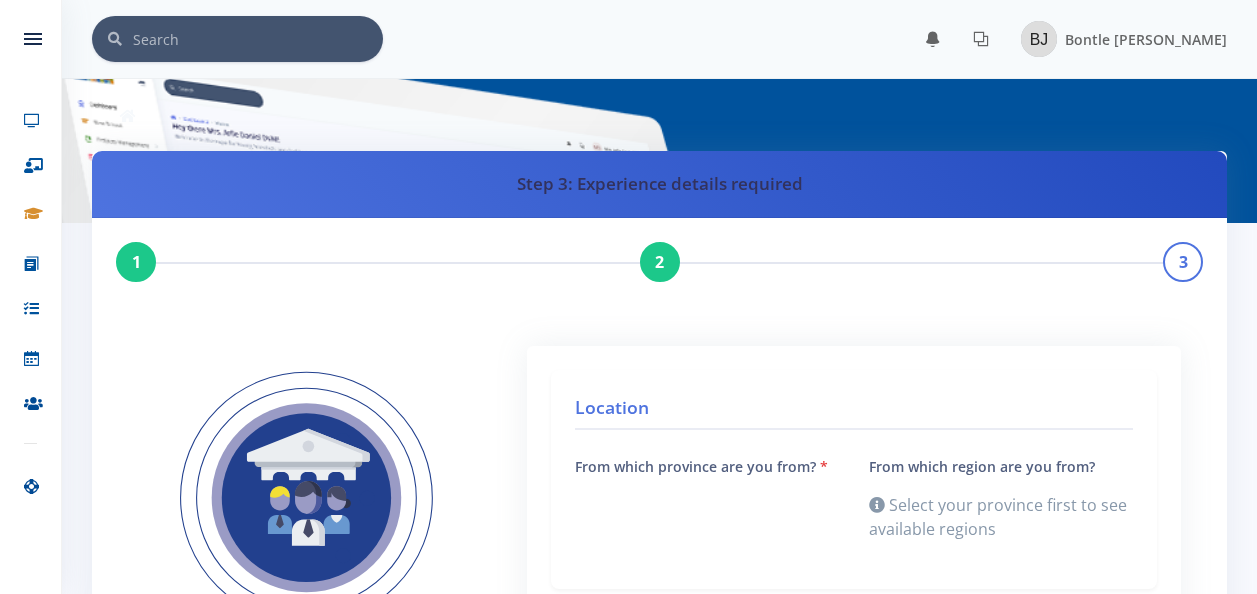 scroll, scrollTop: 0, scrollLeft: 0, axis: both 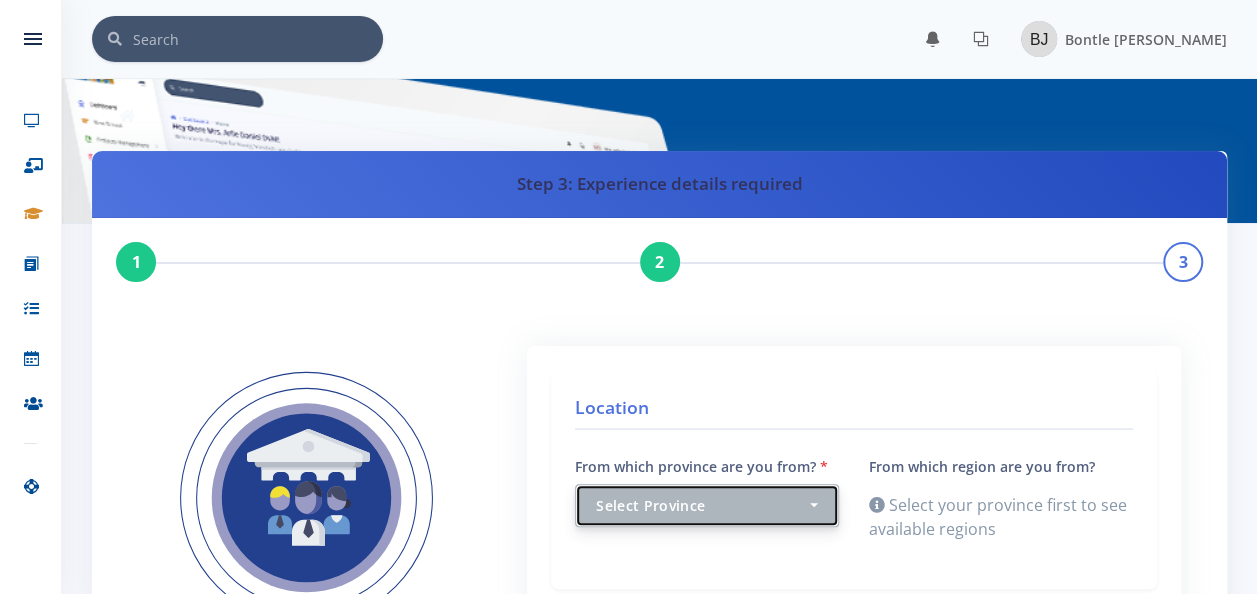 click on "Select Province" at bounding box center [707, 505] 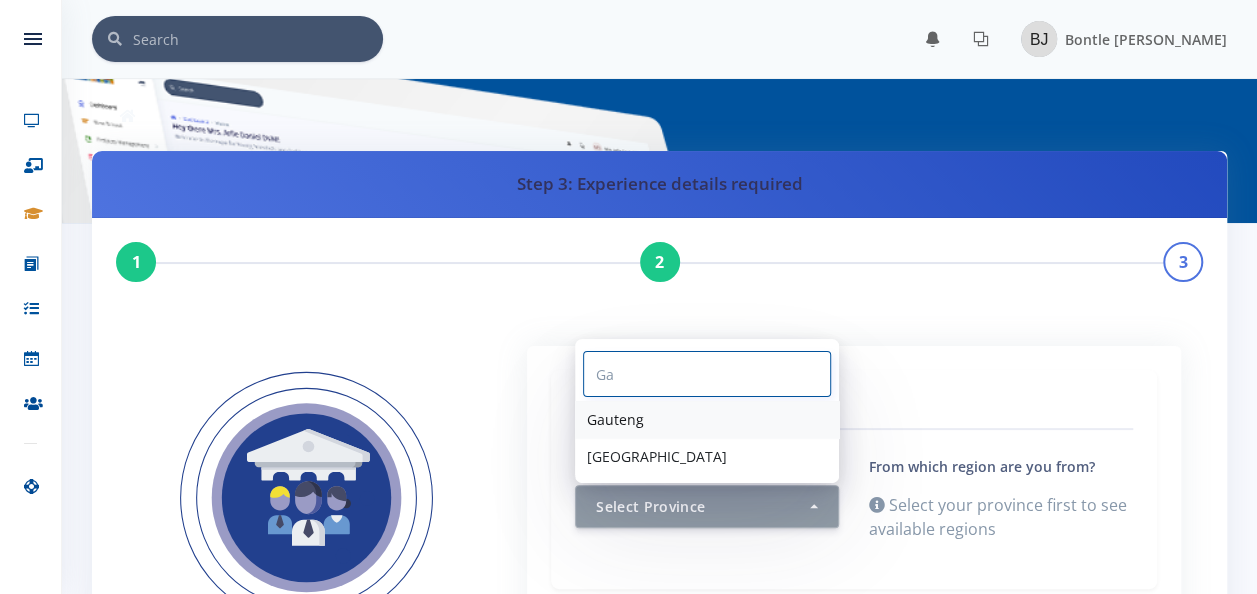 type on "Ga" 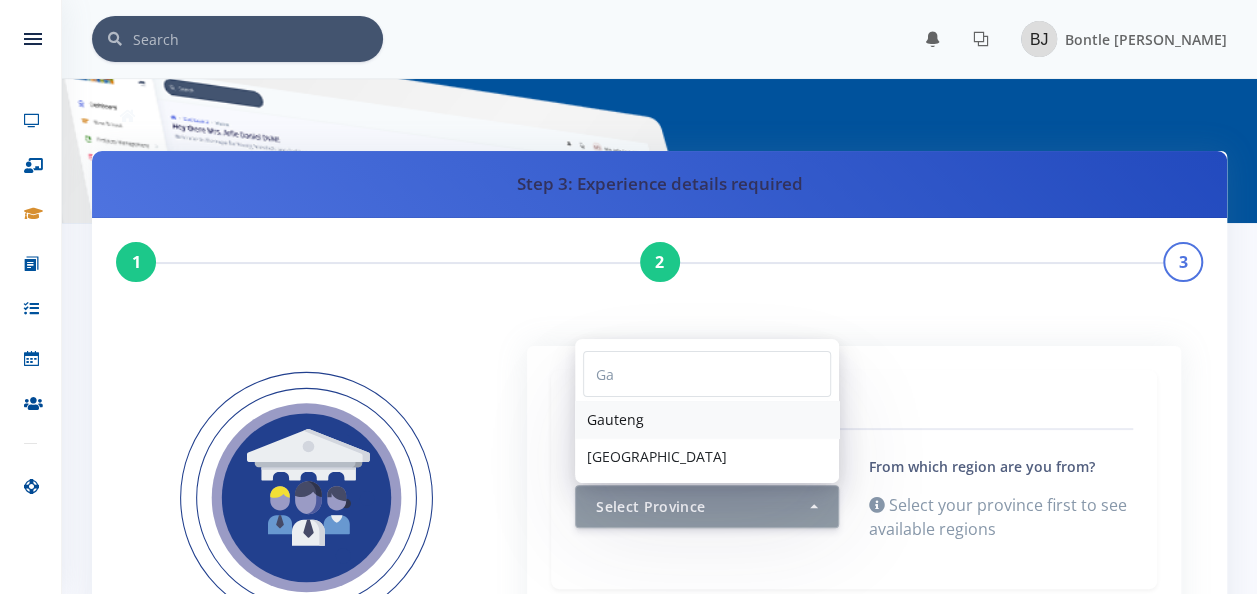 click on "Gauteng" at bounding box center (707, 419) 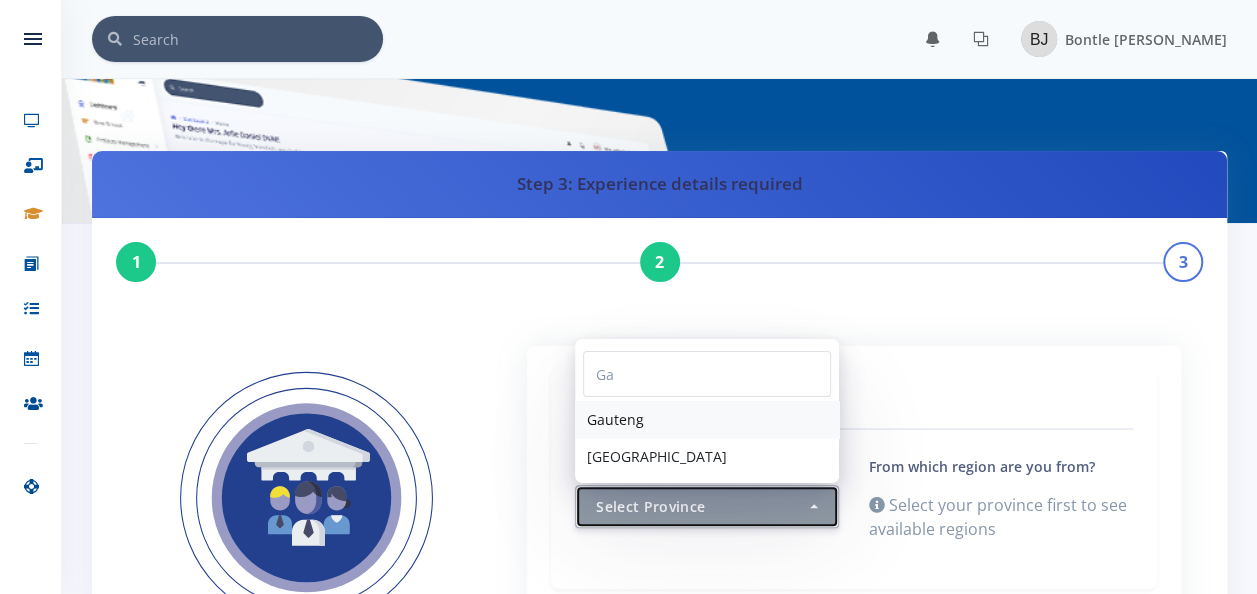 select on "7" 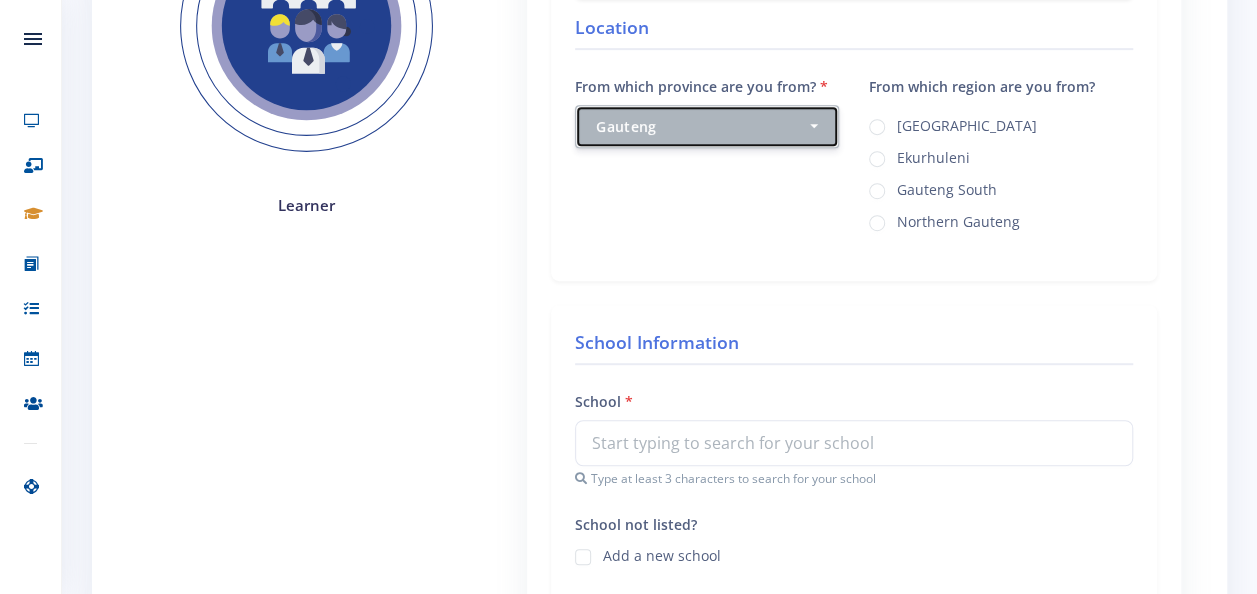 scroll, scrollTop: 480, scrollLeft: 0, axis: vertical 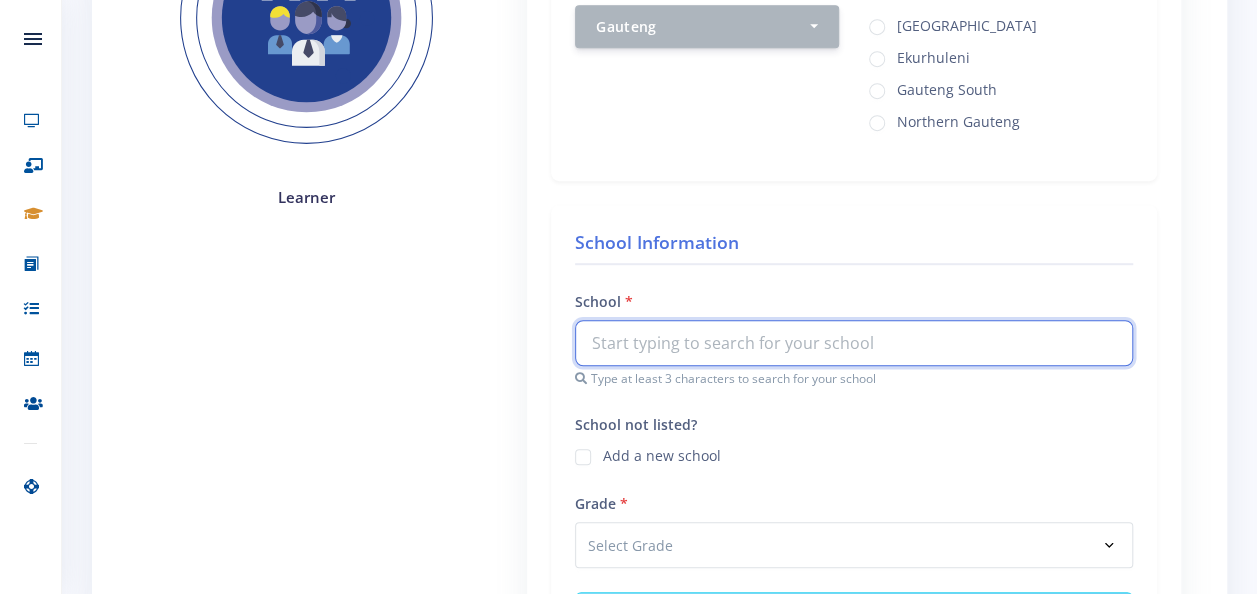 click at bounding box center (854, 343) 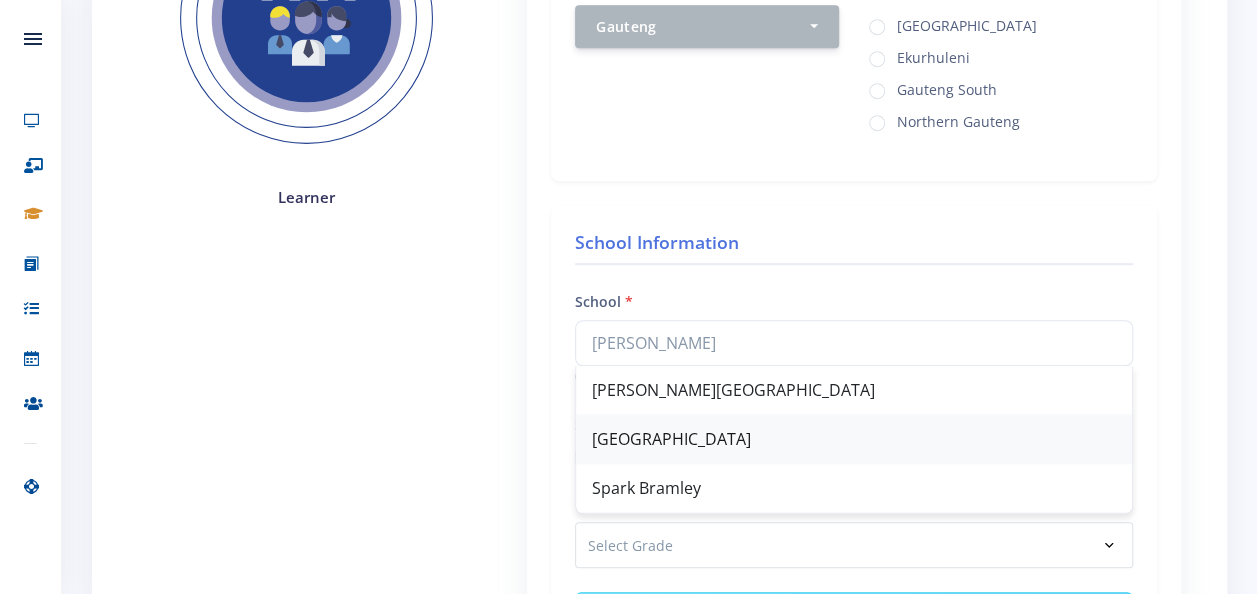 click on "[GEOGRAPHIC_DATA]" at bounding box center [854, 439] 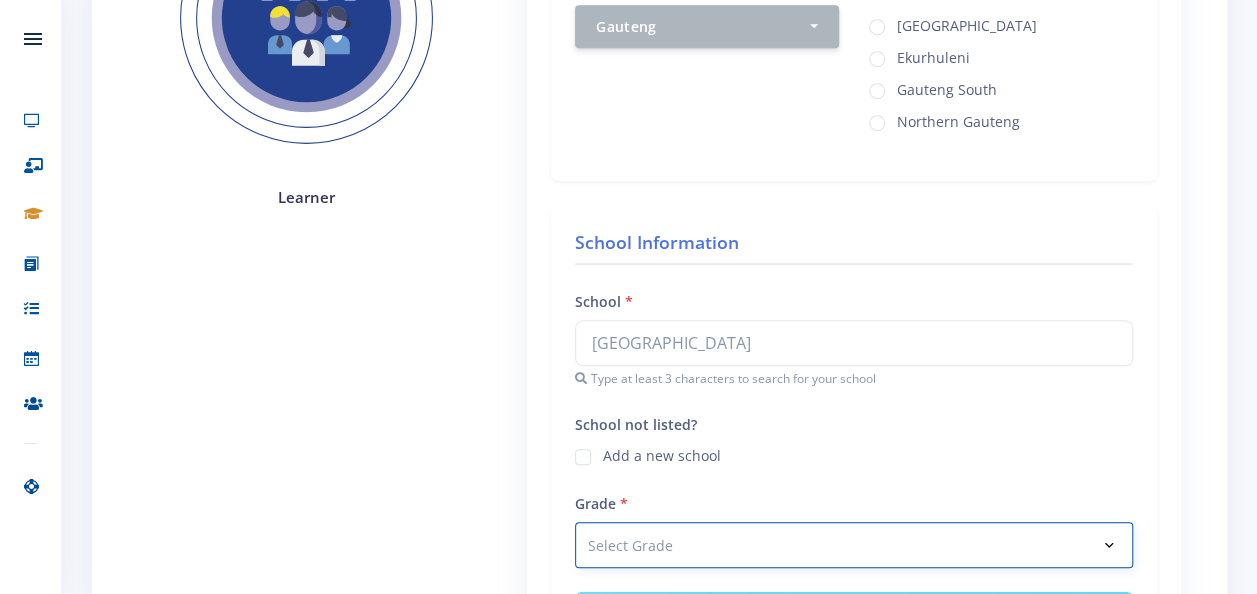 click on "Select Grade
Grade 4
Grade 5
Grade 6
Grade 7" at bounding box center (854, 545) 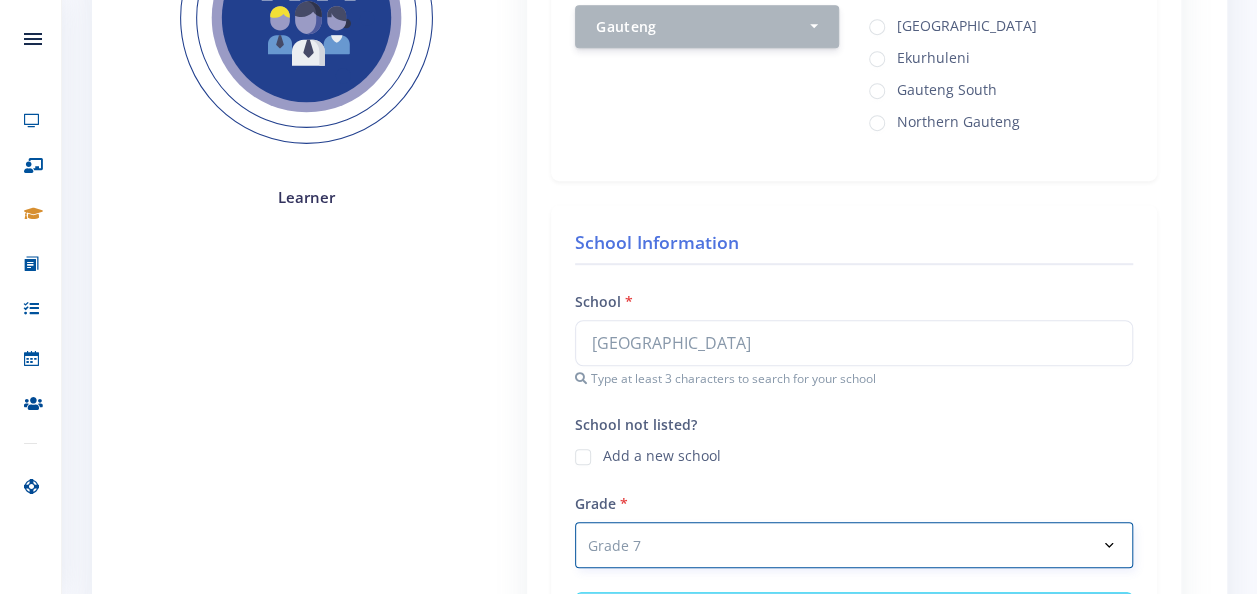scroll, scrollTop: 520, scrollLeft: 0, axis: vertical 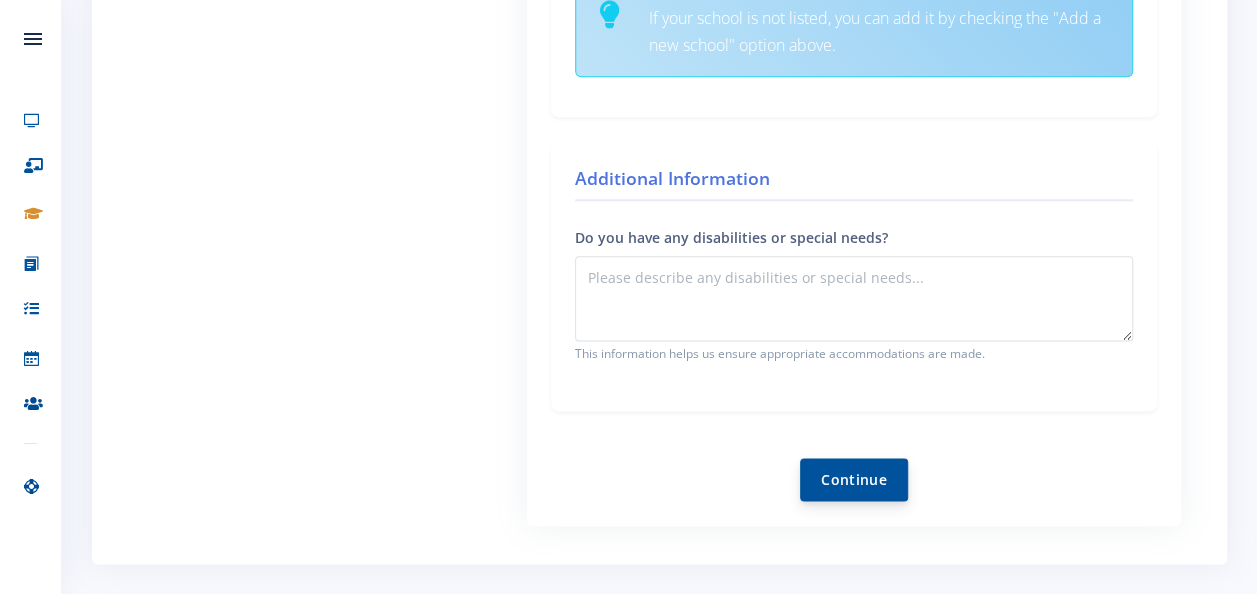 click on "Continue" at bounding box center (854, 479) 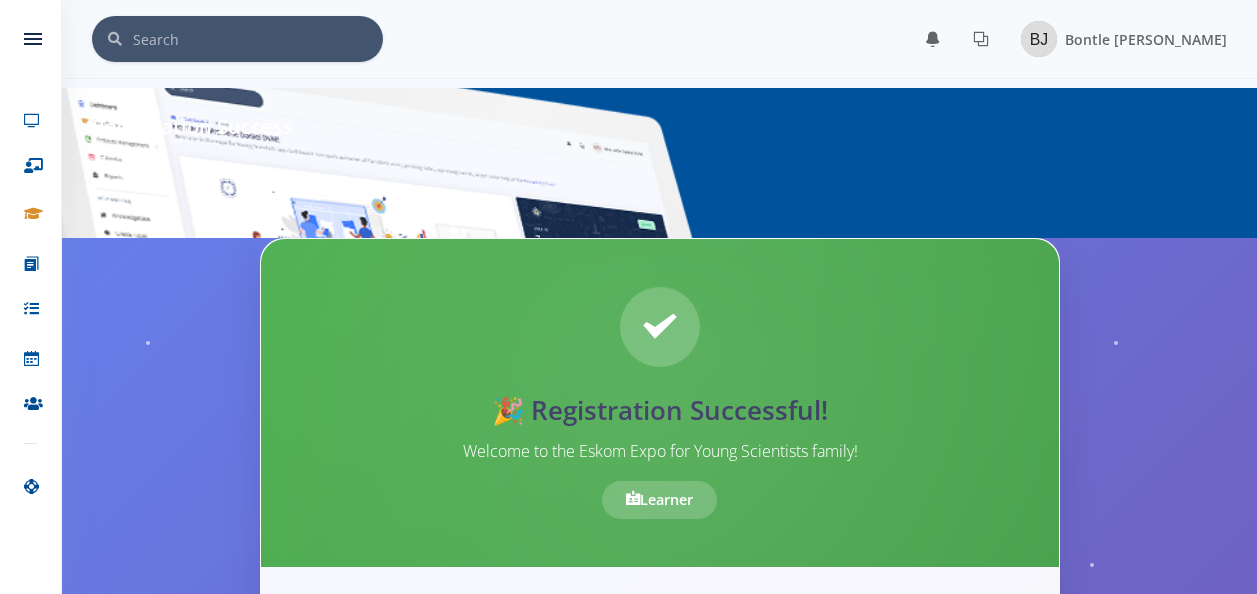 scroll, scrollTop: 0, scrollLeft: 0, axis: both 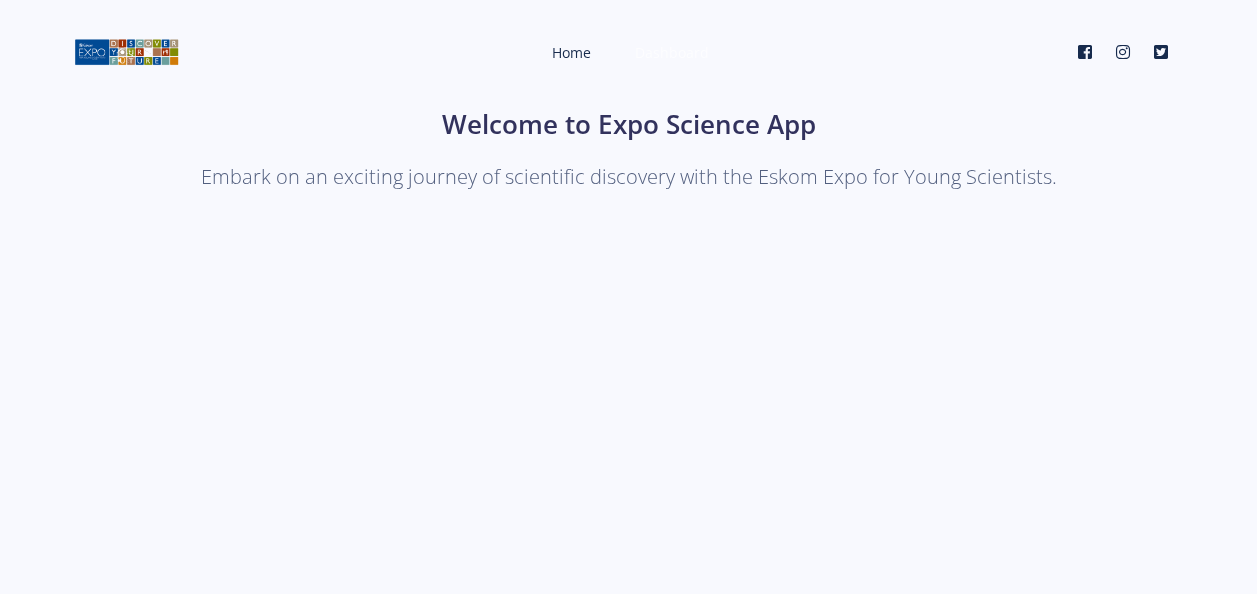 click on "Dashboard" at bounding box center (672, 52) 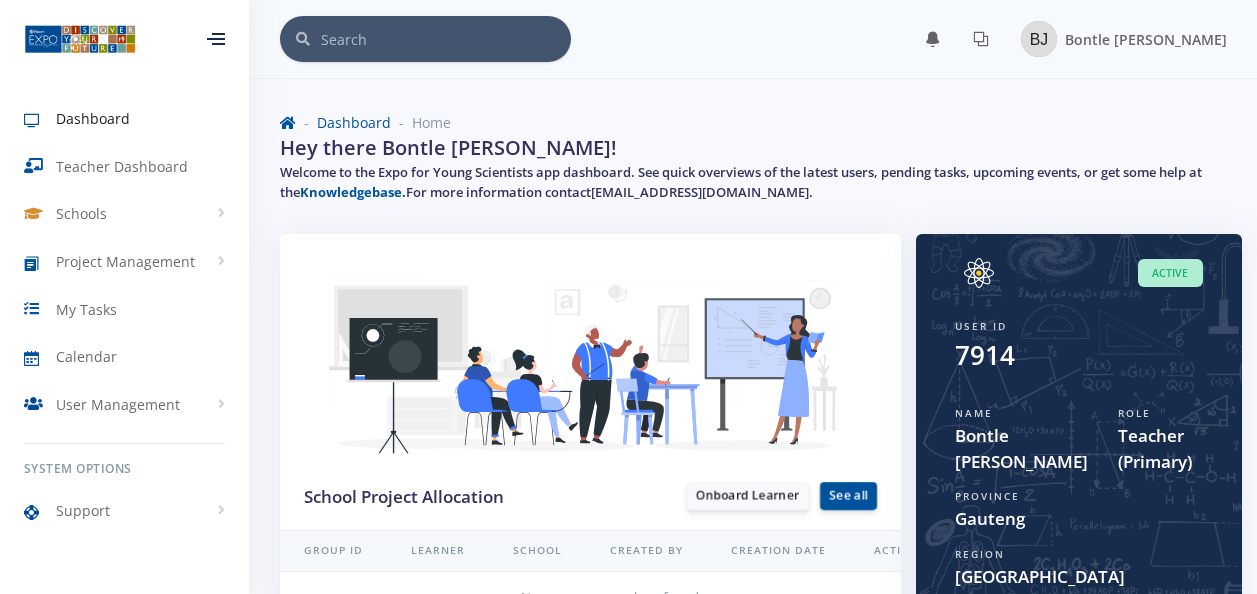 scroll, scrollTop: 0, scrollLeft: 0, axis: both 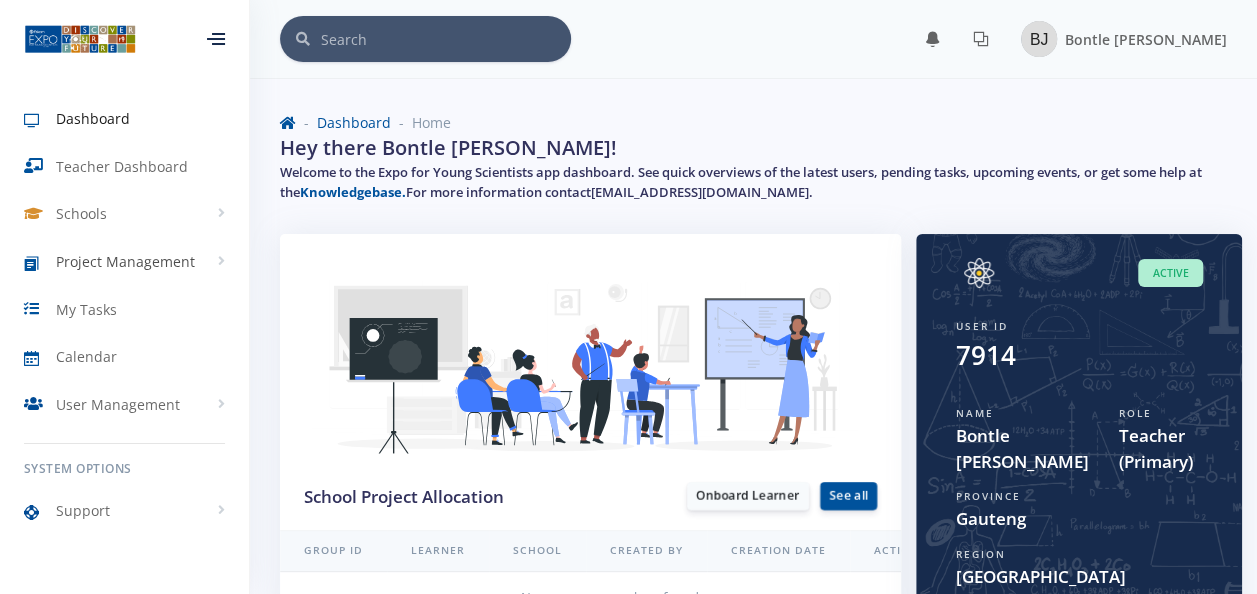 click on "Project Management" at bounding box center (125, 261) 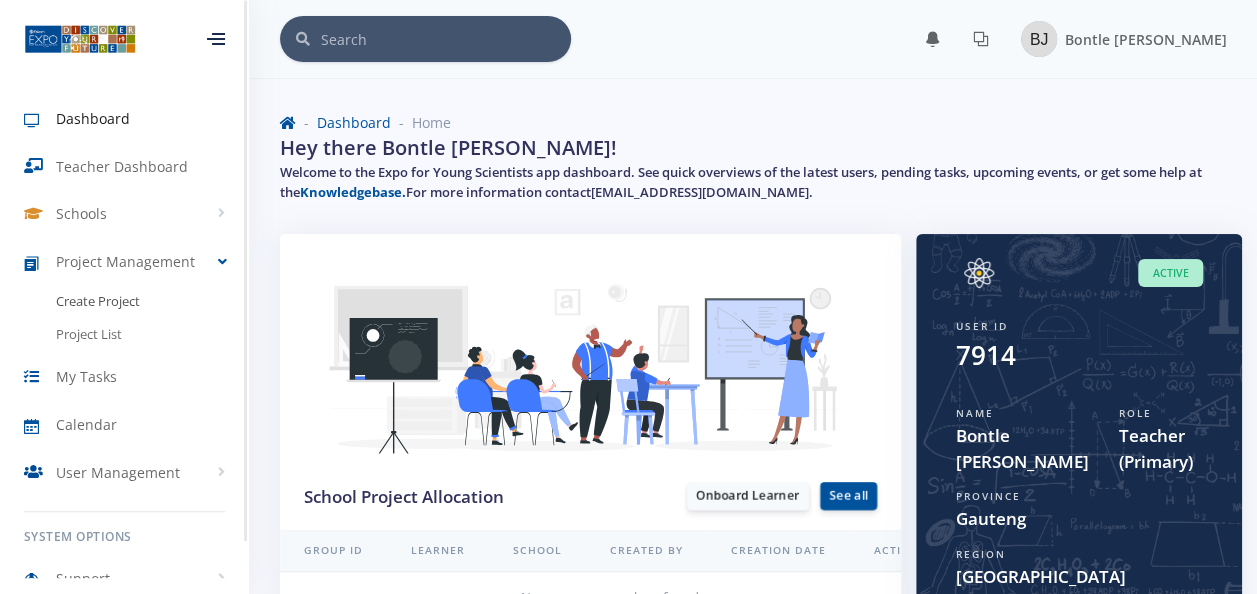 click on "Create Project" at bounding box center (98, 302) 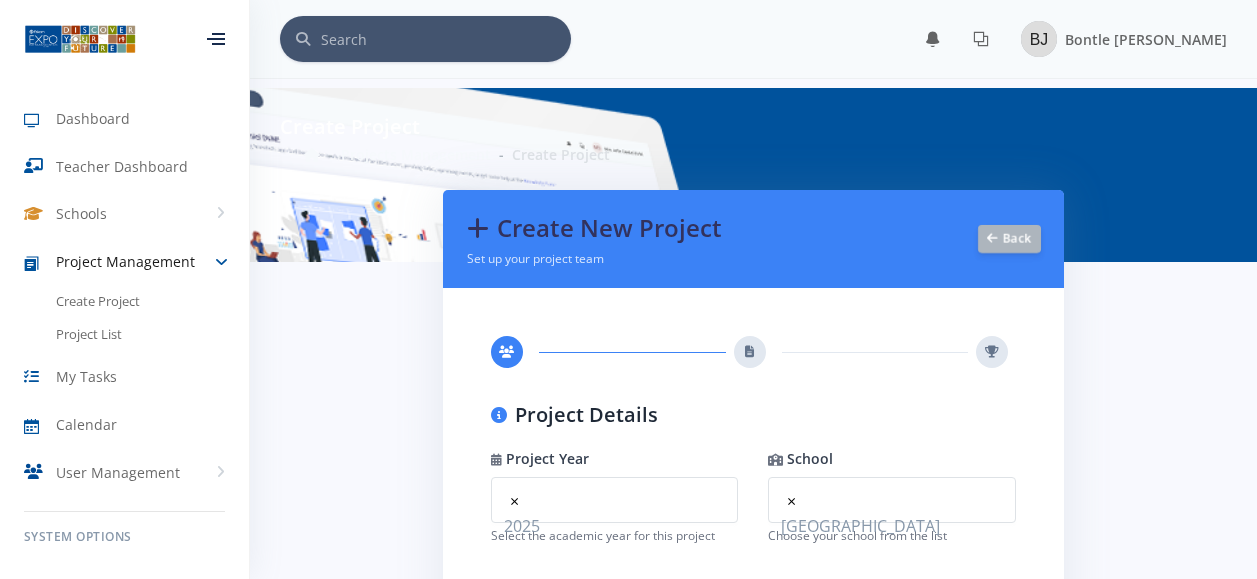 scroll, scrollTop: 0, scrollLeft: 0, axis: both 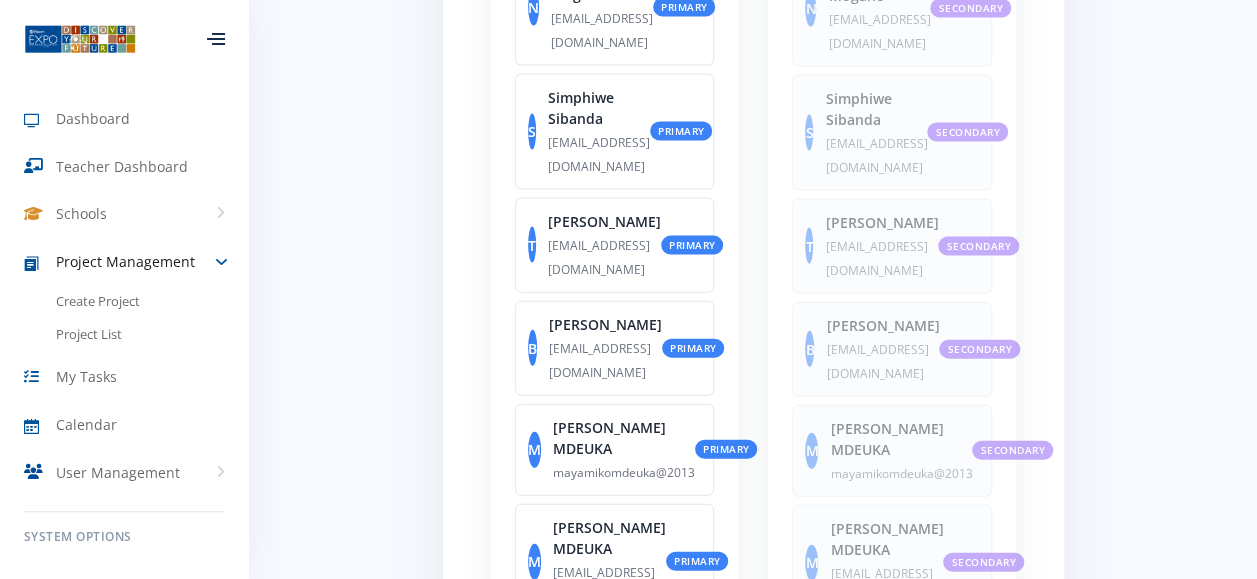 click on "[PERSON_NAME]" at bounding box center [606, 878] 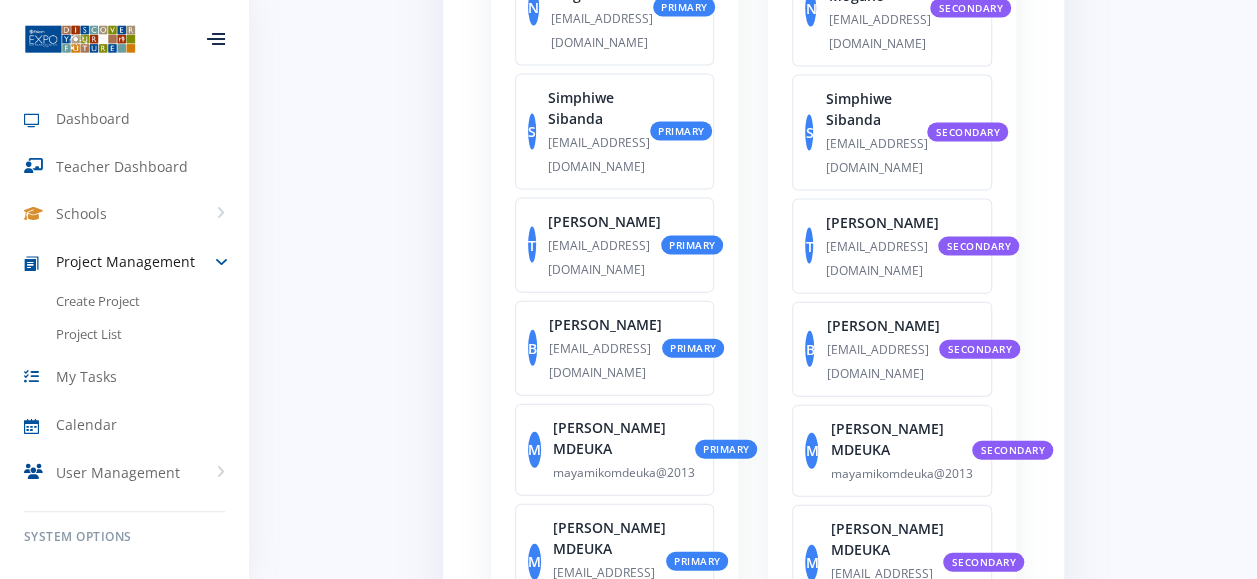click on "[PERSON_NAME]" at bounding box center (606, 878) 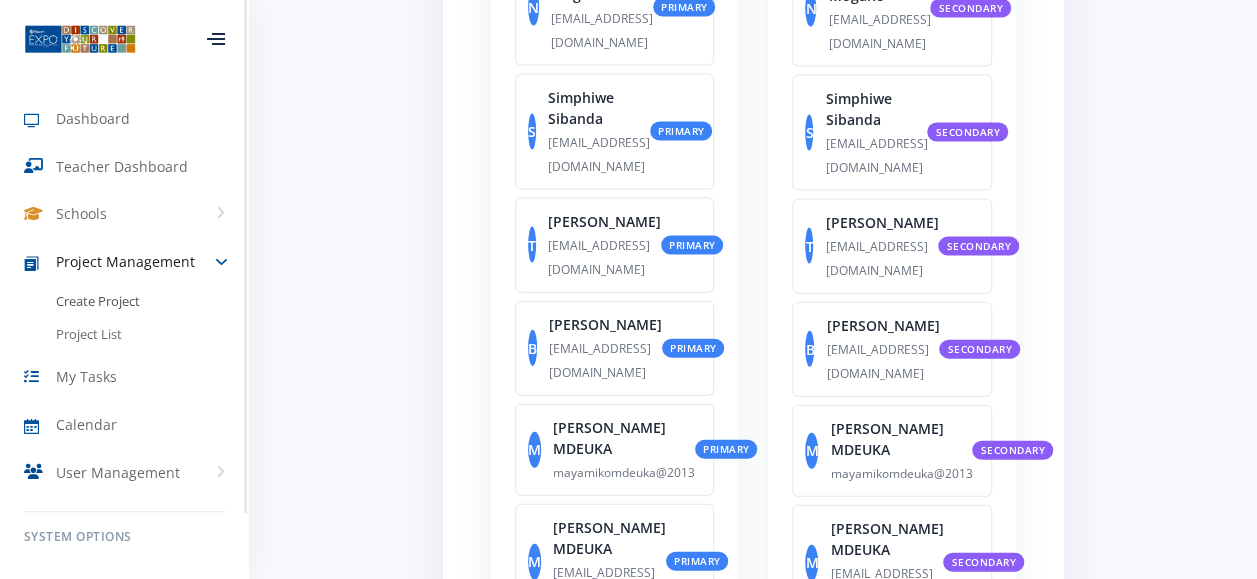 click on "Create Project" at bounding box center [98, 302] 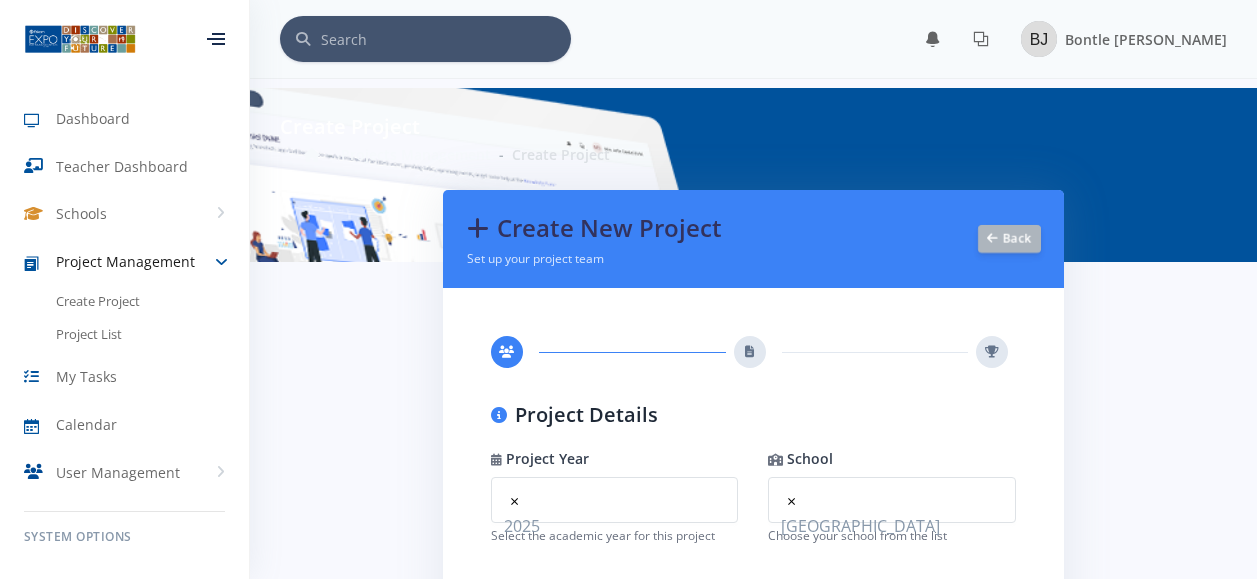 scroll, scrollTop: 0, scrollLeft: 0, axis: both 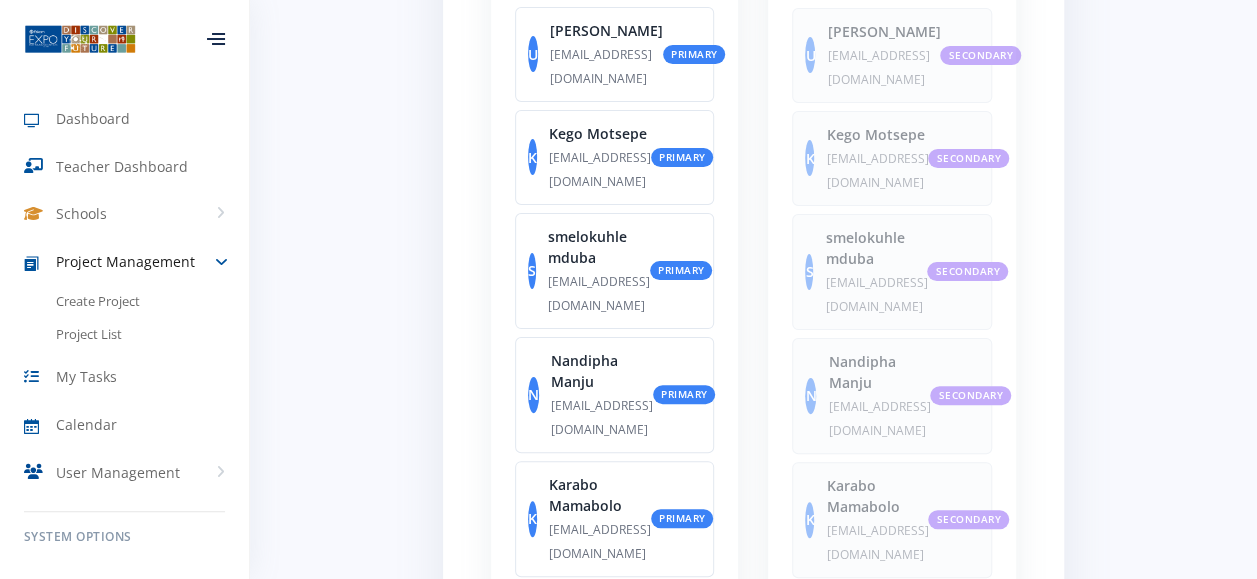 click on "Create Project" at bounding box center [749, 1668] 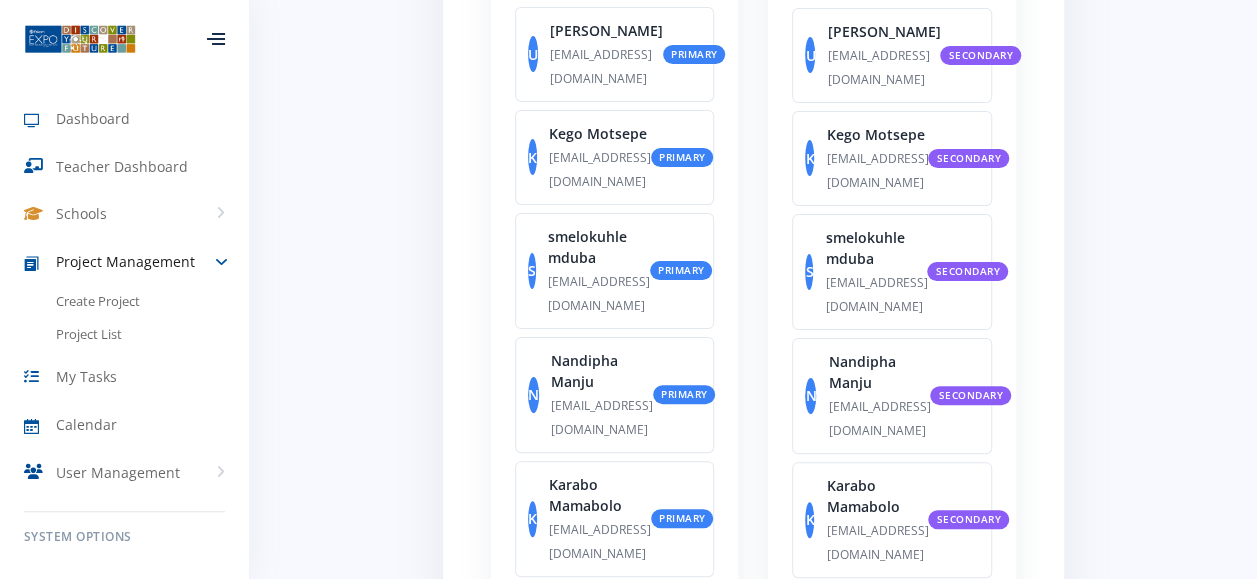 scroll, scrollTop: 3351, scrollLeft: 0, axis: vertical 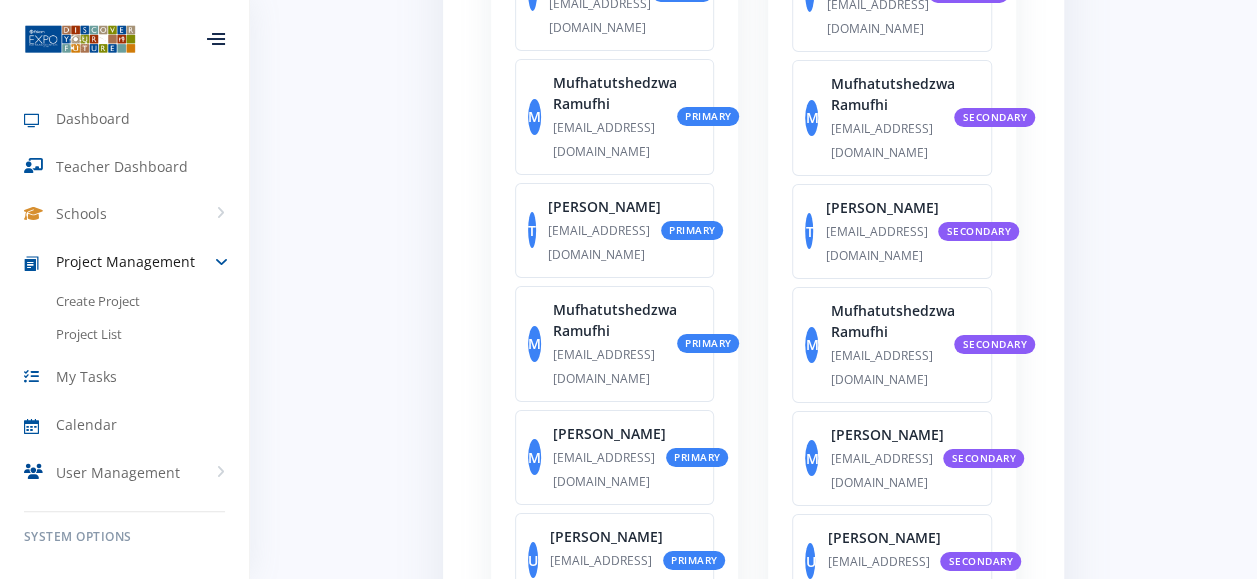 click on "Lesedi [PERSON_NAME]" at bounding box center [604, 1434] 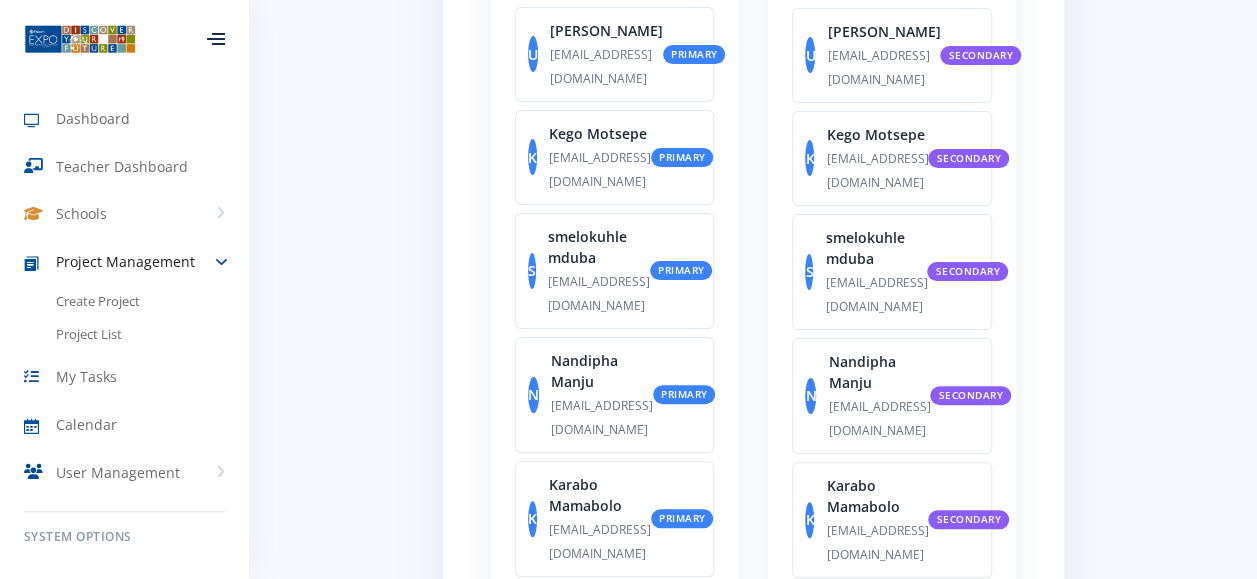 click on "Create Project" at bounding box center [749, 1668] 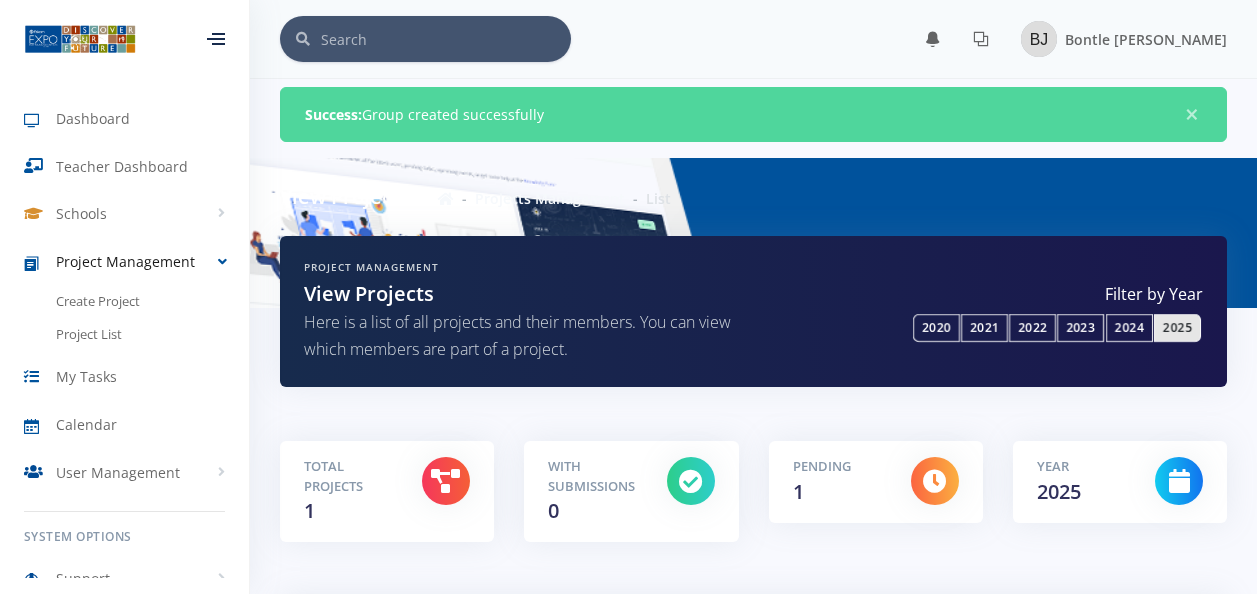 scroll, scrollTop: 0, scrollLeft: 0, axis: both 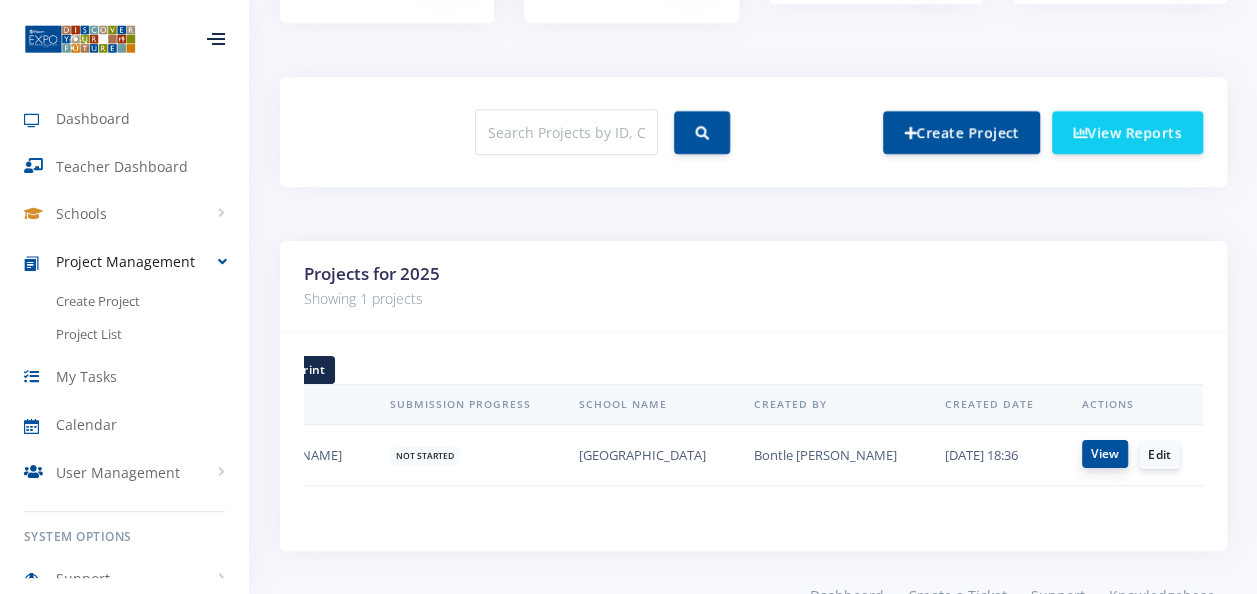 click on "View" at bounding box center [1105, 454] 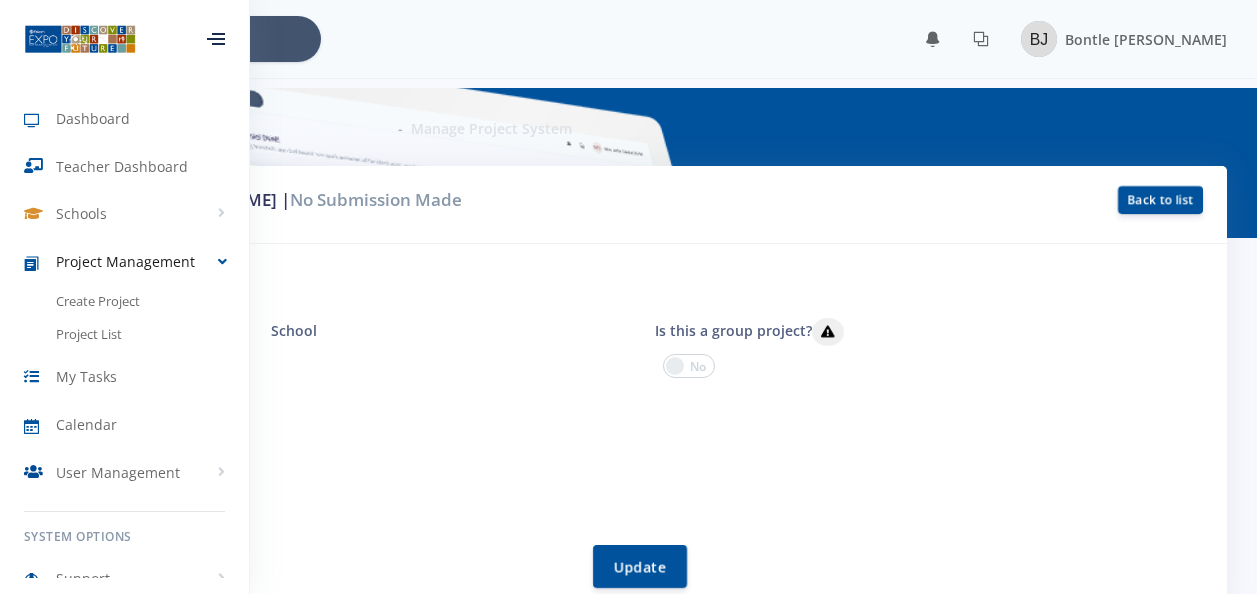 scroll, scrollTop: 0, scrollLeft: 0, axis: both 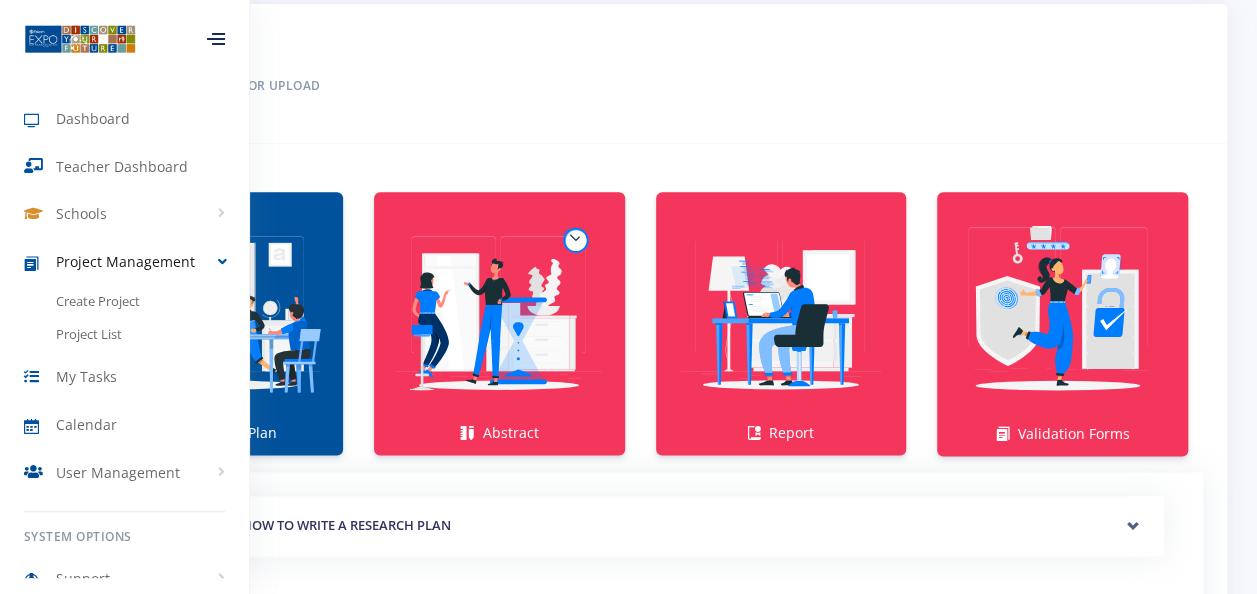 click on "Project Step II
Enter Project Information or Upload" at bounding box center [628, 74] 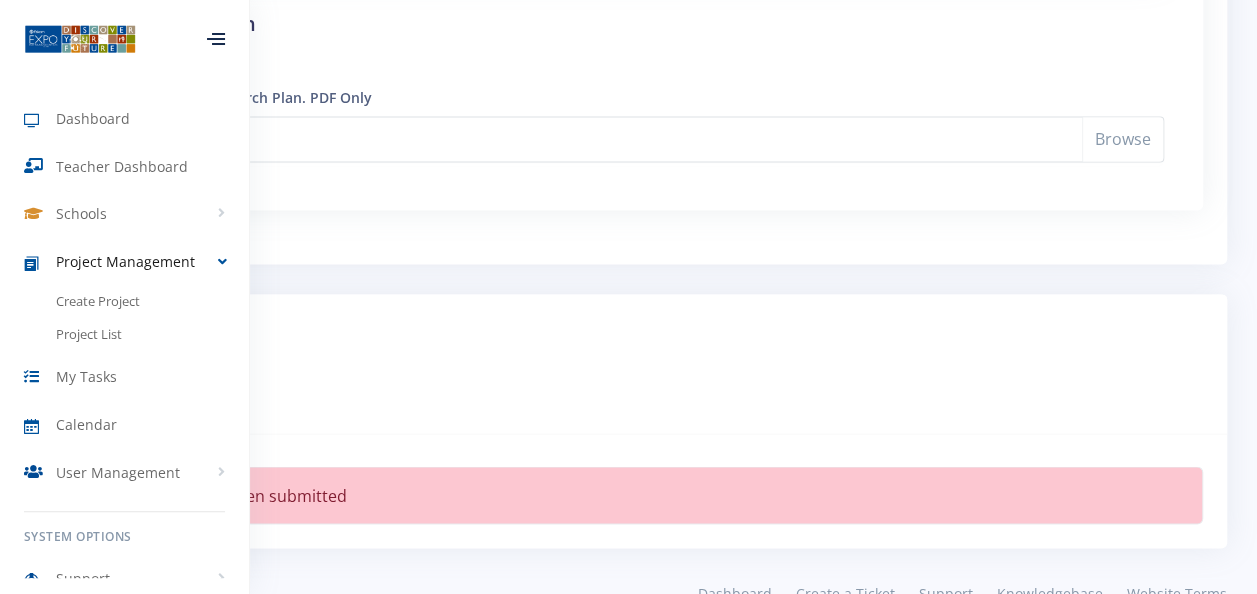 scroll, scrollTop: 1780, scrollLeft: 0, axis: vertical 